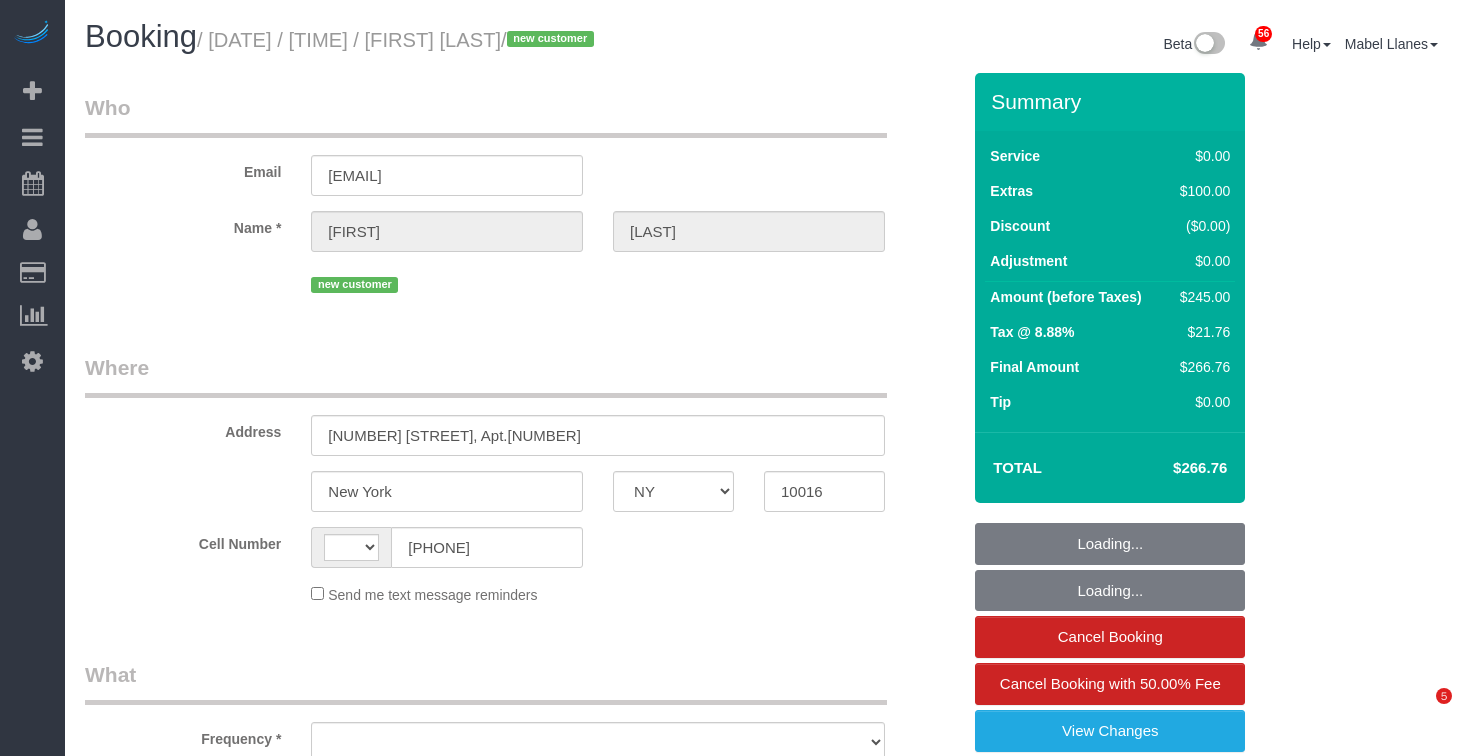 select on "NY" 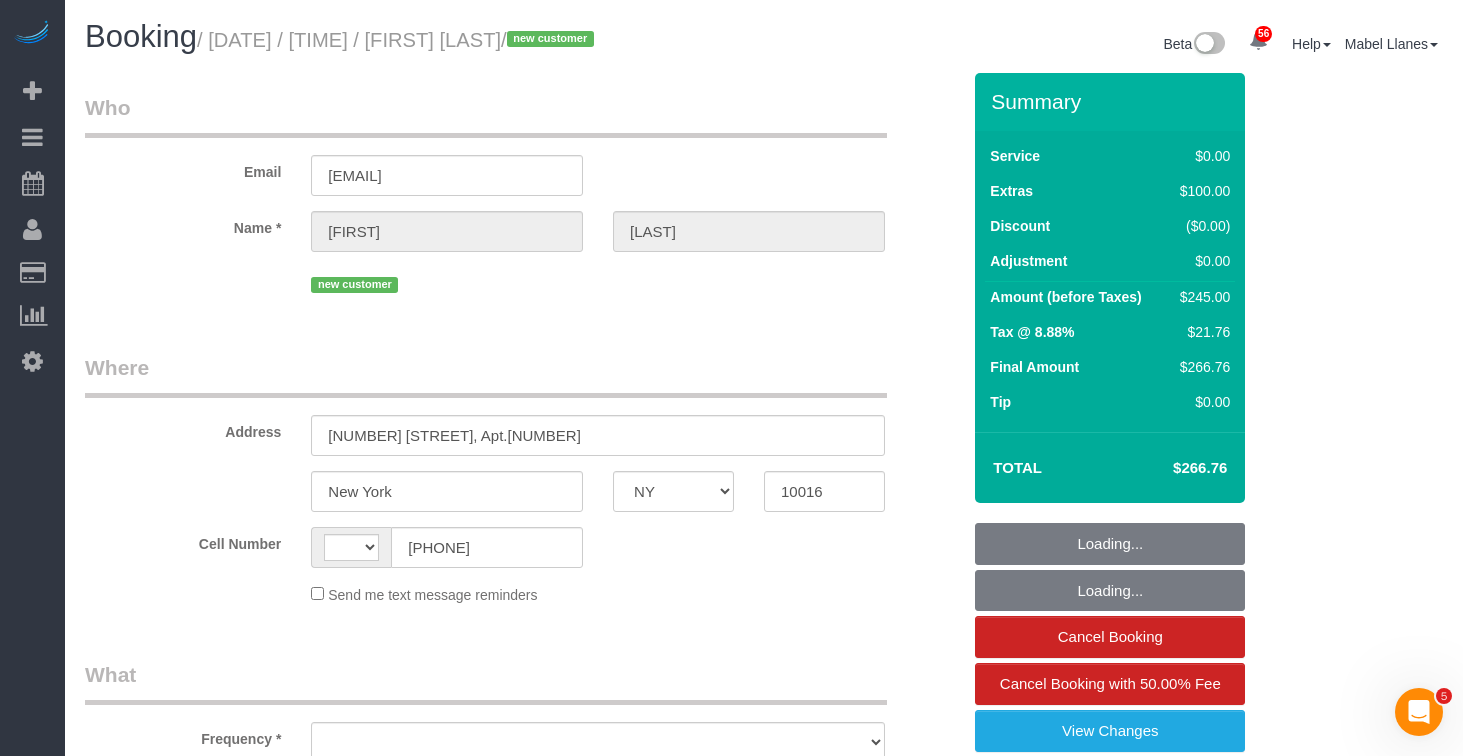 scroll, scrollTop: 0, scrollLeft: 0, axis: both 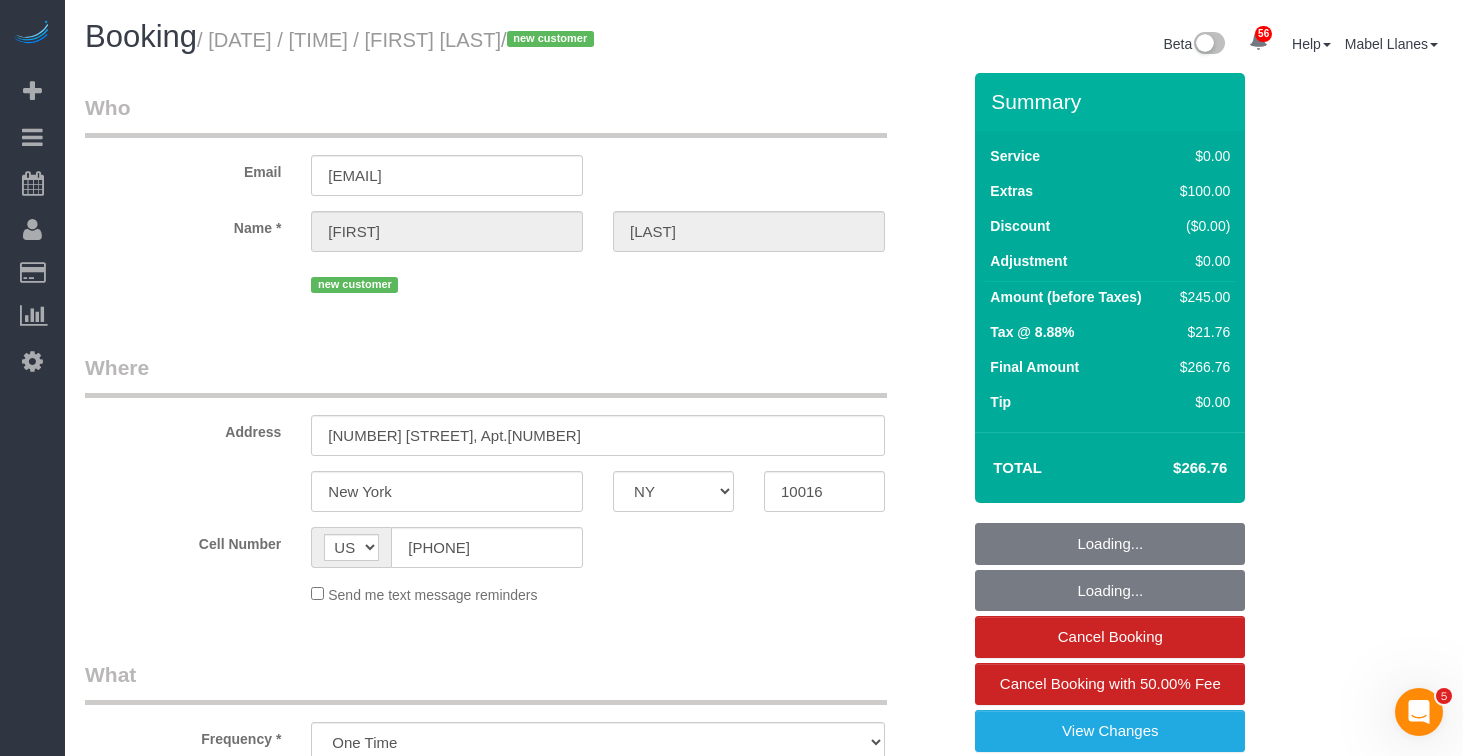 select on "string:stripe-pm_1Rj3WV4VGloSiKo7AFcjONyv" 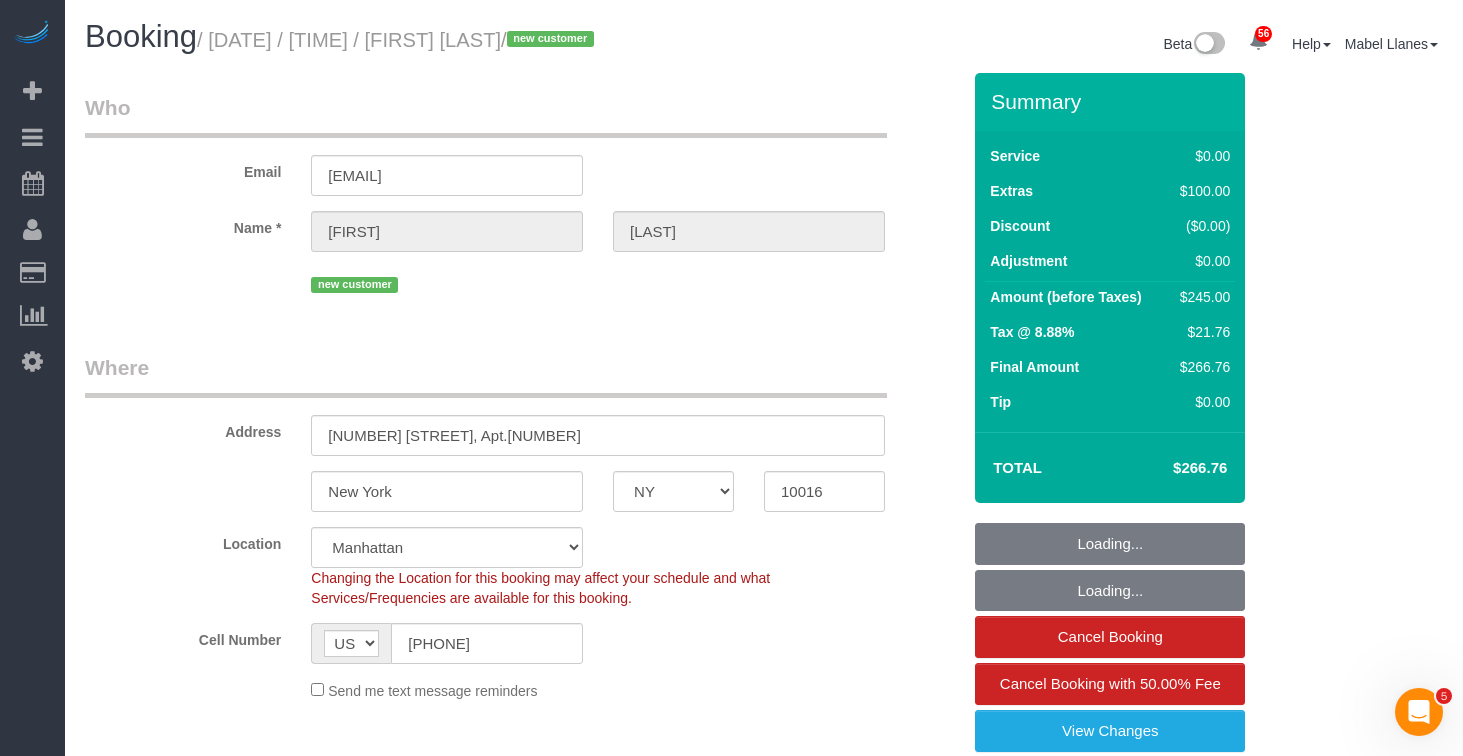 select on "object:1078" 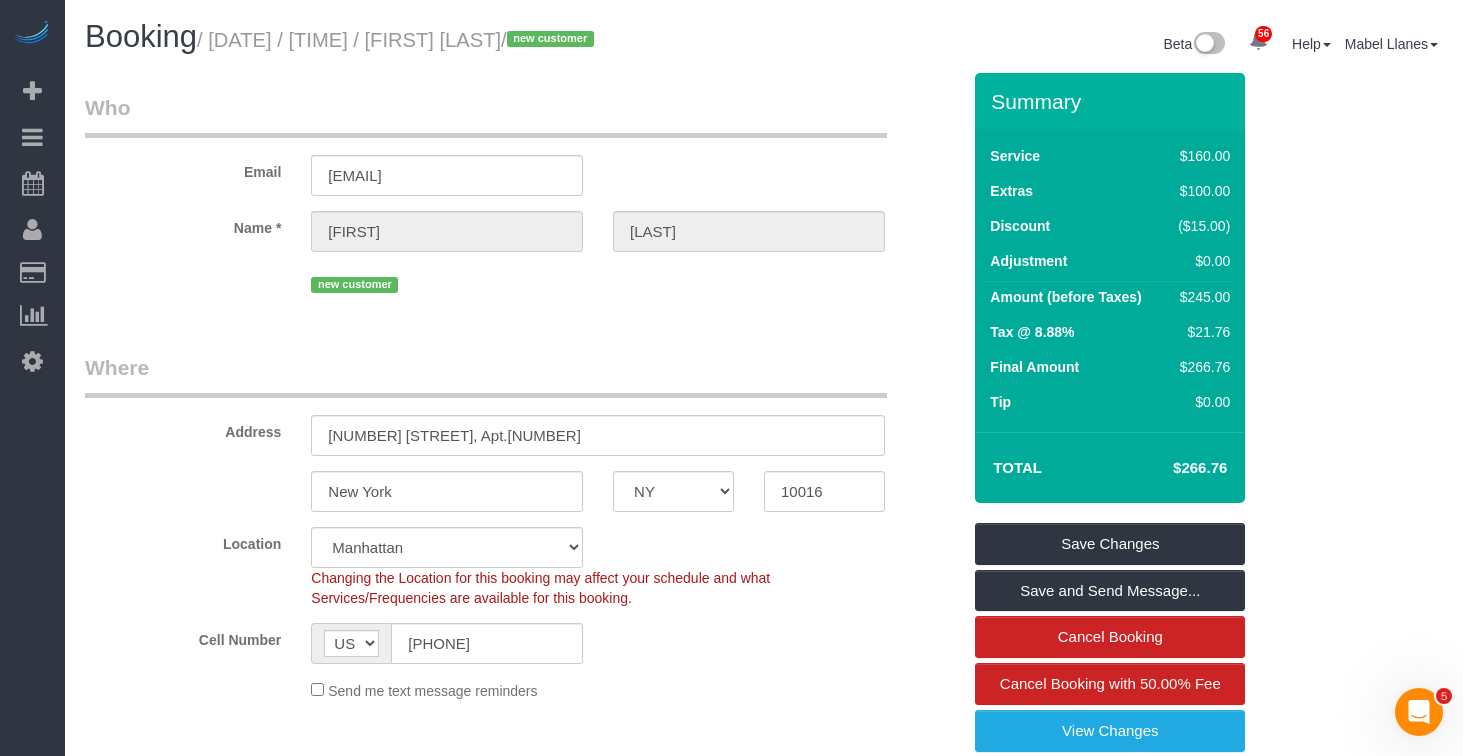 drag, startPoint x: 451, startPoint y: 42, endPoint x: 555, endPoint y: 41, distance: 104.00481 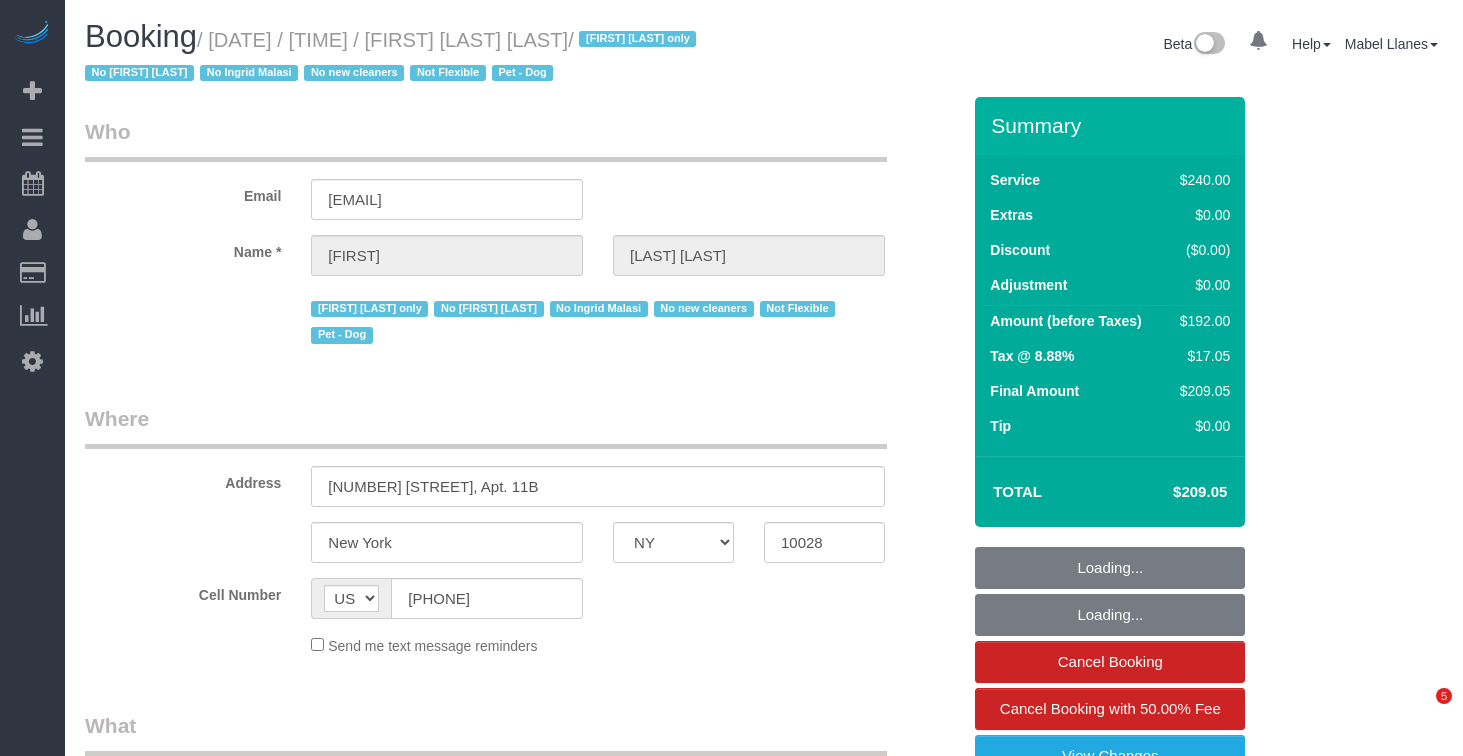 select on "NY" 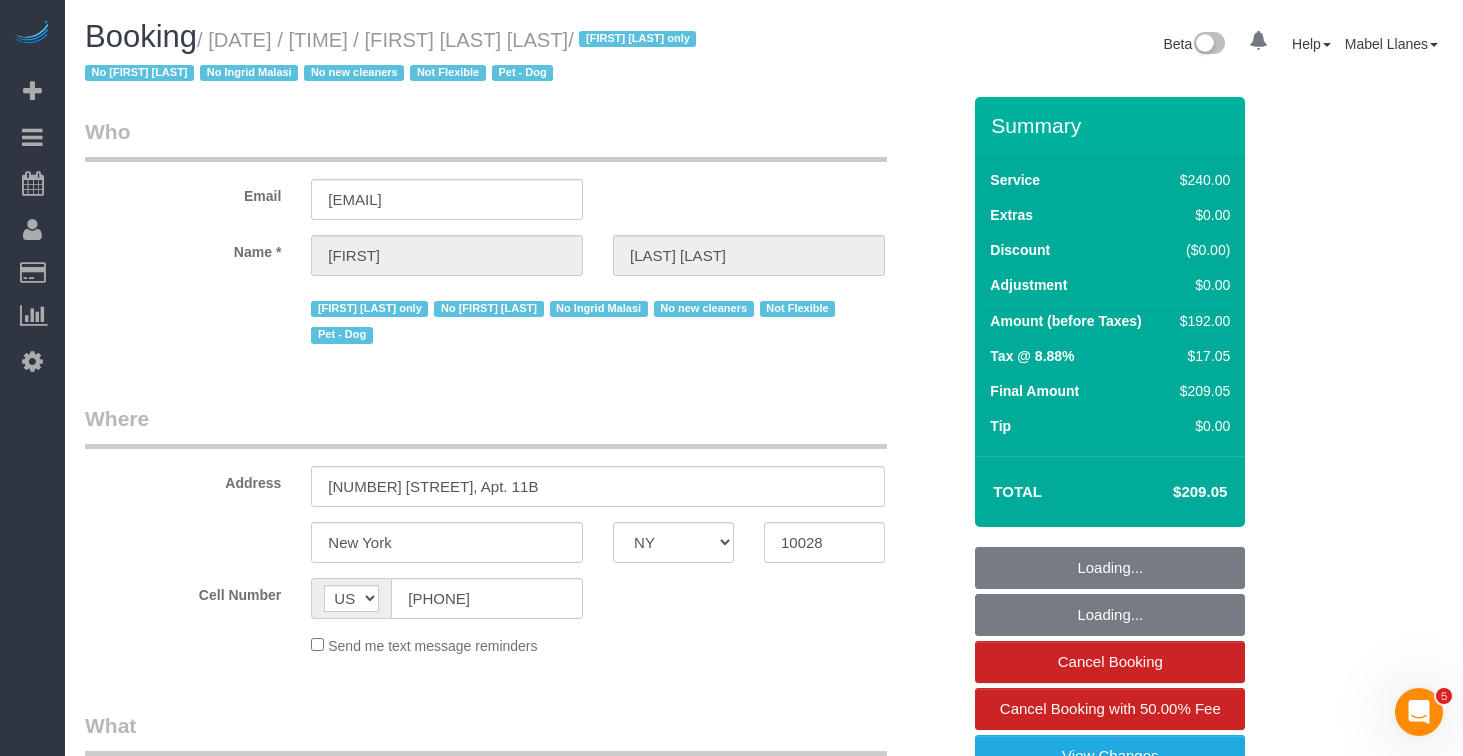 scroll, scrollTop: 0, scrollLeft: 0, axis: both 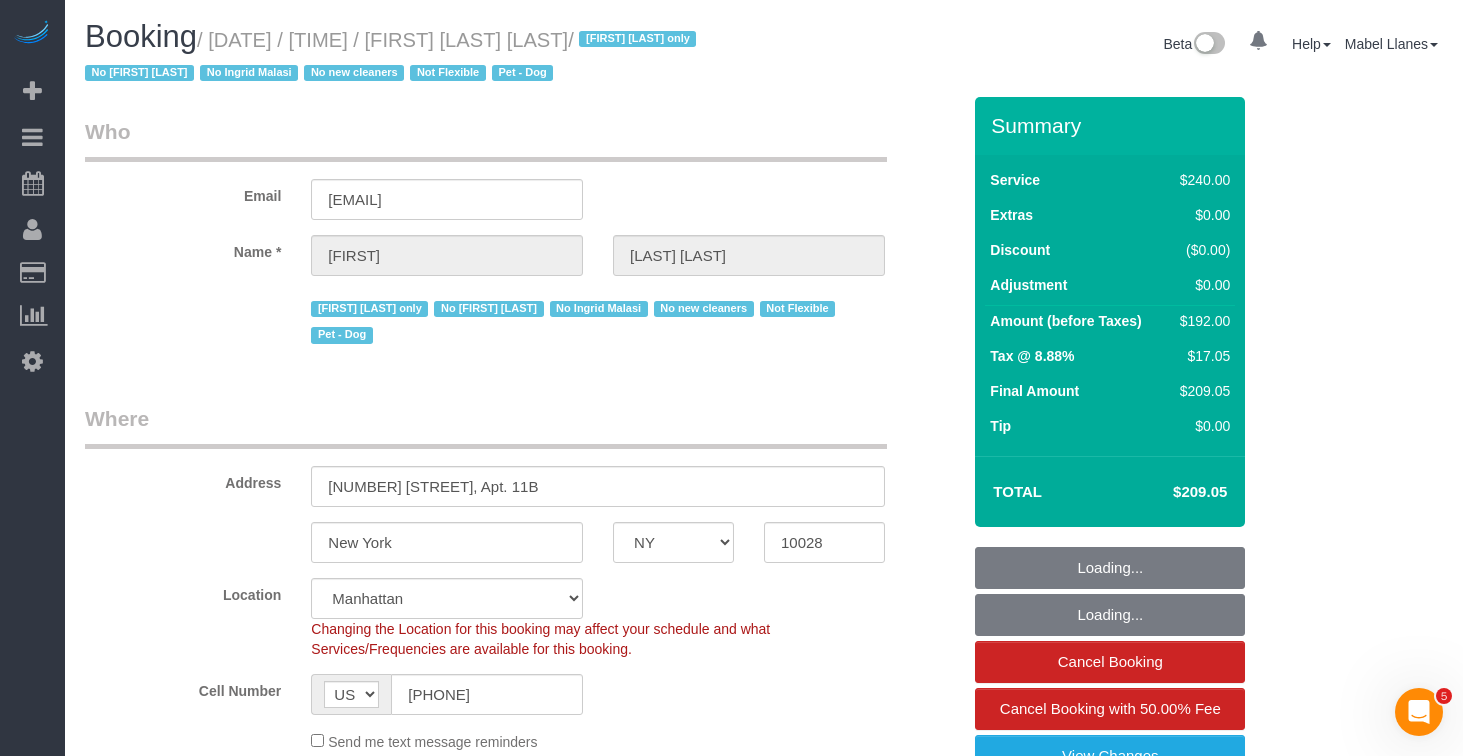 select on "object:974" 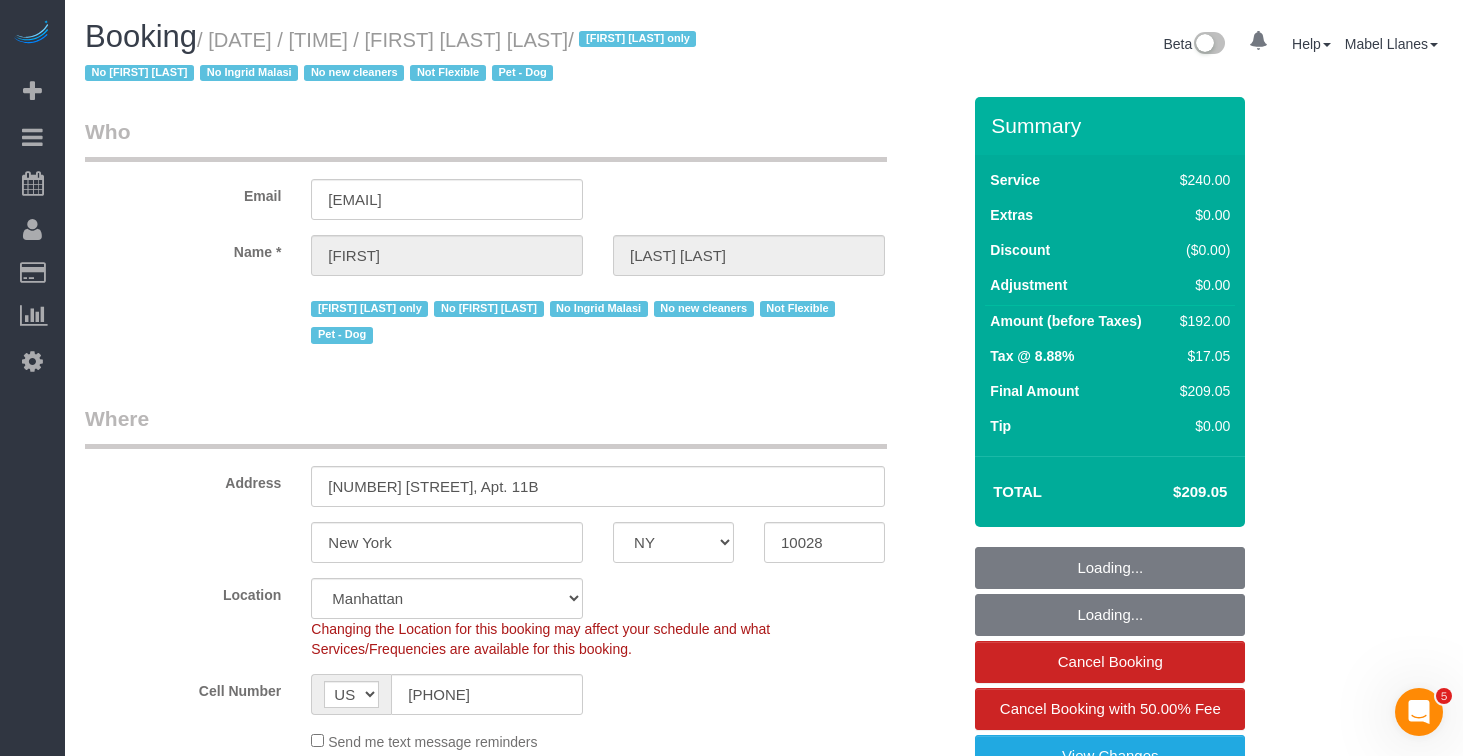 select on "string:stripe-pm_1PpbXv4VGloSiKo7XjSQTJnQ" 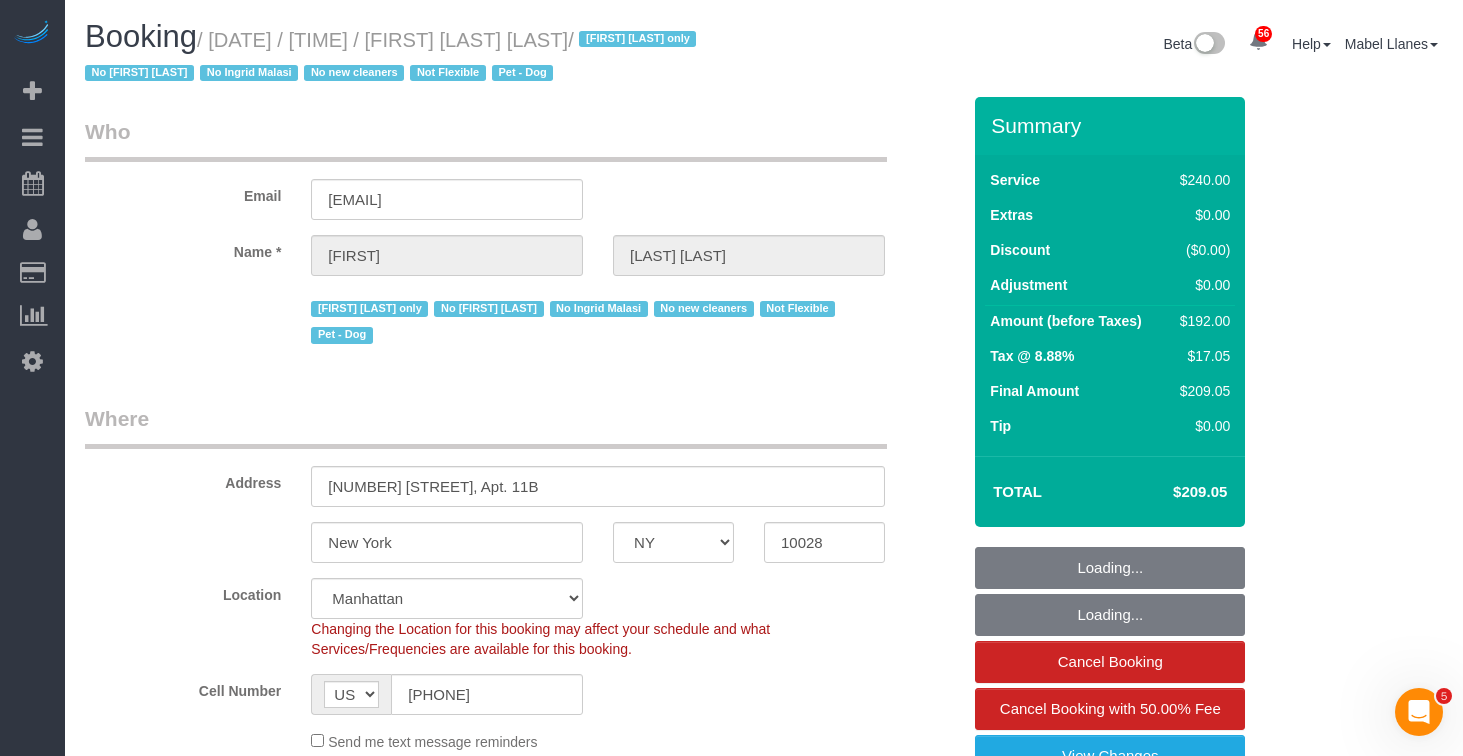 select on "spot1" 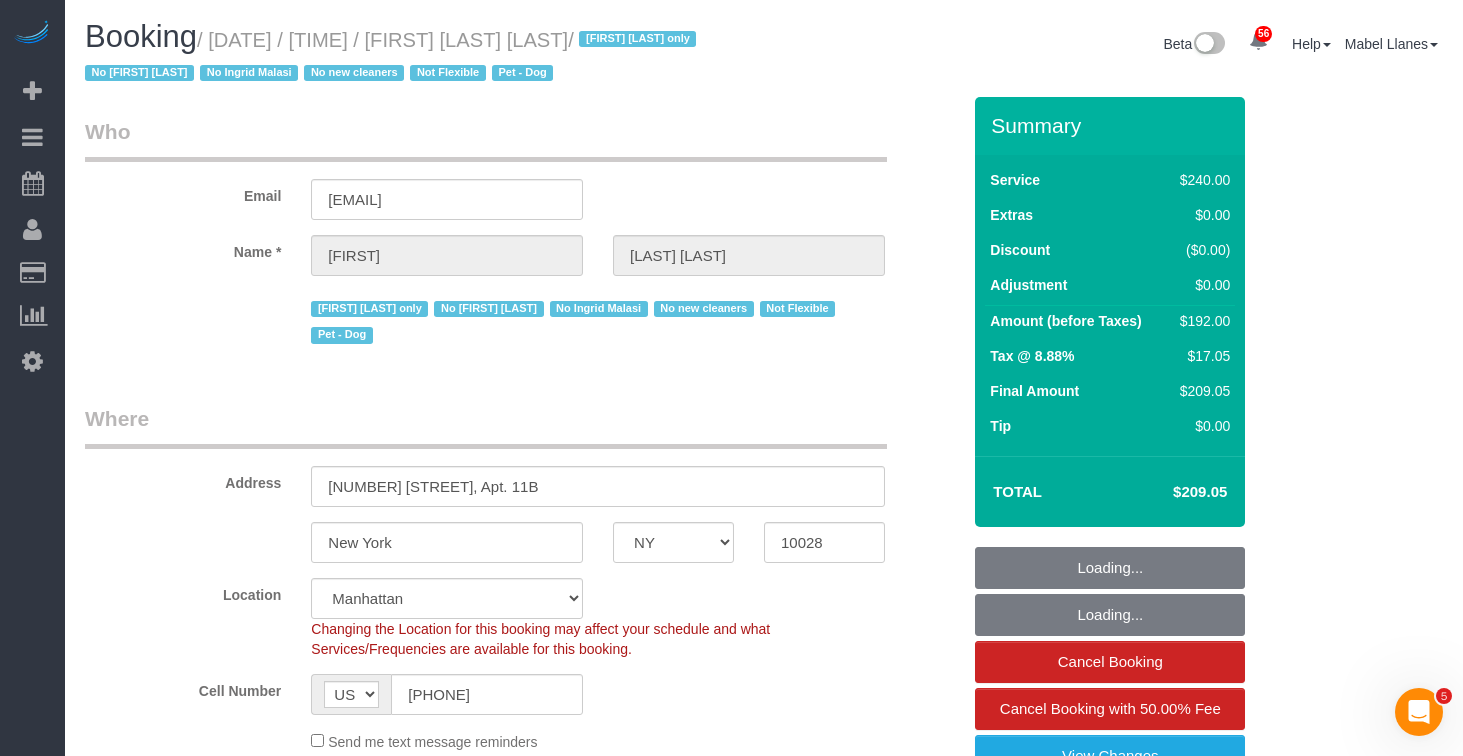 drag, startPoint x: 688, startPoint y: 35, endPoint x: 229, endPoint y: 49, distance: 459.21347 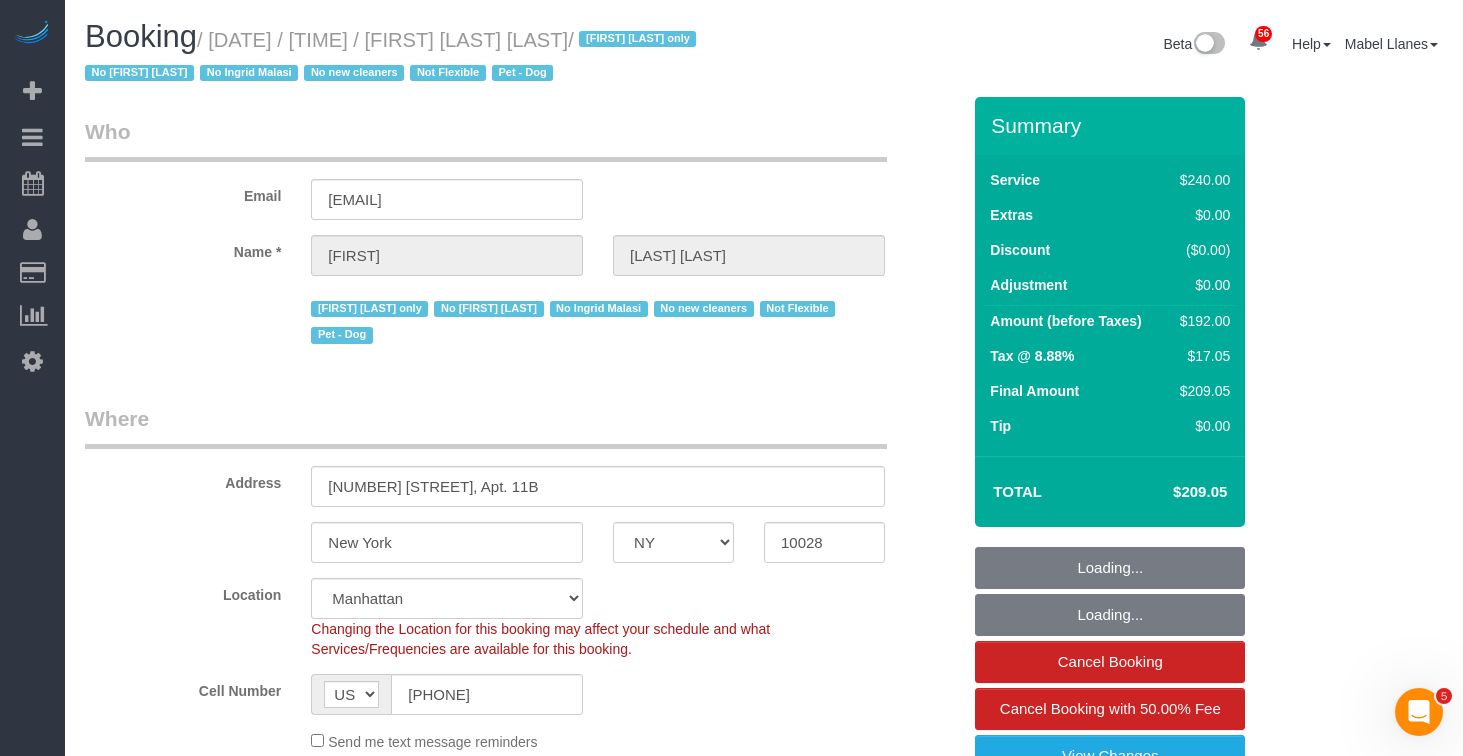 click on "/ July 11, 2025 / 1:00PM / Anna Krasniewska Shahidi
/
Julie Sastre only
No Berdina Philistin
No Ingrid Malasi
No new cleaners
Not Flexible
Pet - Dog" at bounding box center [393, 57] 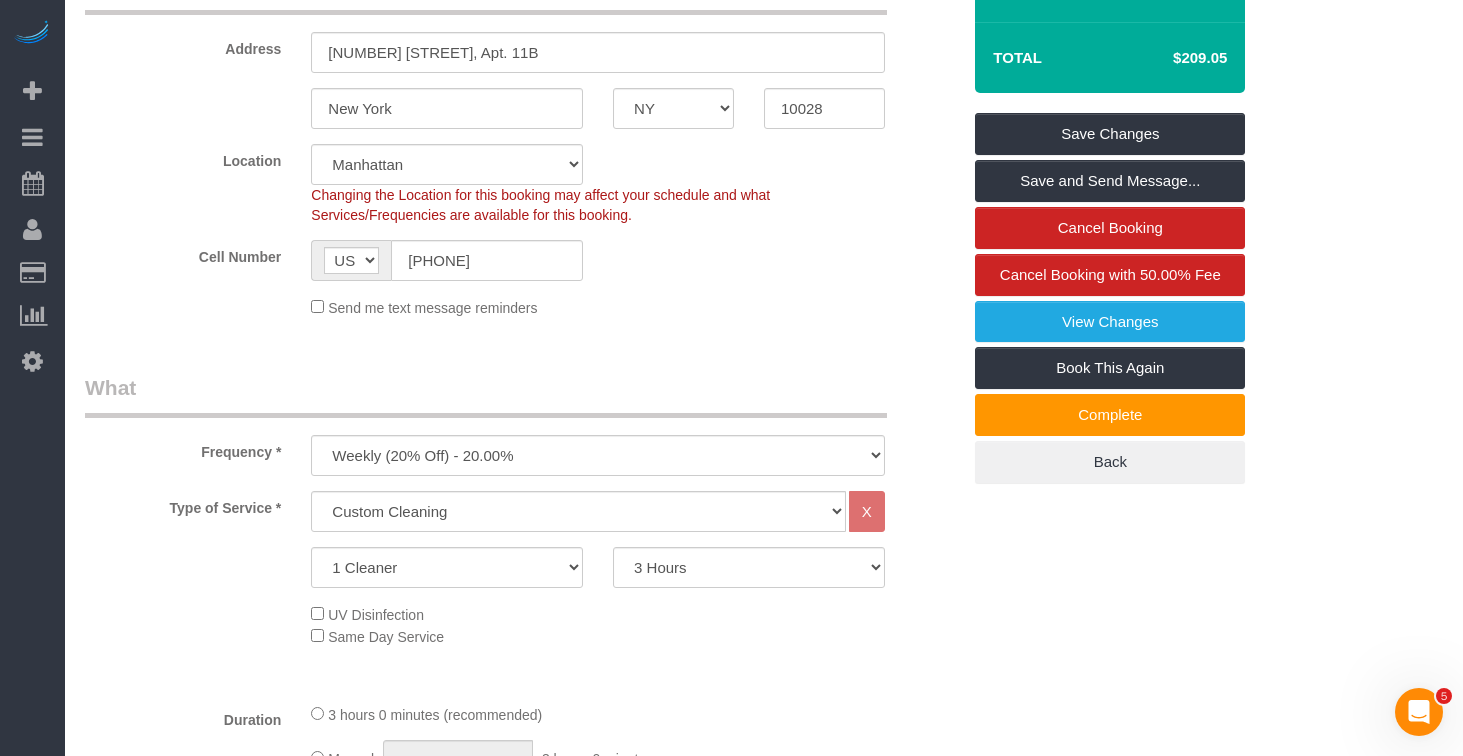 scroll, scrollTop: 426, scrollLeft: 0, axis: vertical 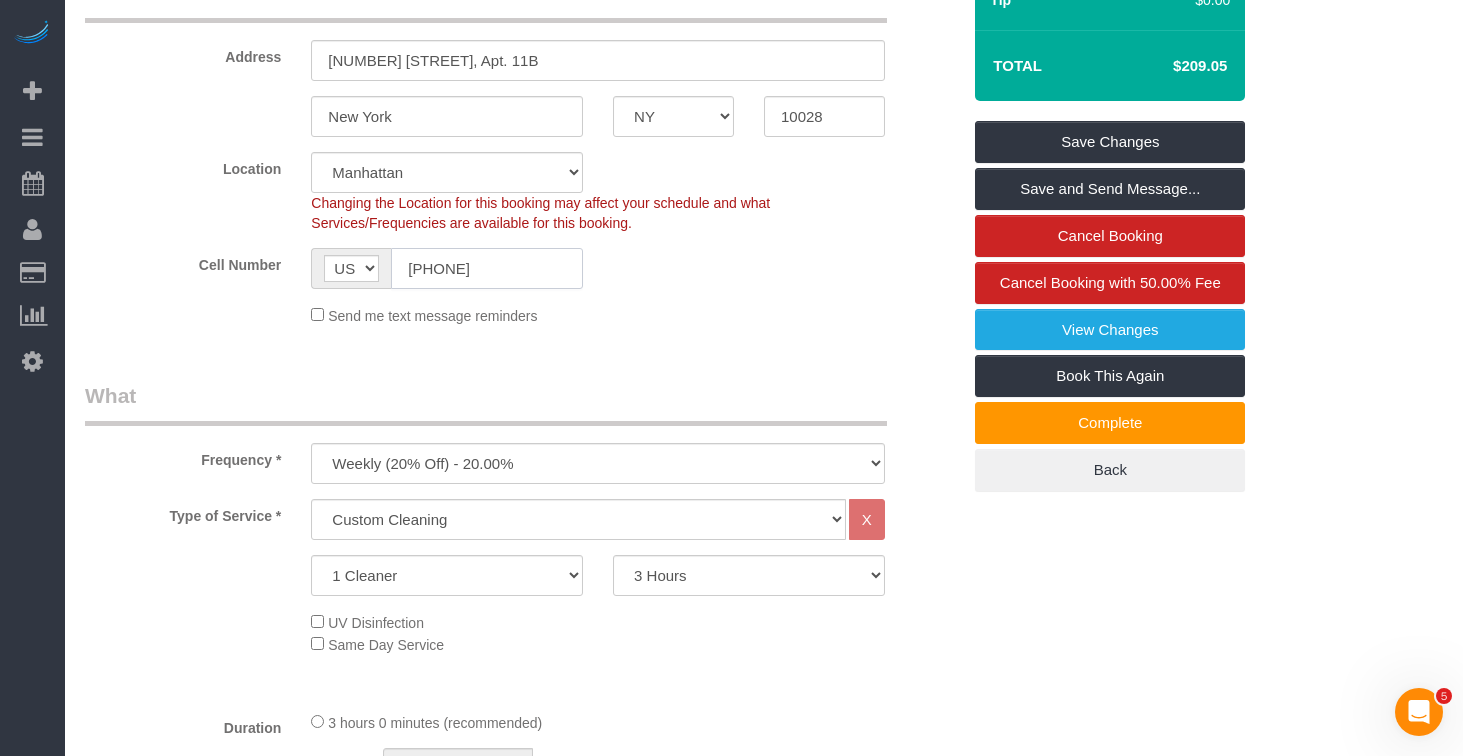 click on "(202) 309-0378" 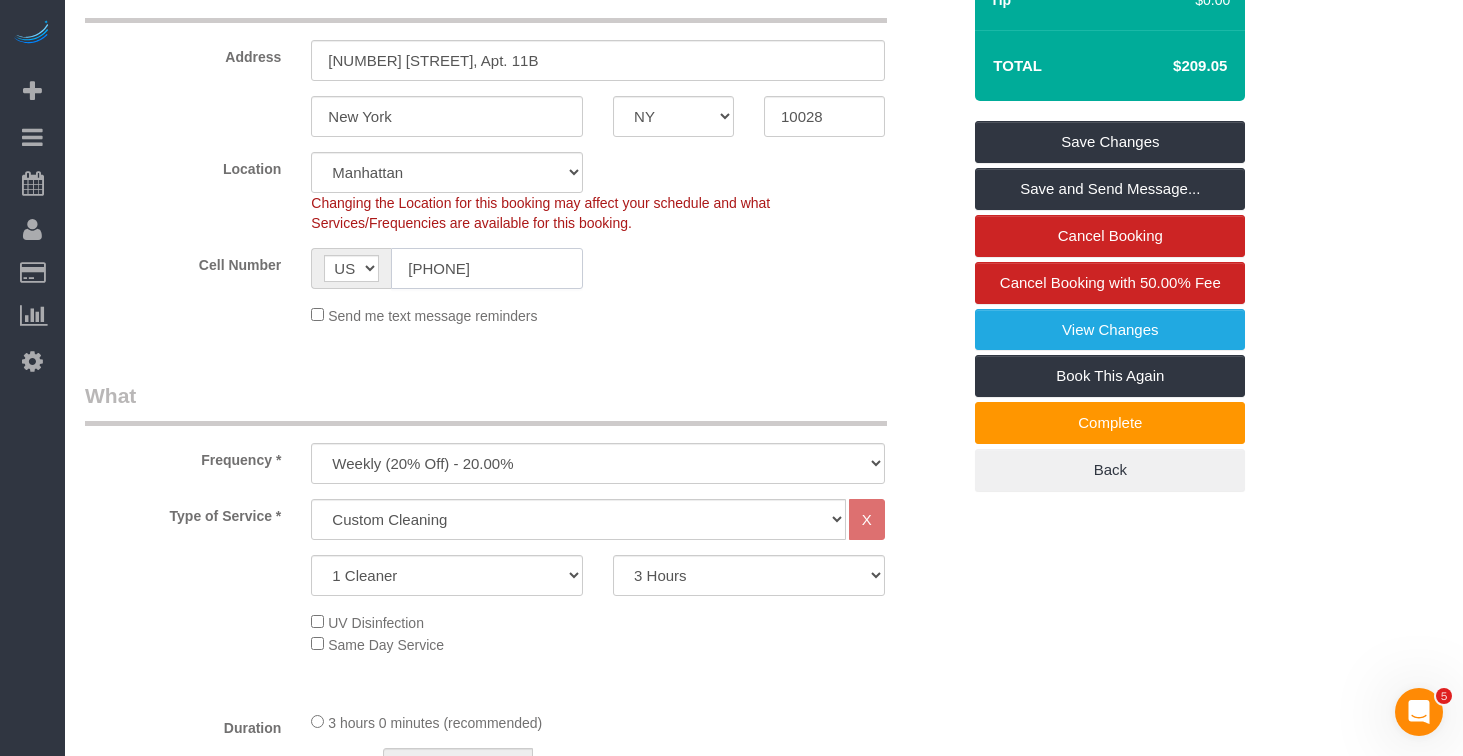 click on "(202) 309-0378" 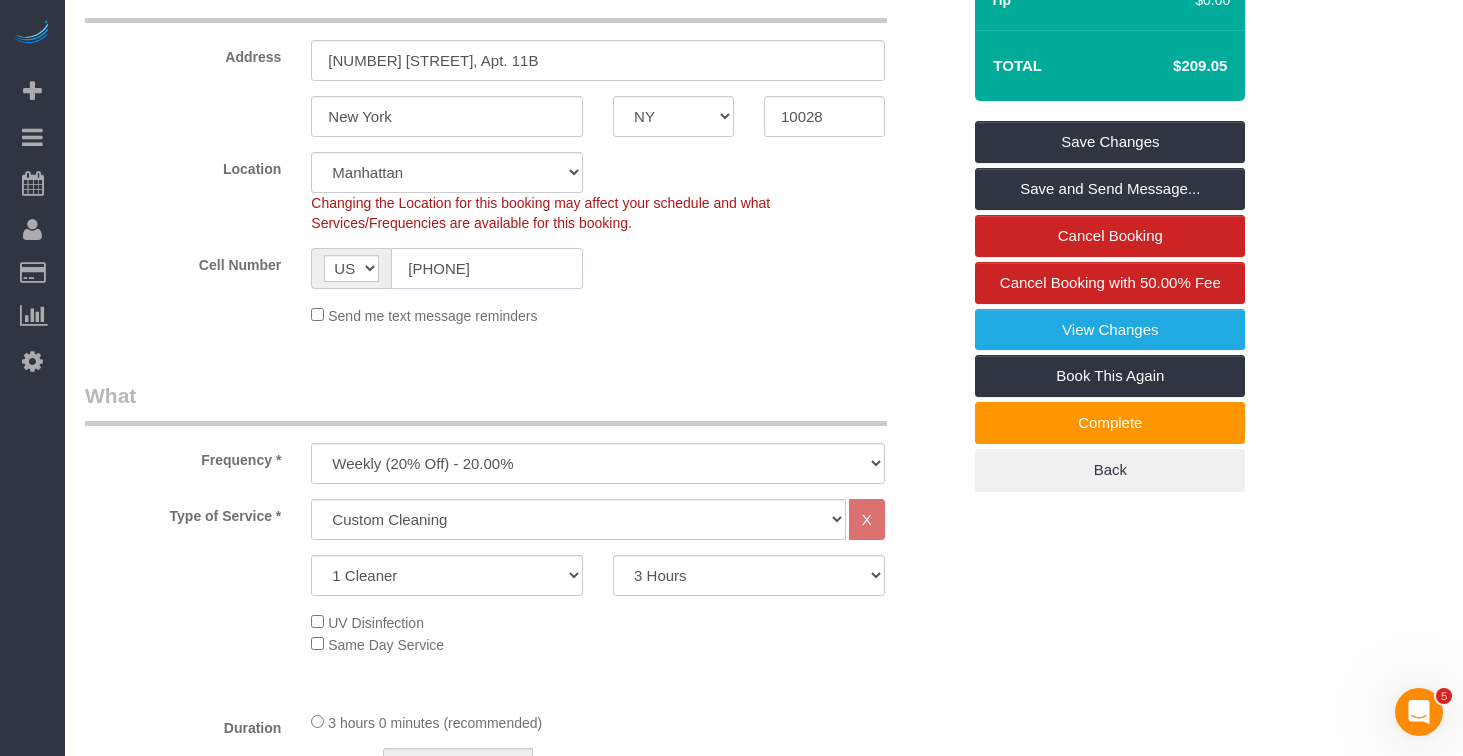 scroll, scrollTop: 0, scrollLeft: 0, axis: both 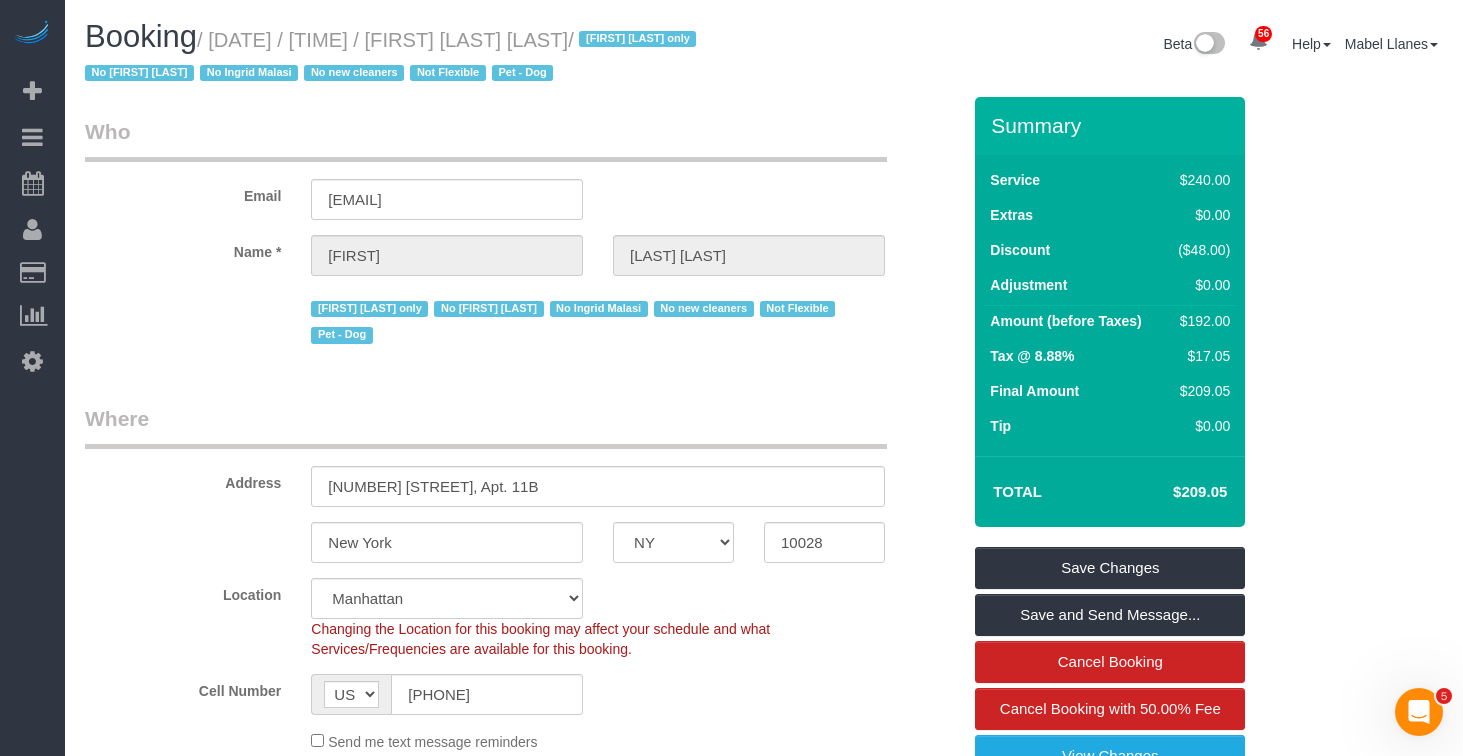 click on "/ July 11, 2025 / 1:00PM / Anna Krasniewska Shahidi
/
Julie Sastre only
No Berdina Philistin
No Ingrid Malasi
No new cleaners
Not Flexible
Pet - Dog" at bounding box center (393, 57) 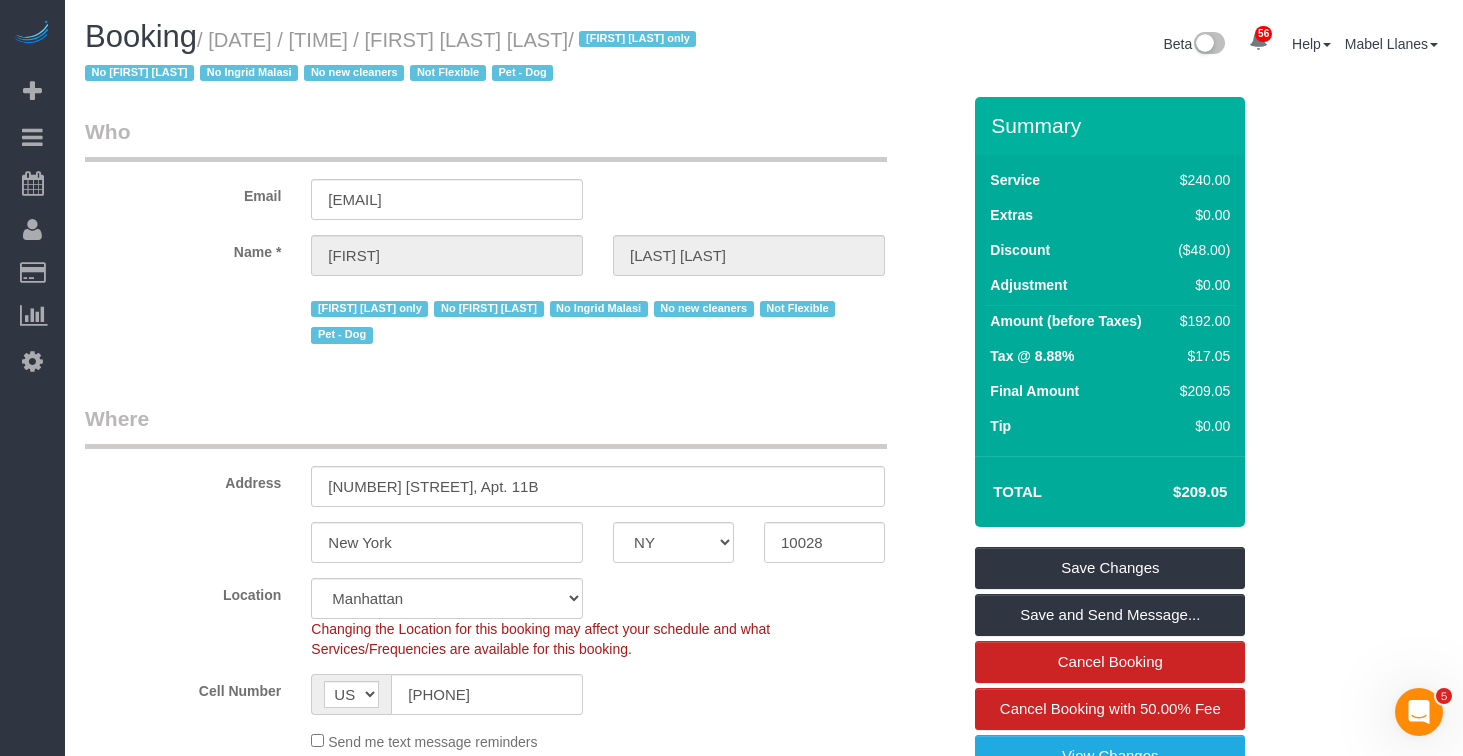 drag, startPoint x: 453, startPoint y: 42, endPoint x: 539, endPoint y: 86, distance: 96.60228 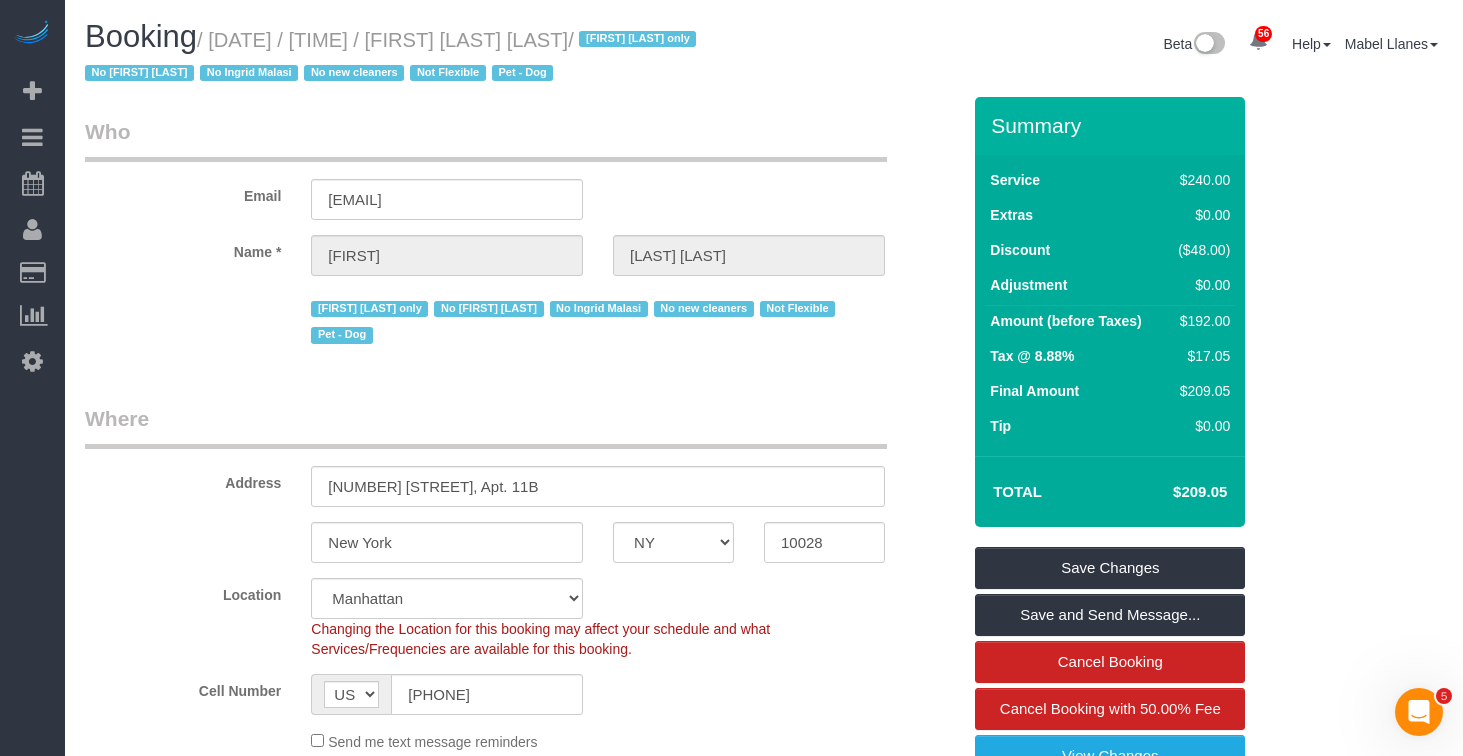 click on "/ July 11, 2025 / 1:00PM / Anna Krasniewska Shahidi
/
Julie Sastre only
No Berdina Philistin
No Ingrid Malasi
No new cleaners
Not Flexible
Pet - Dog" at bounding box center [393, 57] 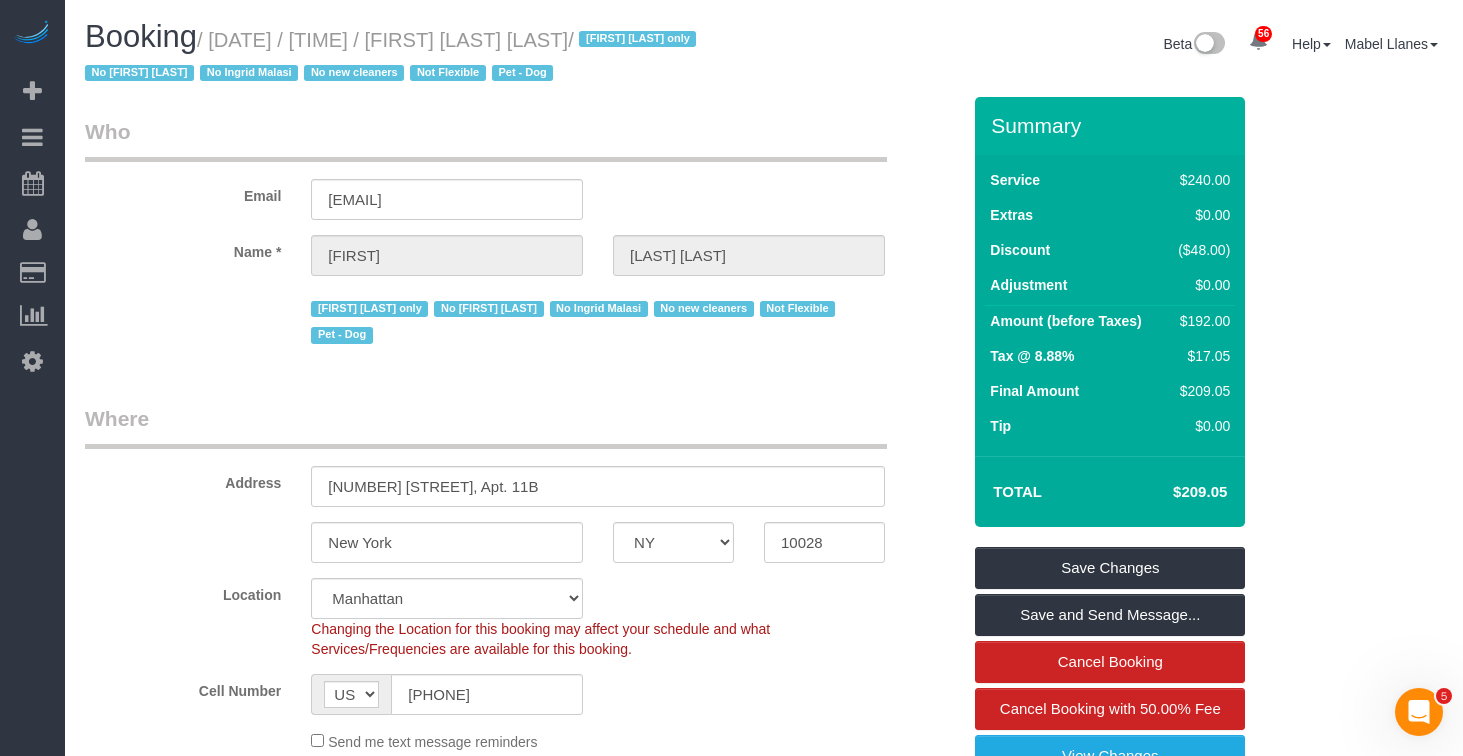 scroll, scrollTop: 49, scrollLeft: 0, axis: vertical 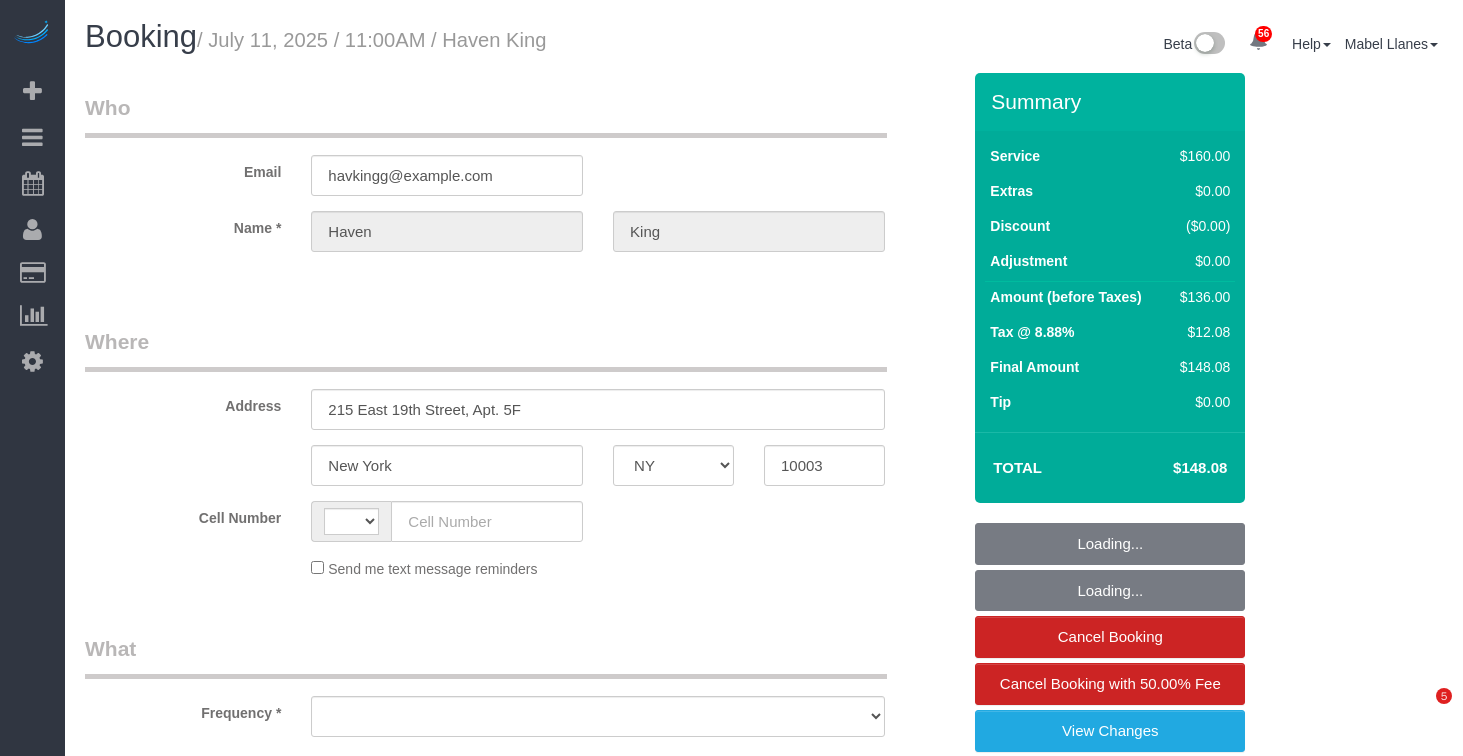 select on "NY" 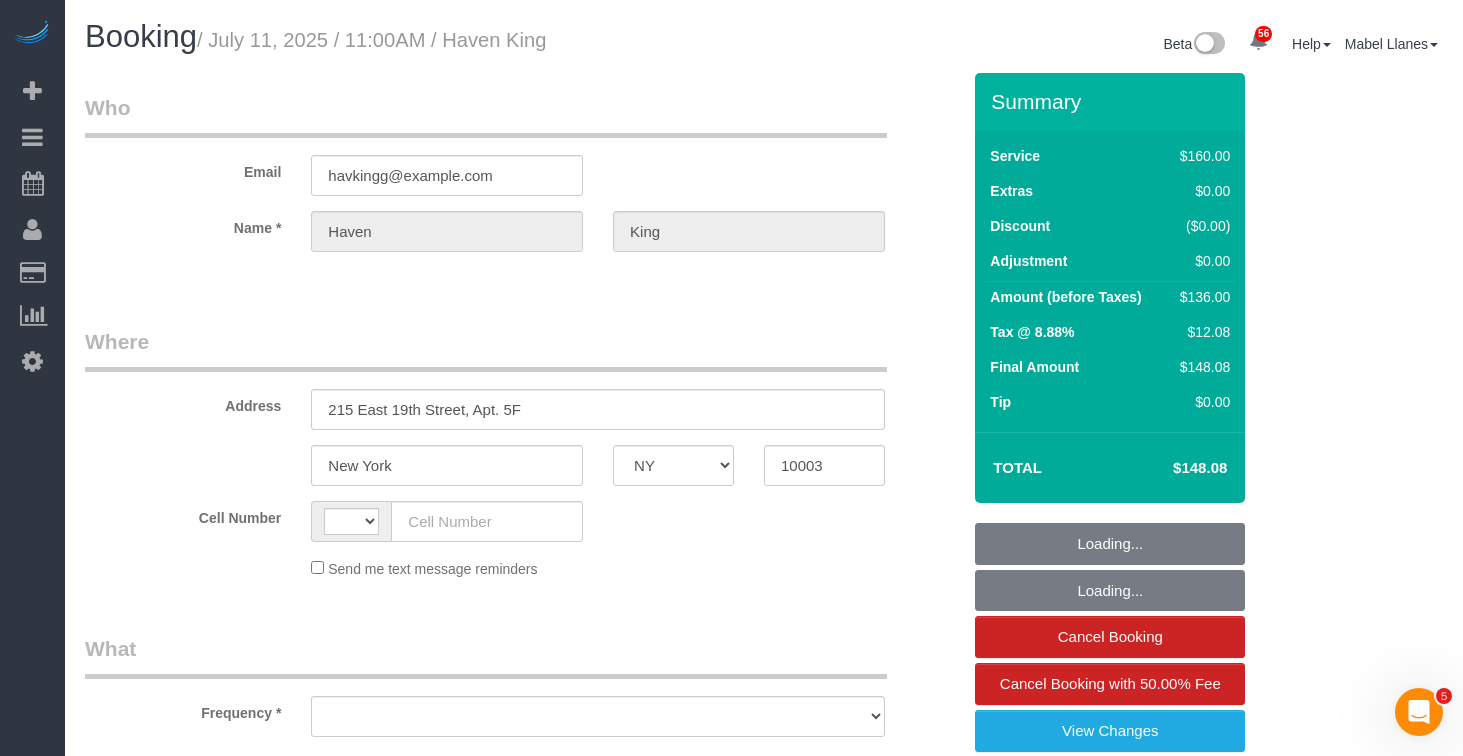 scroll, scrollTop: 0, scrollLeft: 0, axis: both 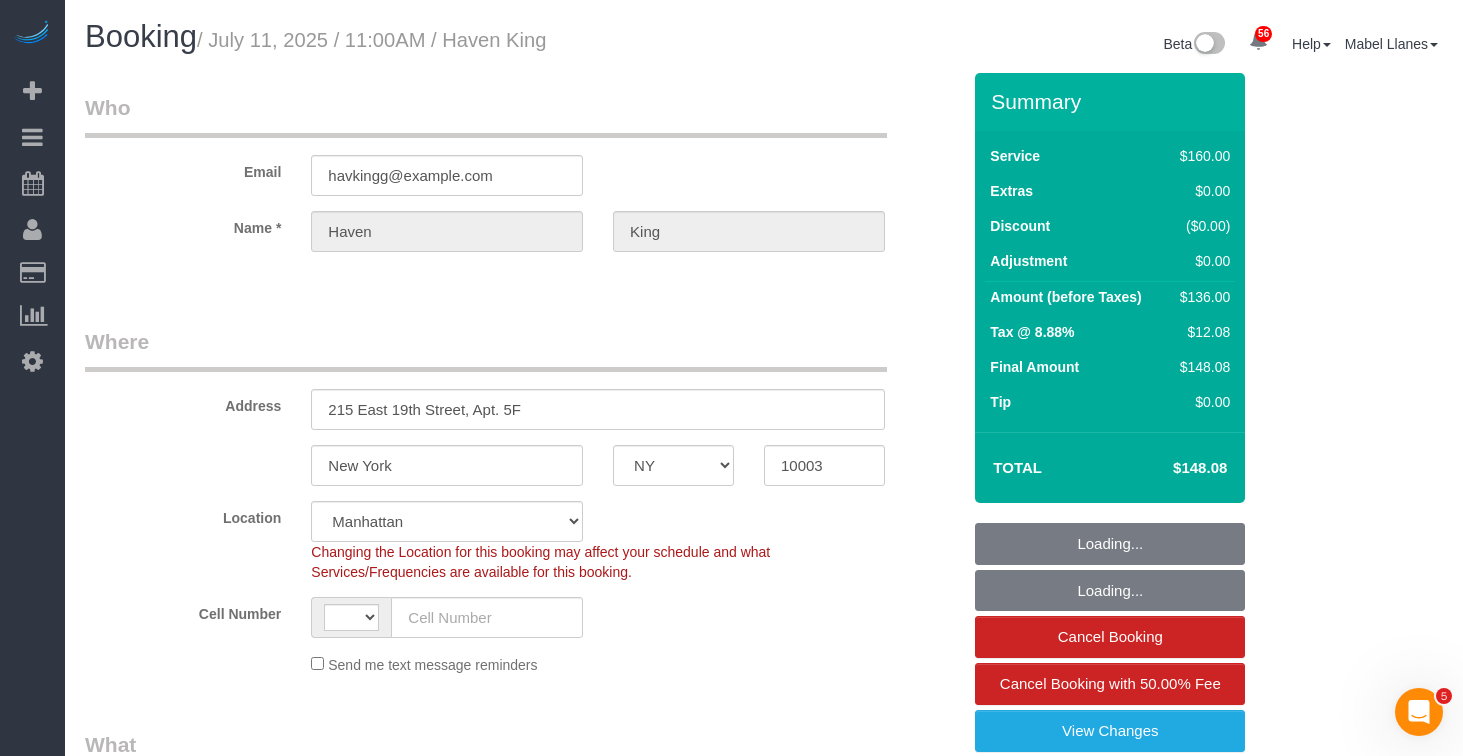 click on "Booking
/ July 11, 2025 / 11:00AM / Haven King" at bounding box center [417, 37] 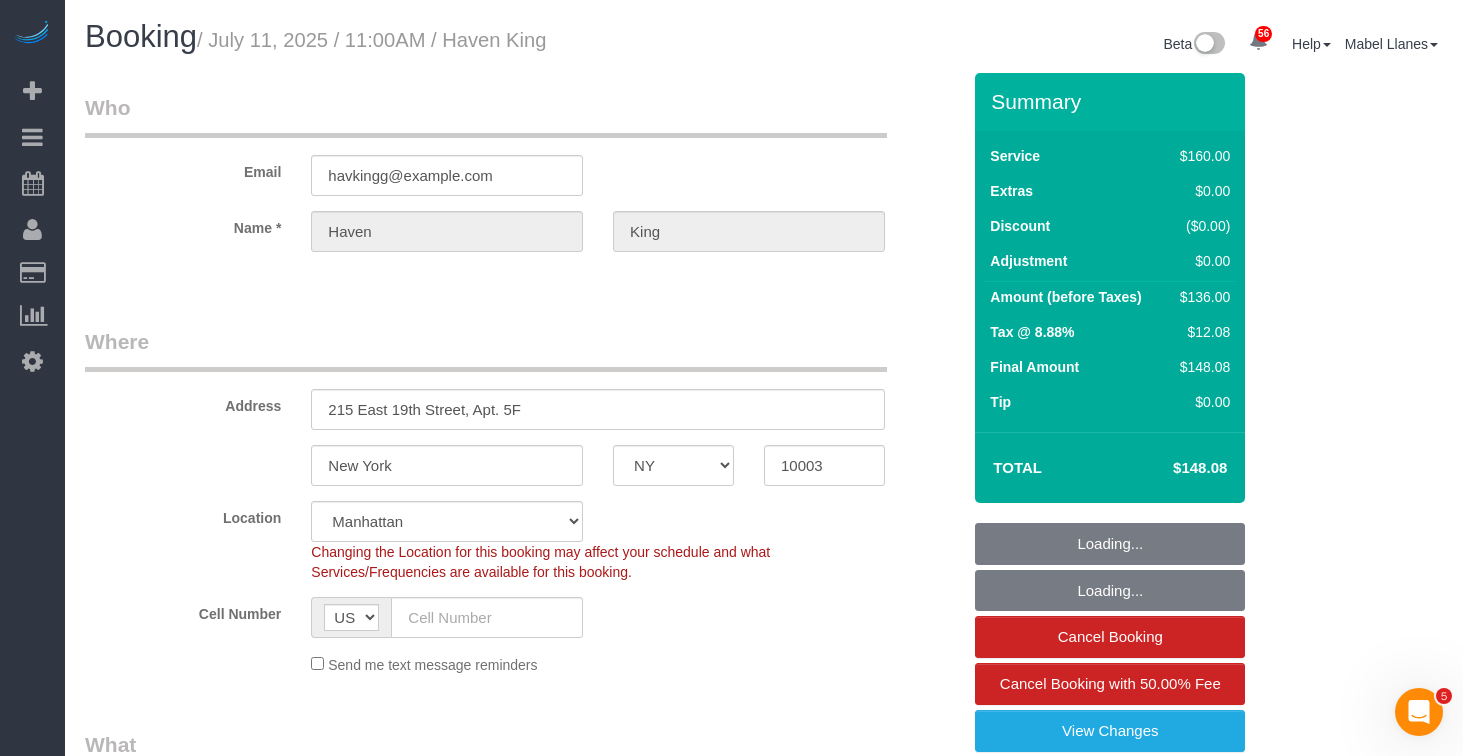 select on "spot1" 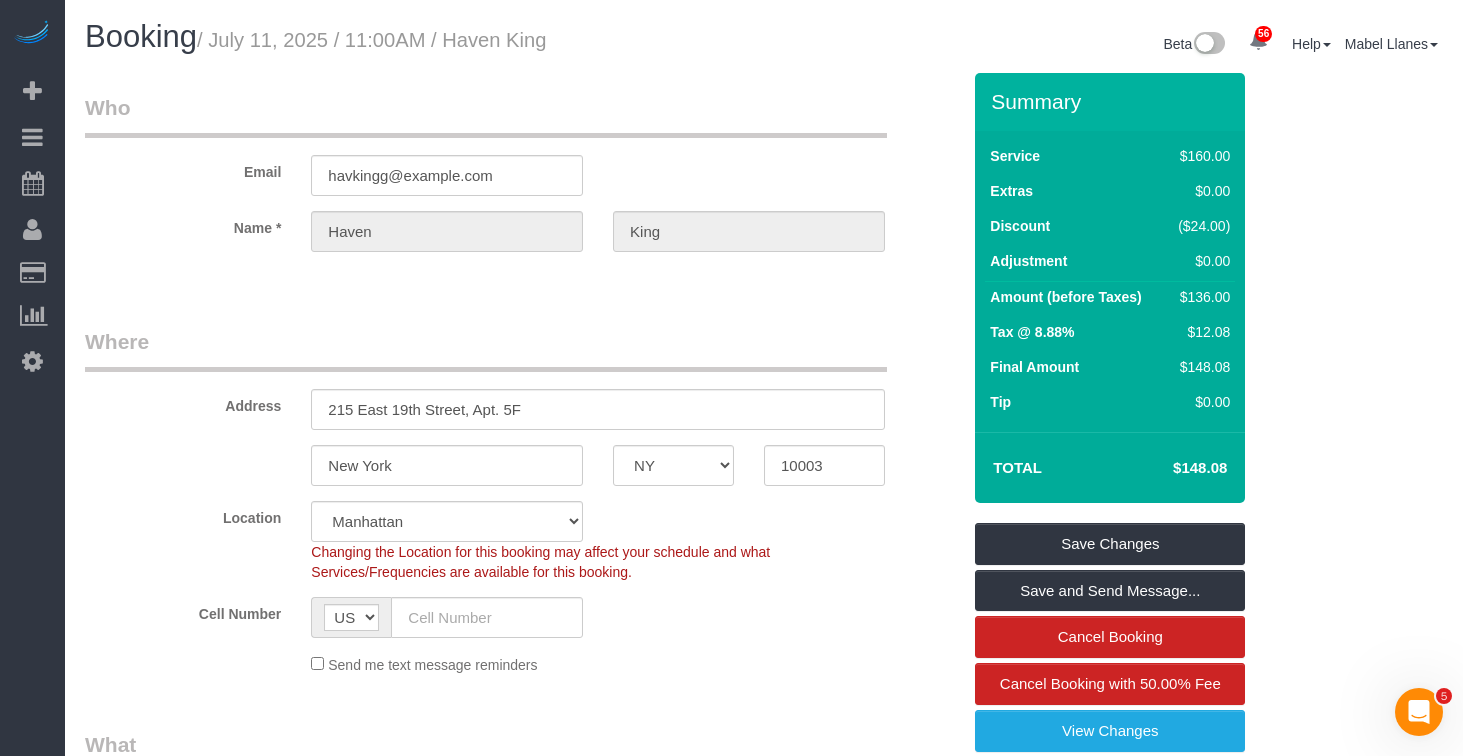 copy on "Haven King" 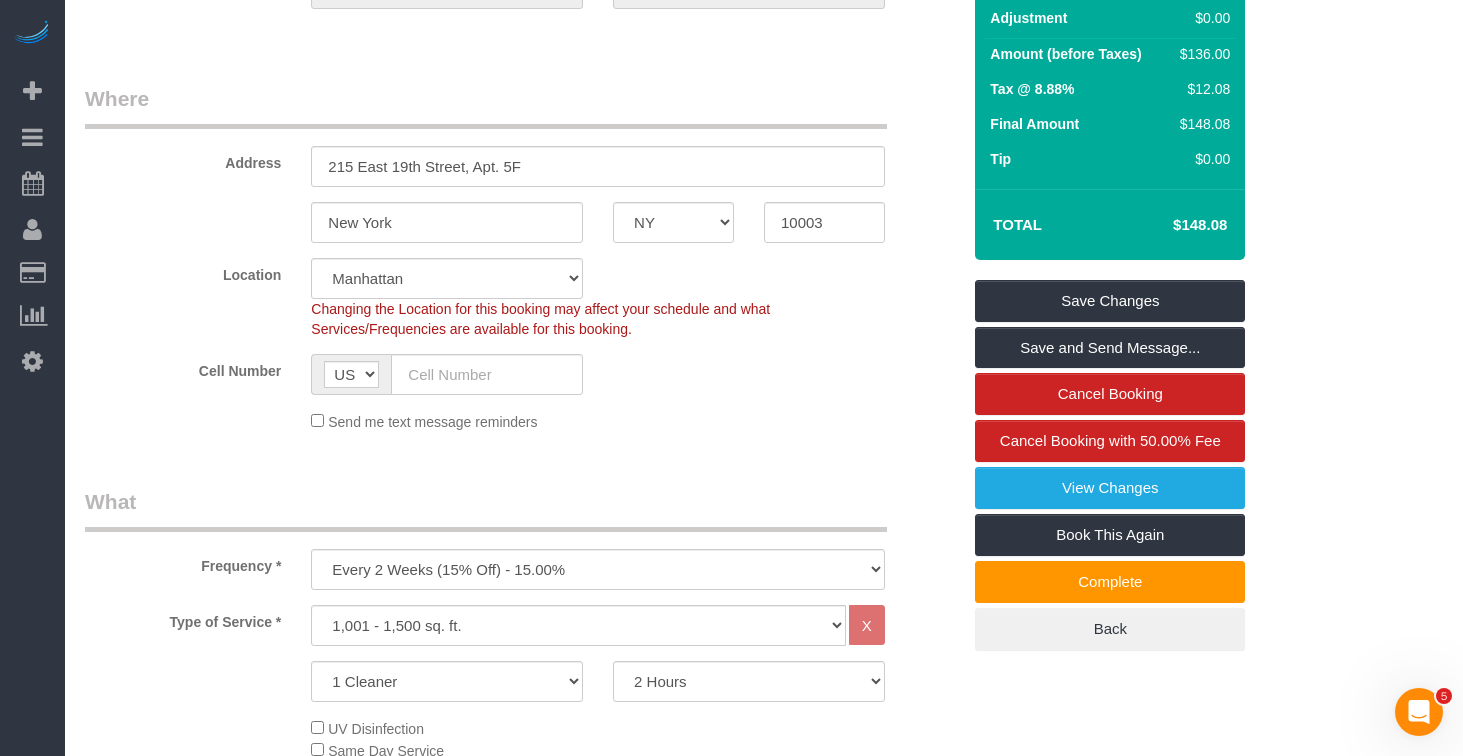 scroll, scrollTop: 0, scrollLeft: 0, axis: both 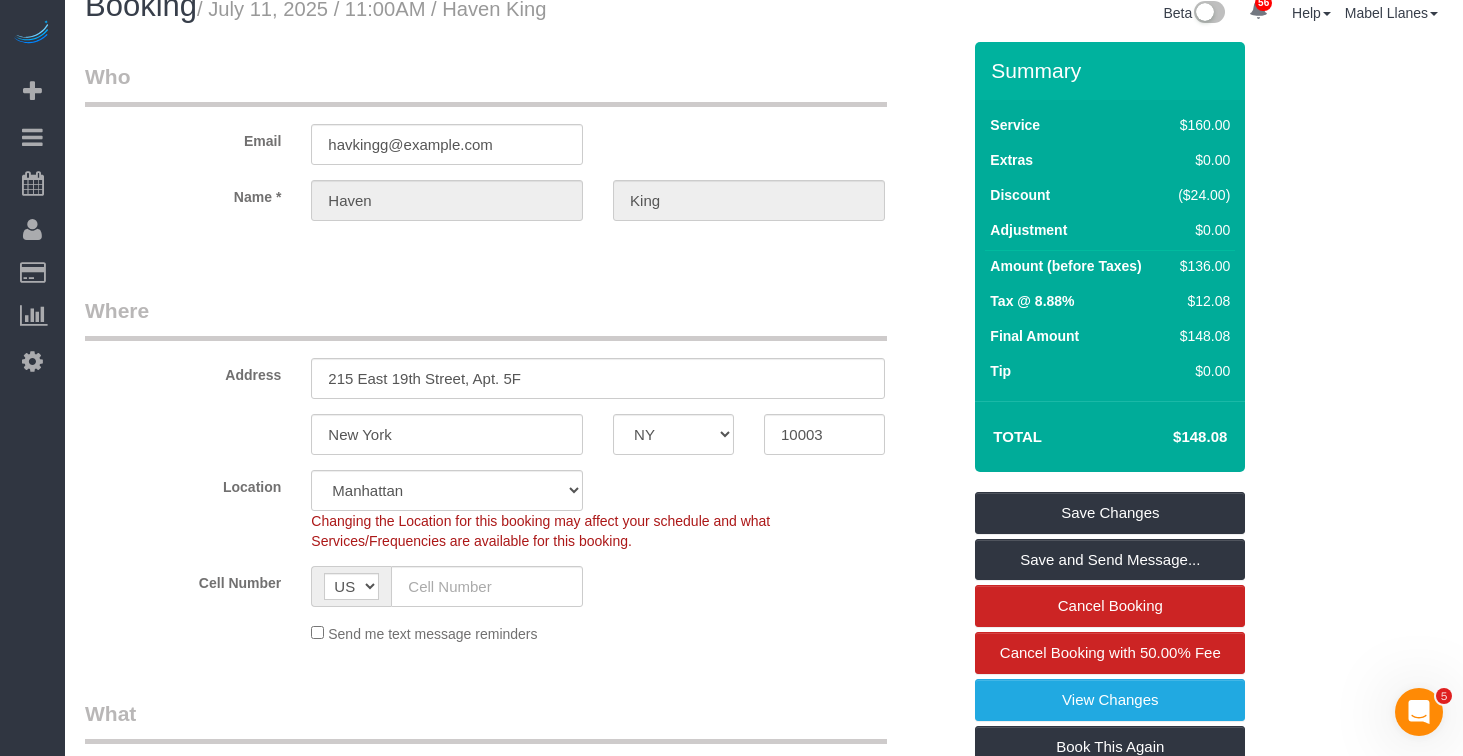 click on "Where
Address
215 East 19th Street, Apt. 5F
New York
AK
AL
AR
AZ
CA
CO
CT
DC
DE
FL
GA
HI
IA
ID
IL
IN
KS
KY
LA
MA
MD
ME
MI
MN
MO
MS
MT
NC
ND
NE
NH
NJ
NM
NV
NY
OH
OK
OR
PA
RI
SC
SD
TN
TX" at bounding box center (522, 477) 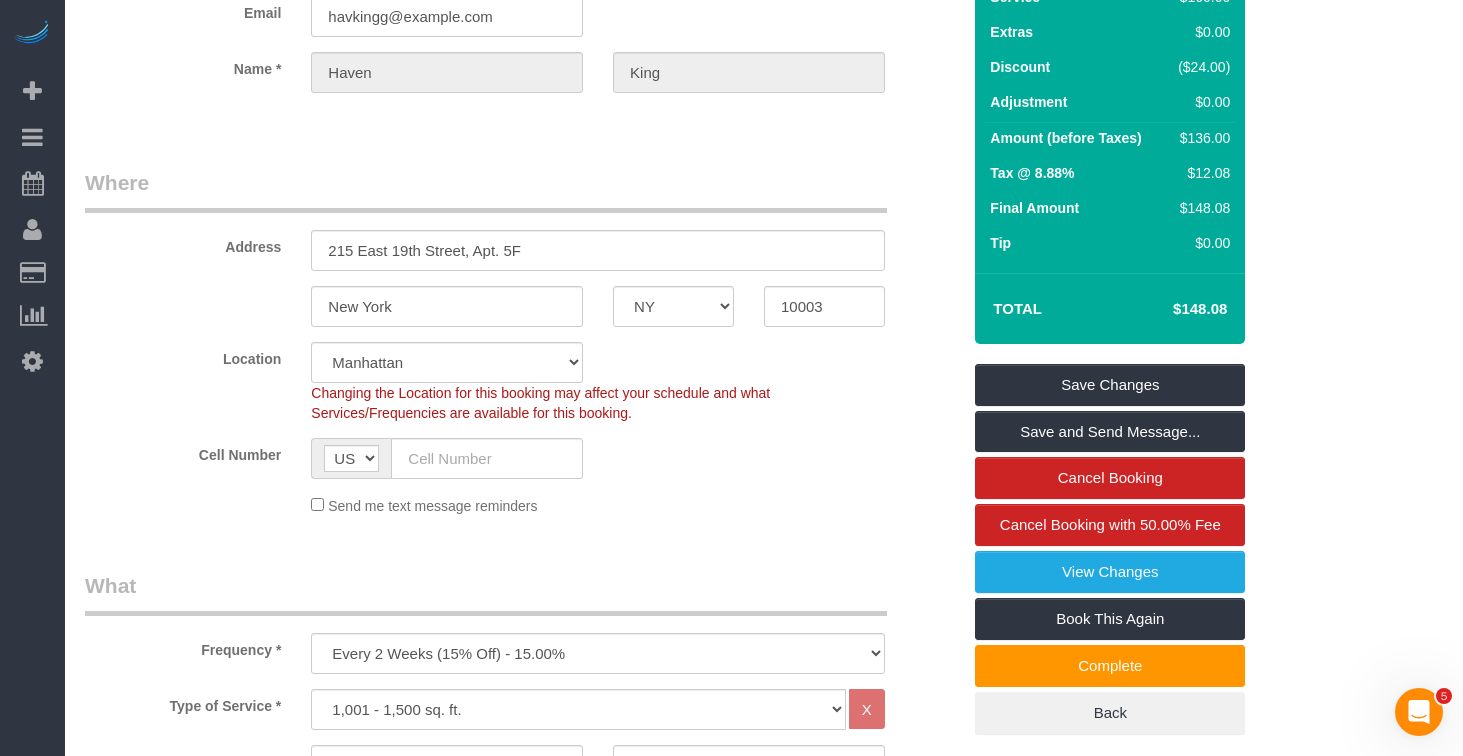 scroll, scrollTop: 168, scrollLeft: 0, axis: vertical 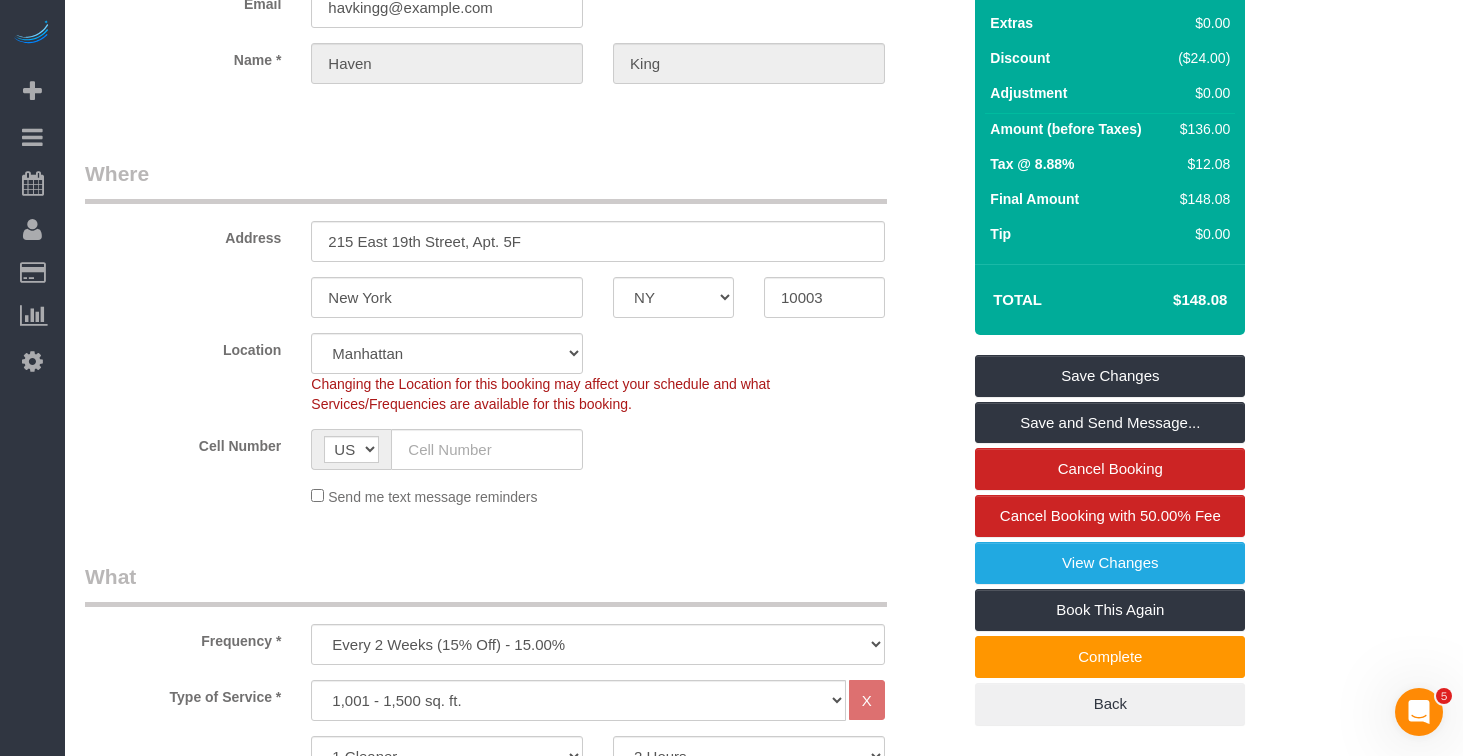 drag, startPoint x: 453, startPoint y: 425, endPoint x: 449, endPoint y: 439, distance: 14.56022 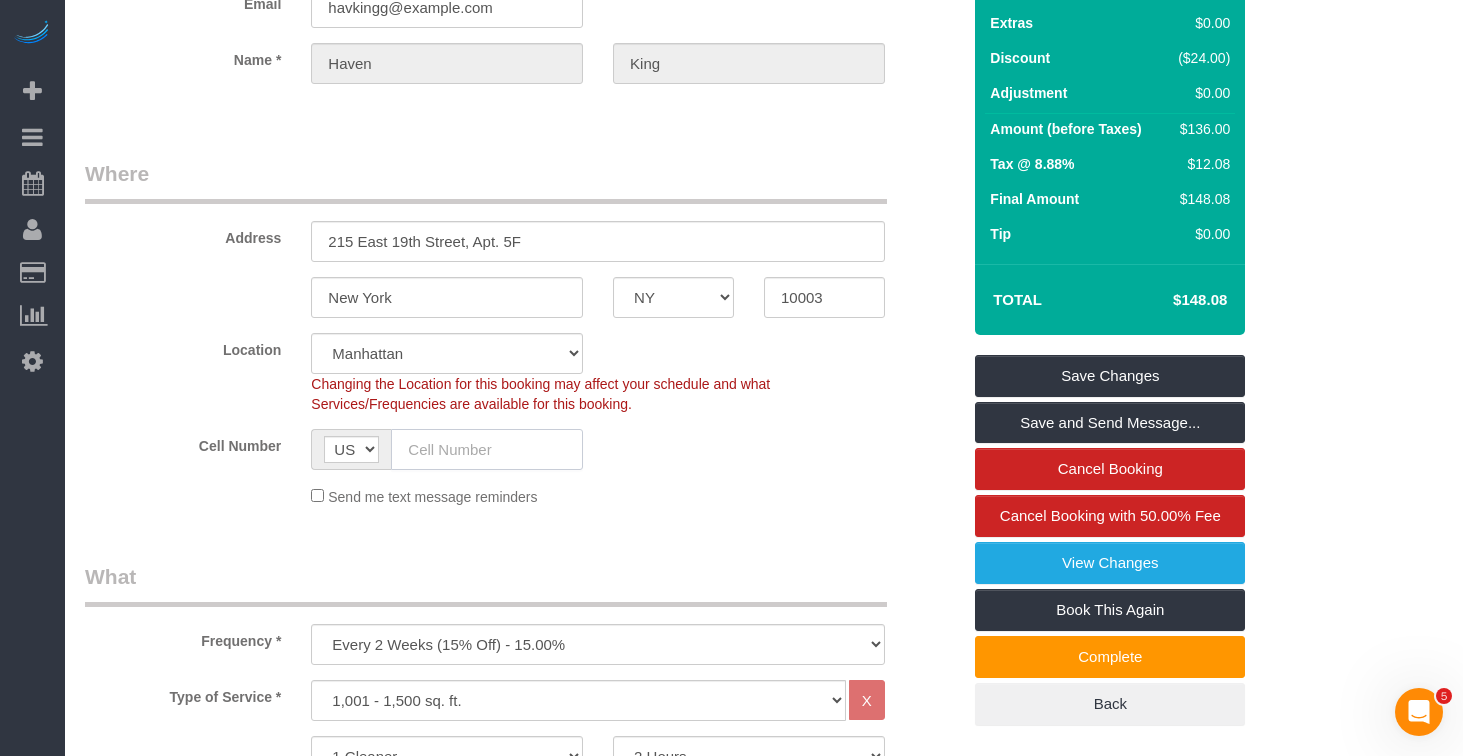 click on "(501) 916-0252" 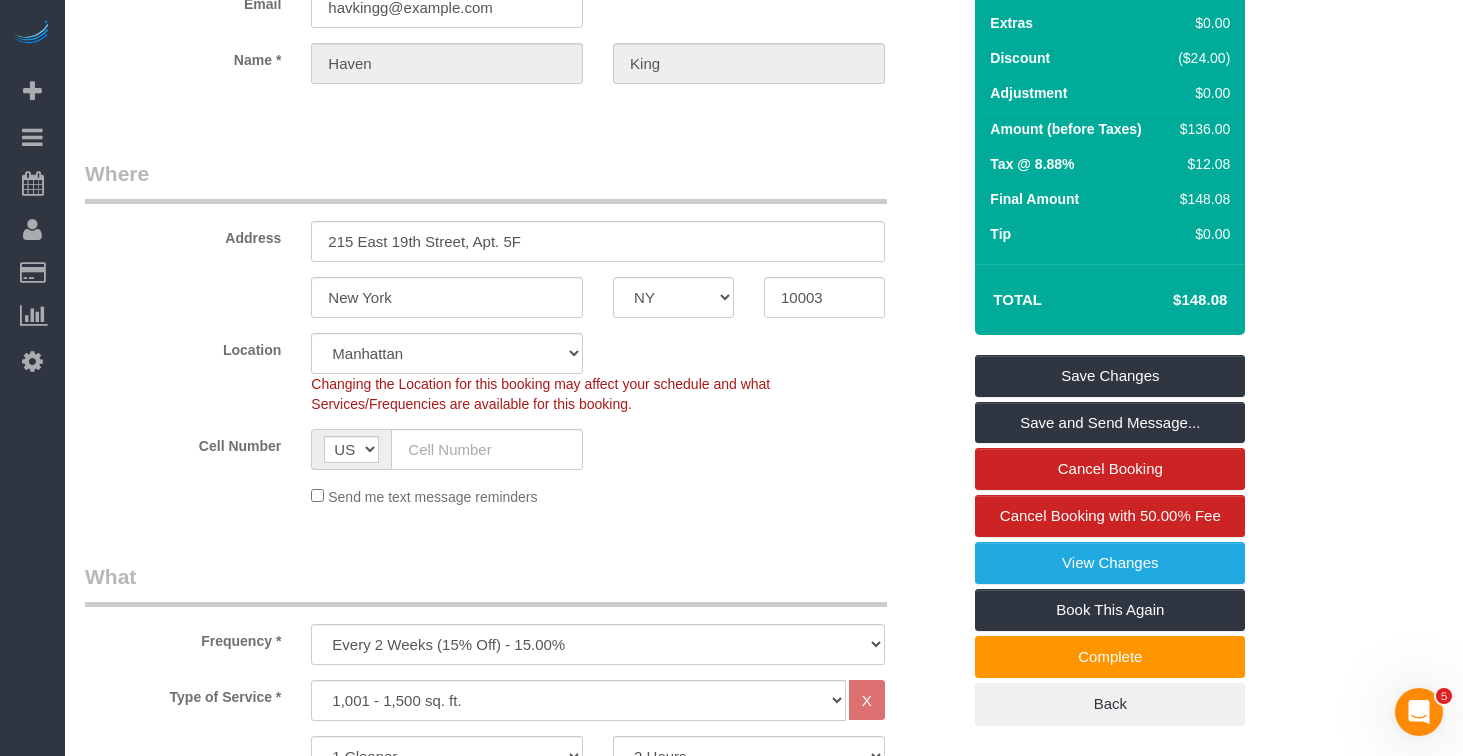 drag, startPoint x: 321, startPoint y: 178, endPoint x: 274, endPoint y: 138, distance: 61.7171 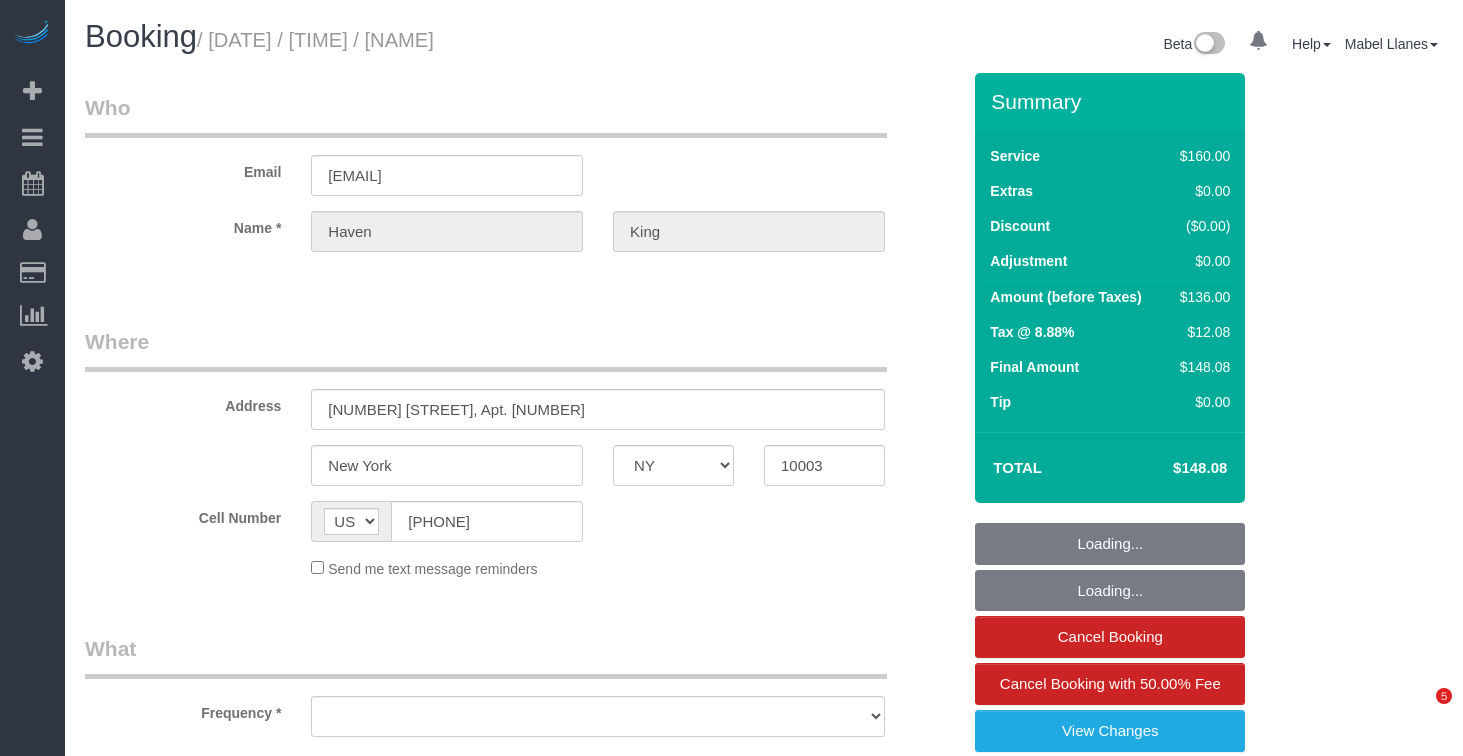 select on "NY" 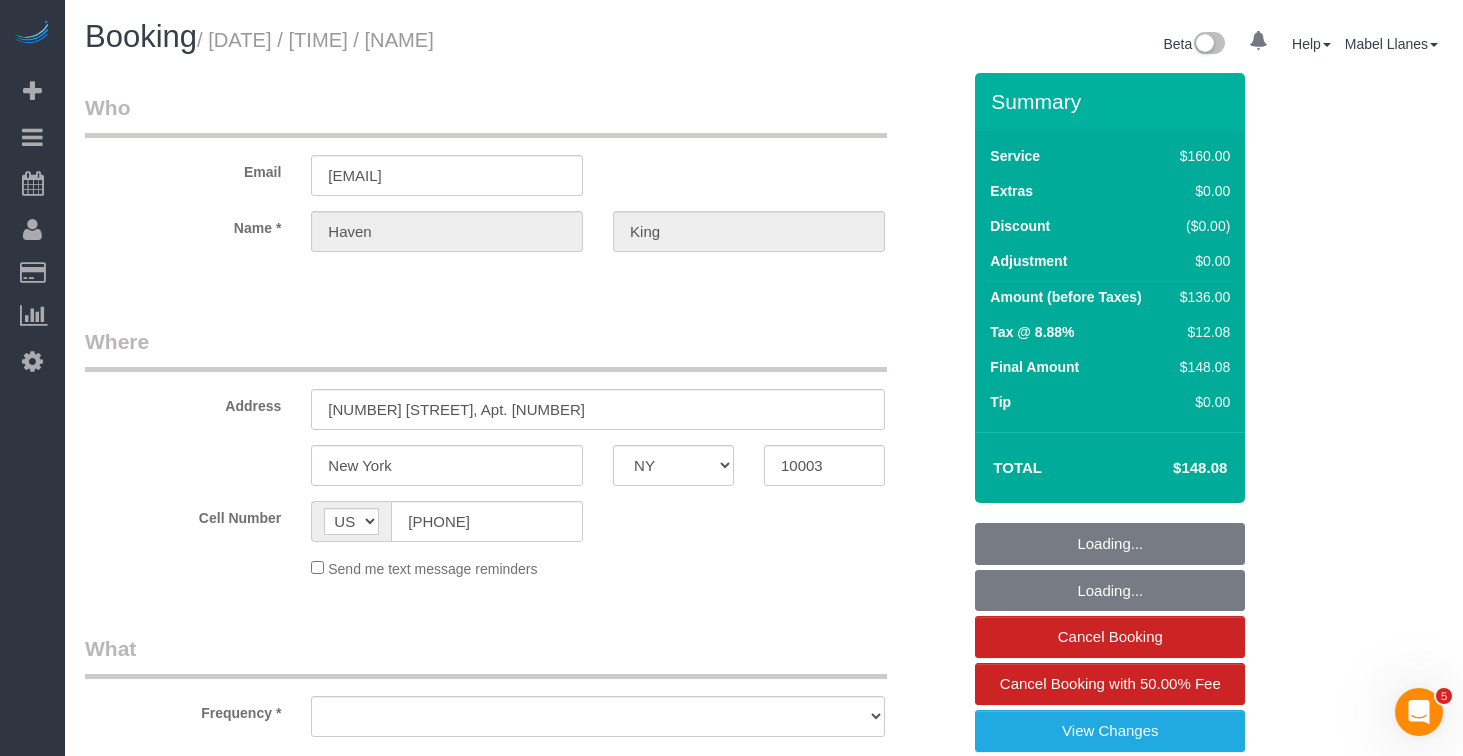 scroll, scrollTop: 0, scrollLeft: 0, axis: both 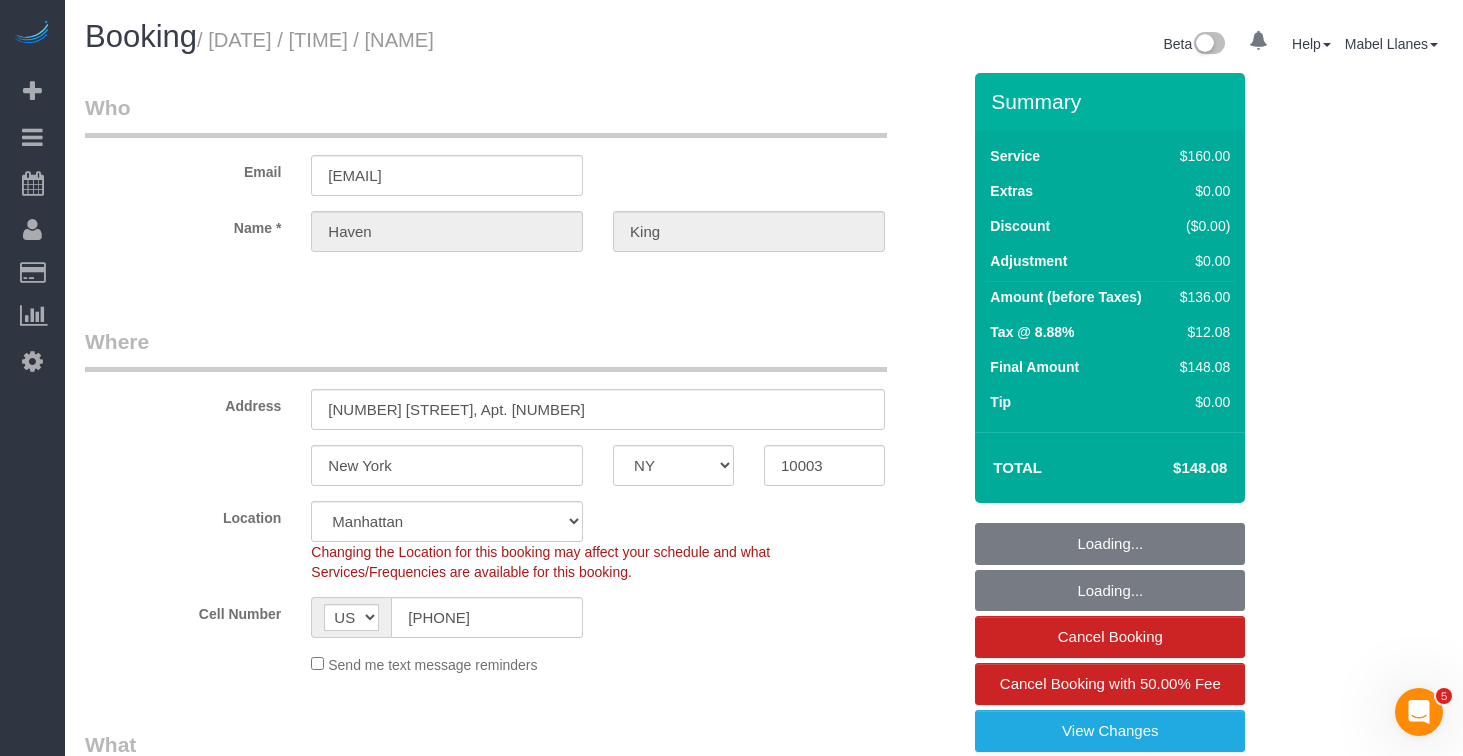 select on "string:stripe-pm_1RUCwW4VGloSiKo73LZshwpy" 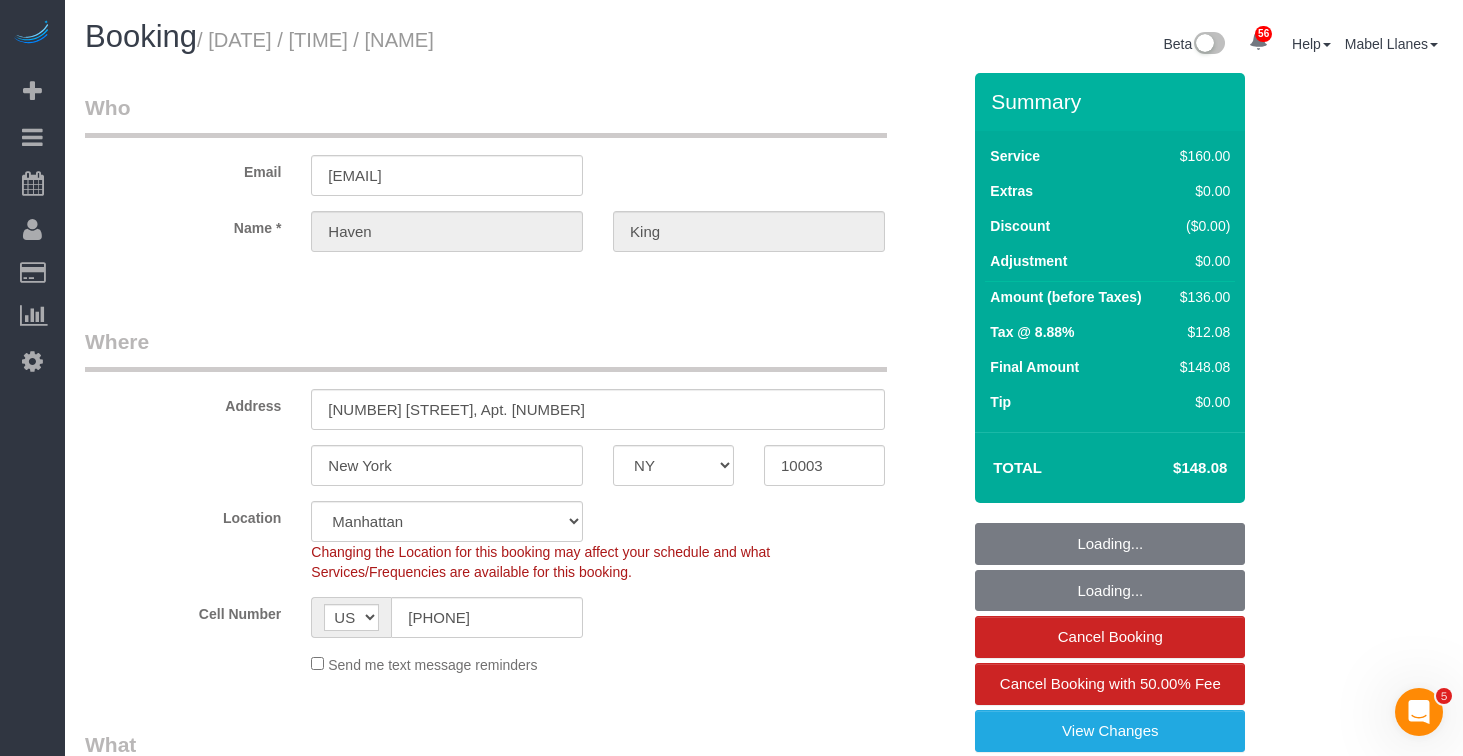 select on "spot1" 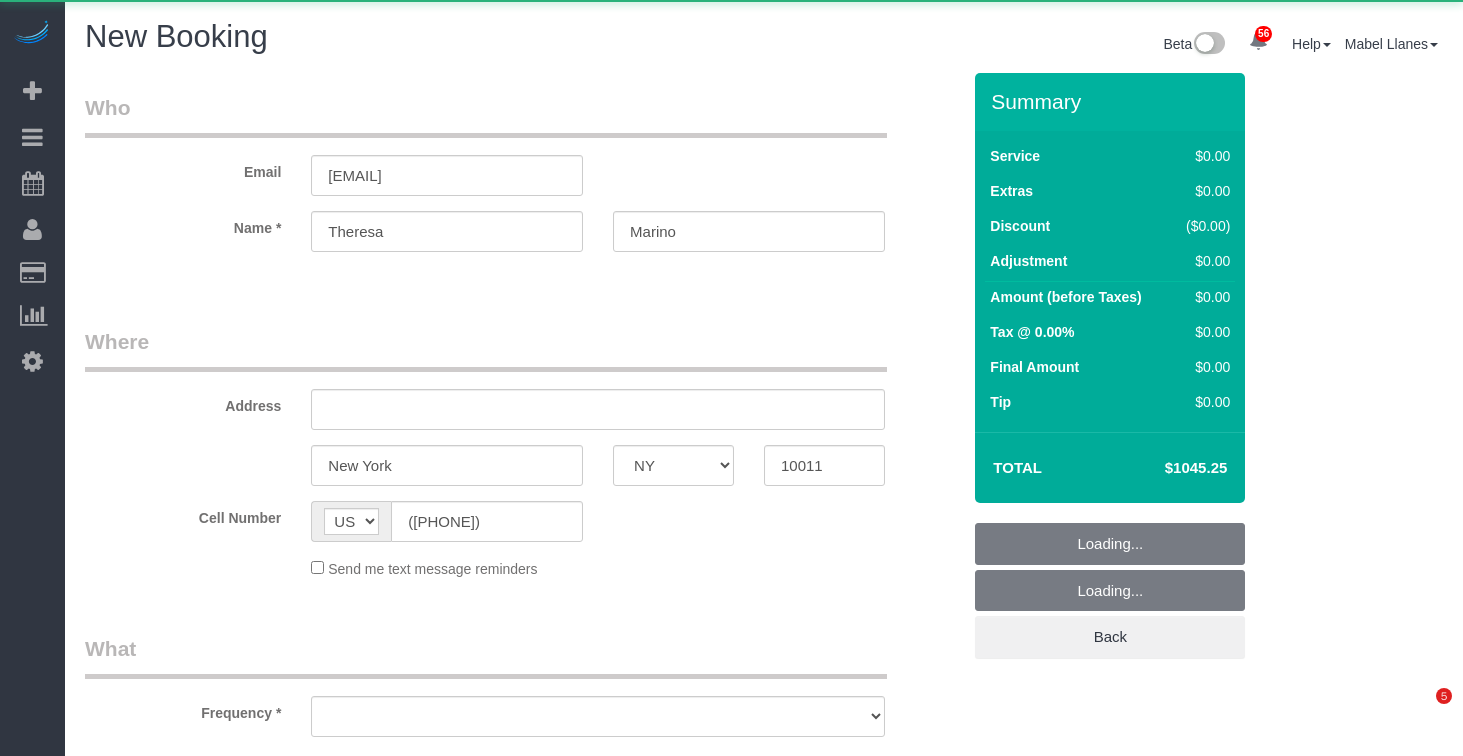 select on "NY" 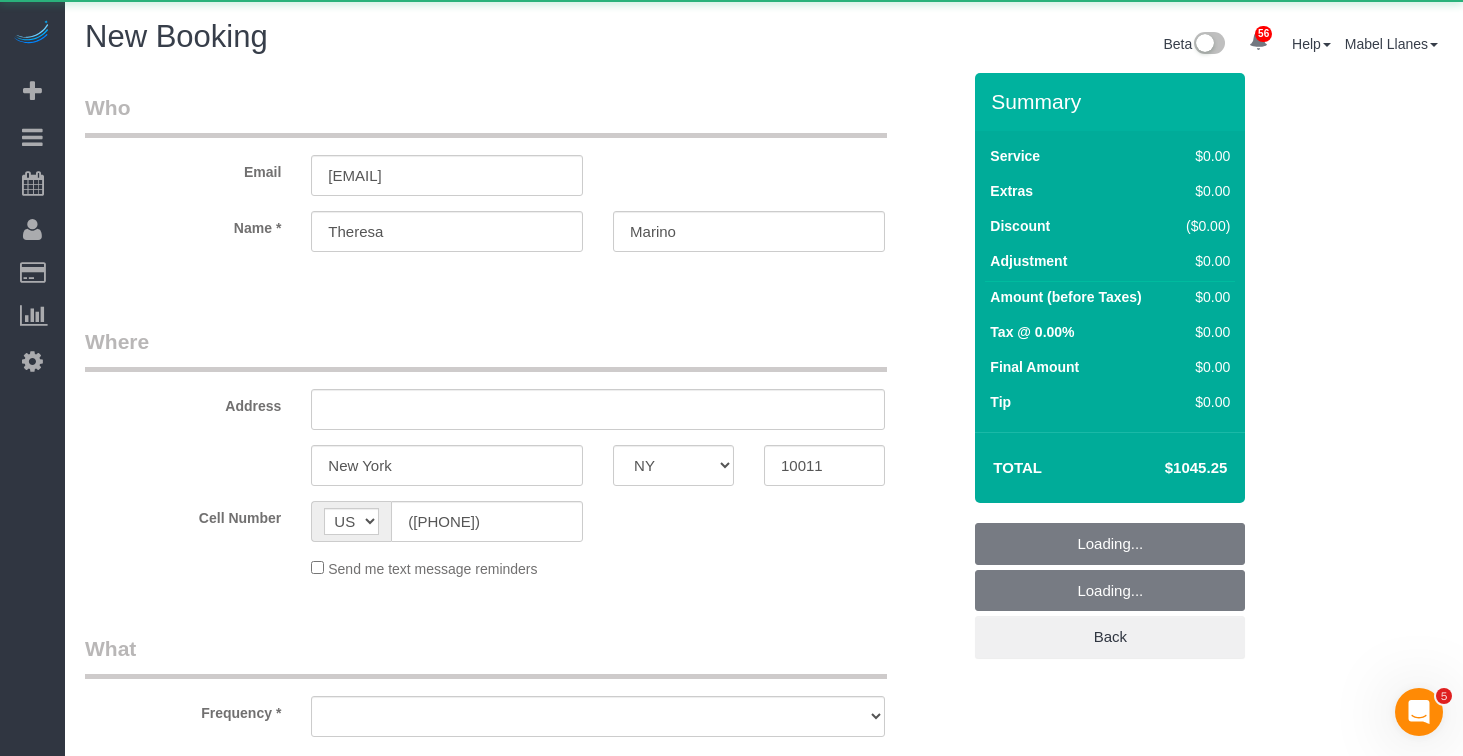 scroll, scrollTop: 0, scrollLeft: 0, axis: both 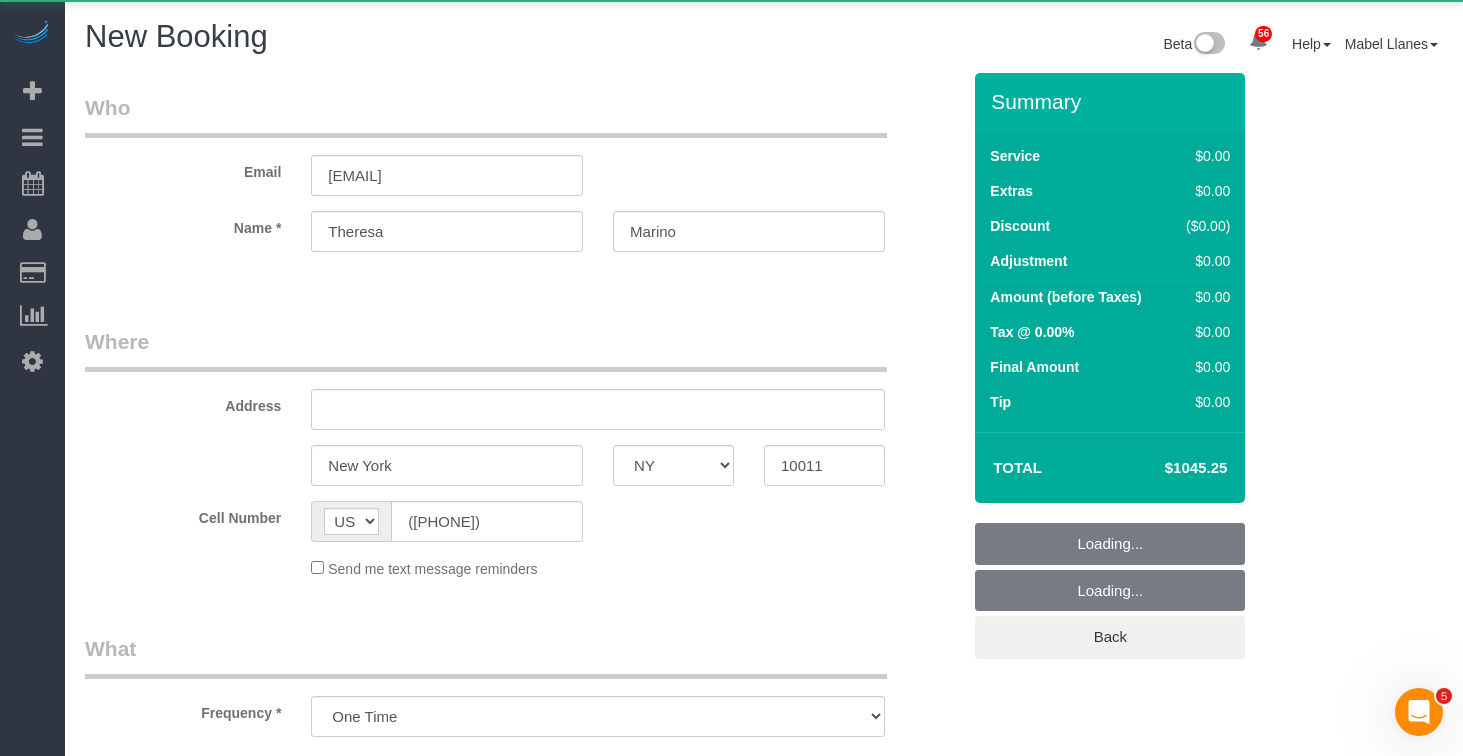 select on "4" 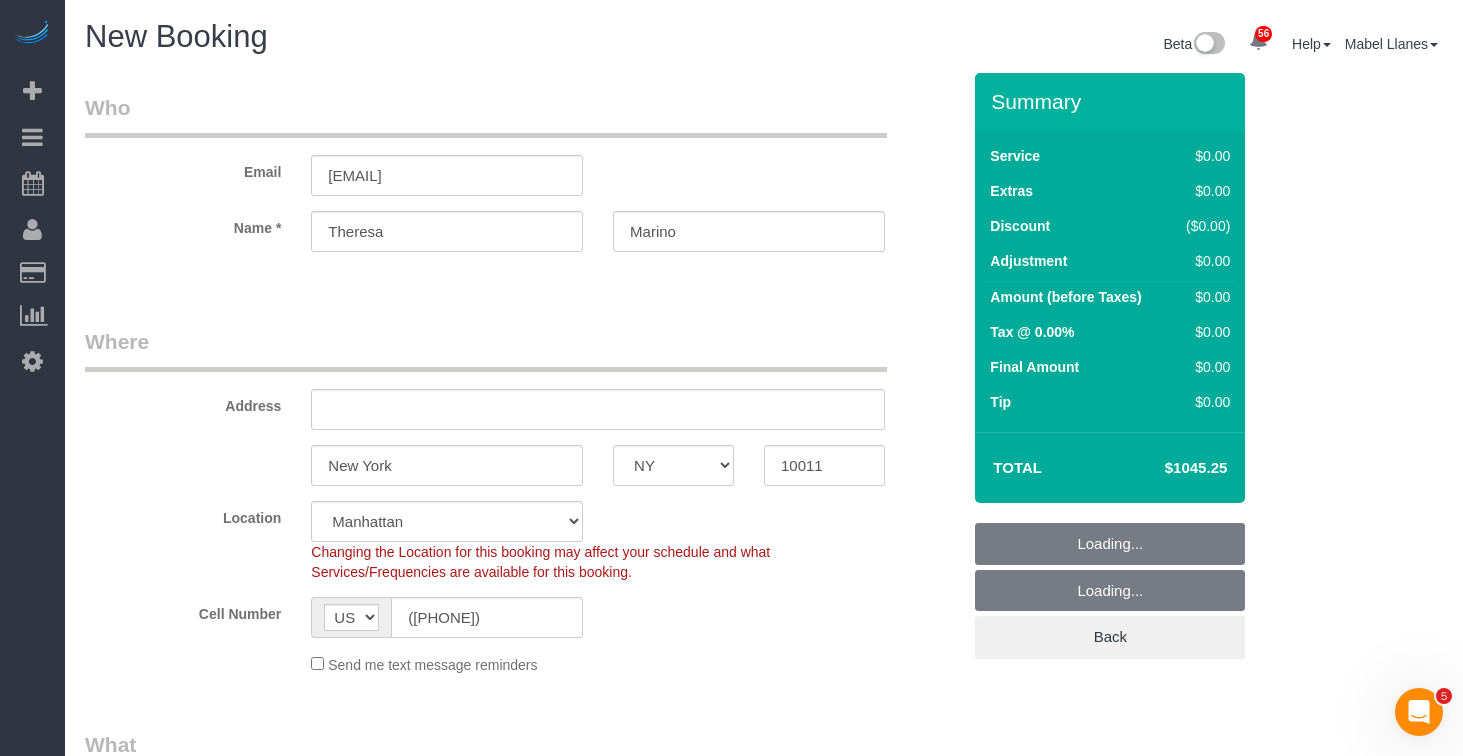 select on "spot3" 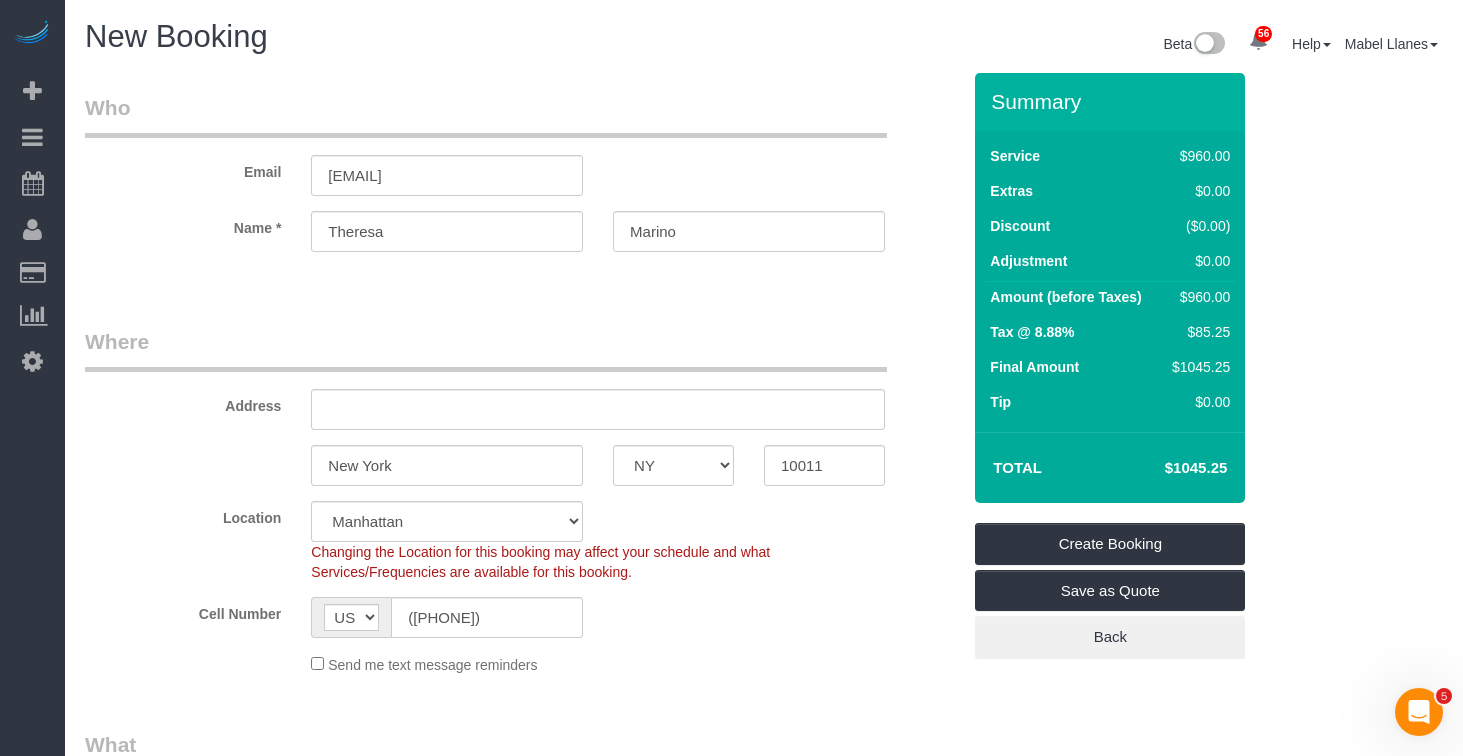 select on "spot62" 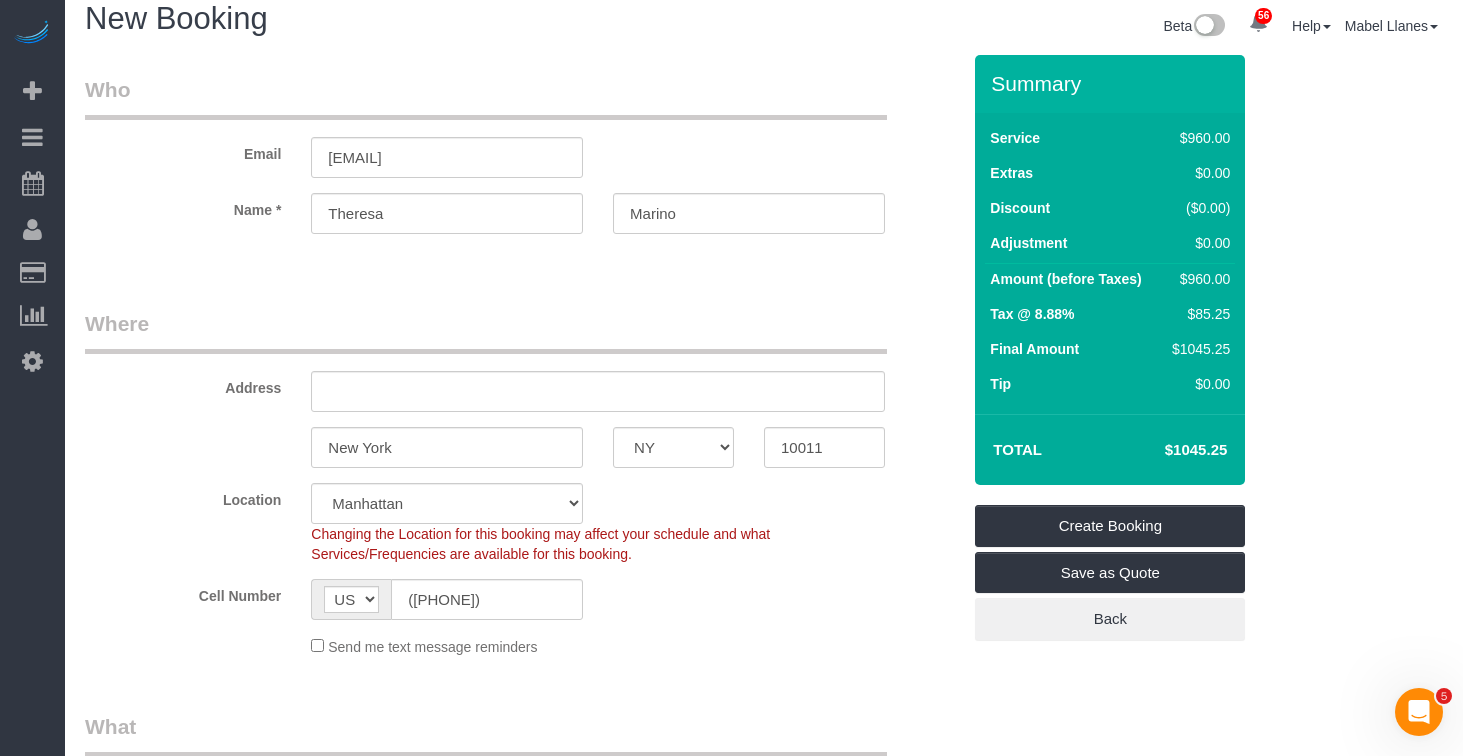 scroll, scrollTop: 0, scrollLeft: 0, axis: both 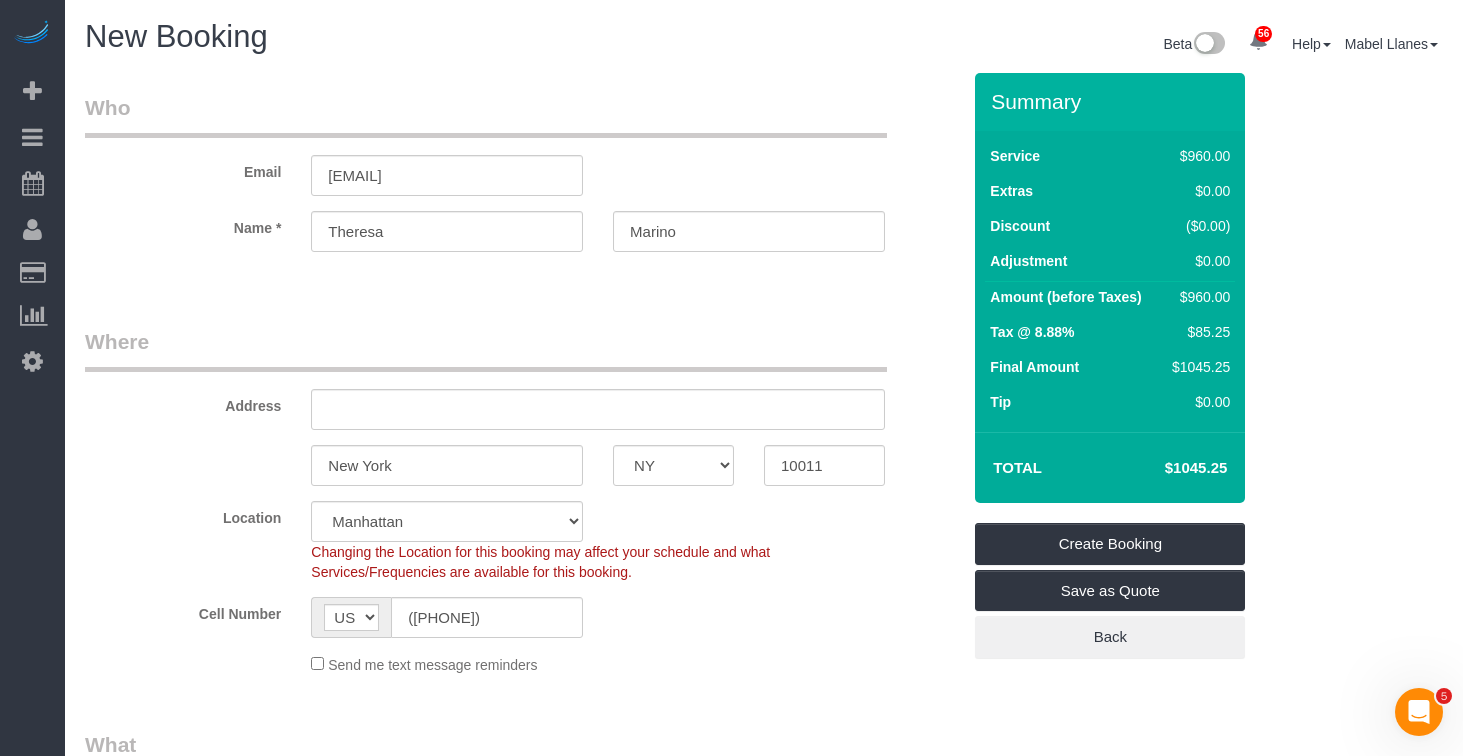 click on "Email
theresa@hirtenstein.com" at bounding box center (522, 144) 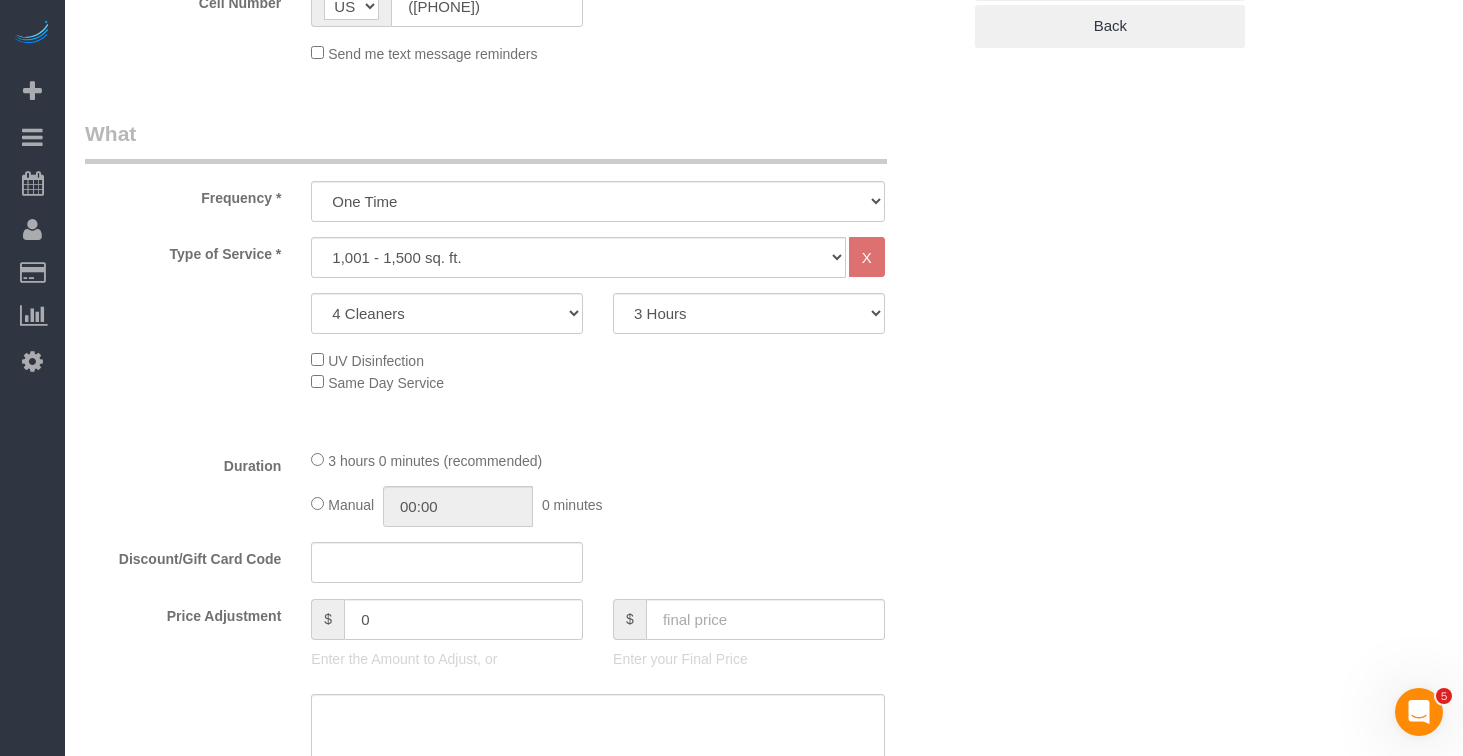 scroll, scrollTop: 605, scrollLeft: 0, axis: vertical 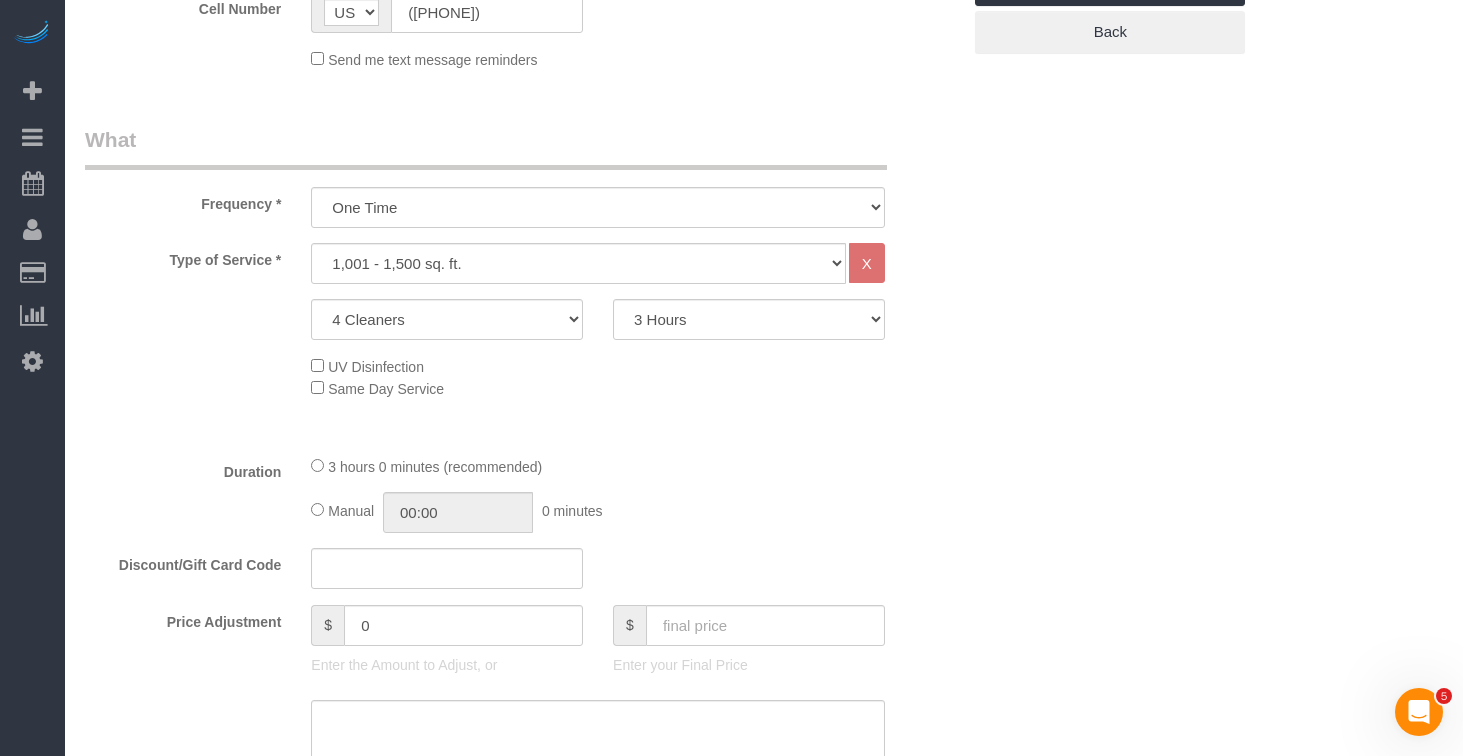 click on "3 hours 0 minutes (recommended)" 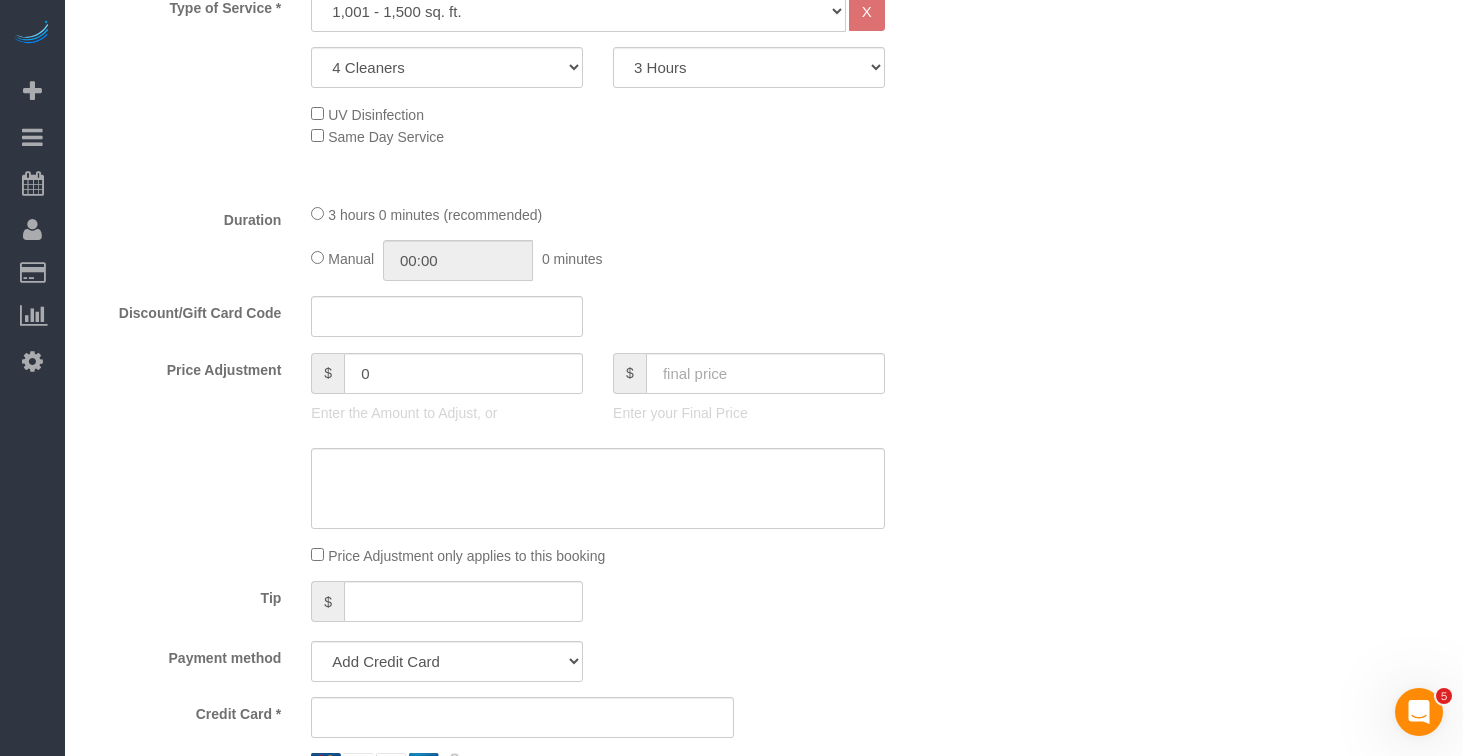 scroll, scrollTop: 713, scrollLeft: 0, axis: vertical 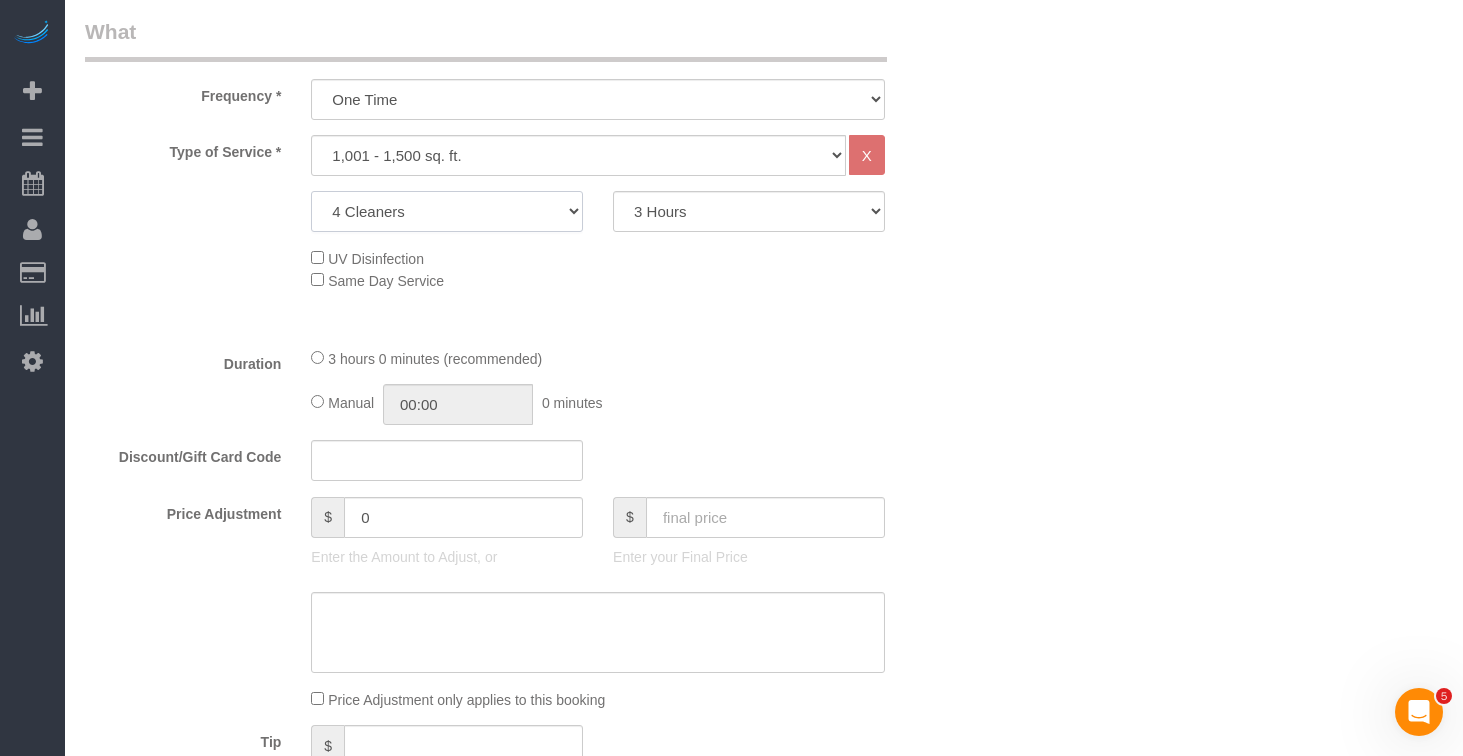 click on "1 Cleaner
2 Cleaners
3 Cleaners
4 Cleaners
5 Cleaners" 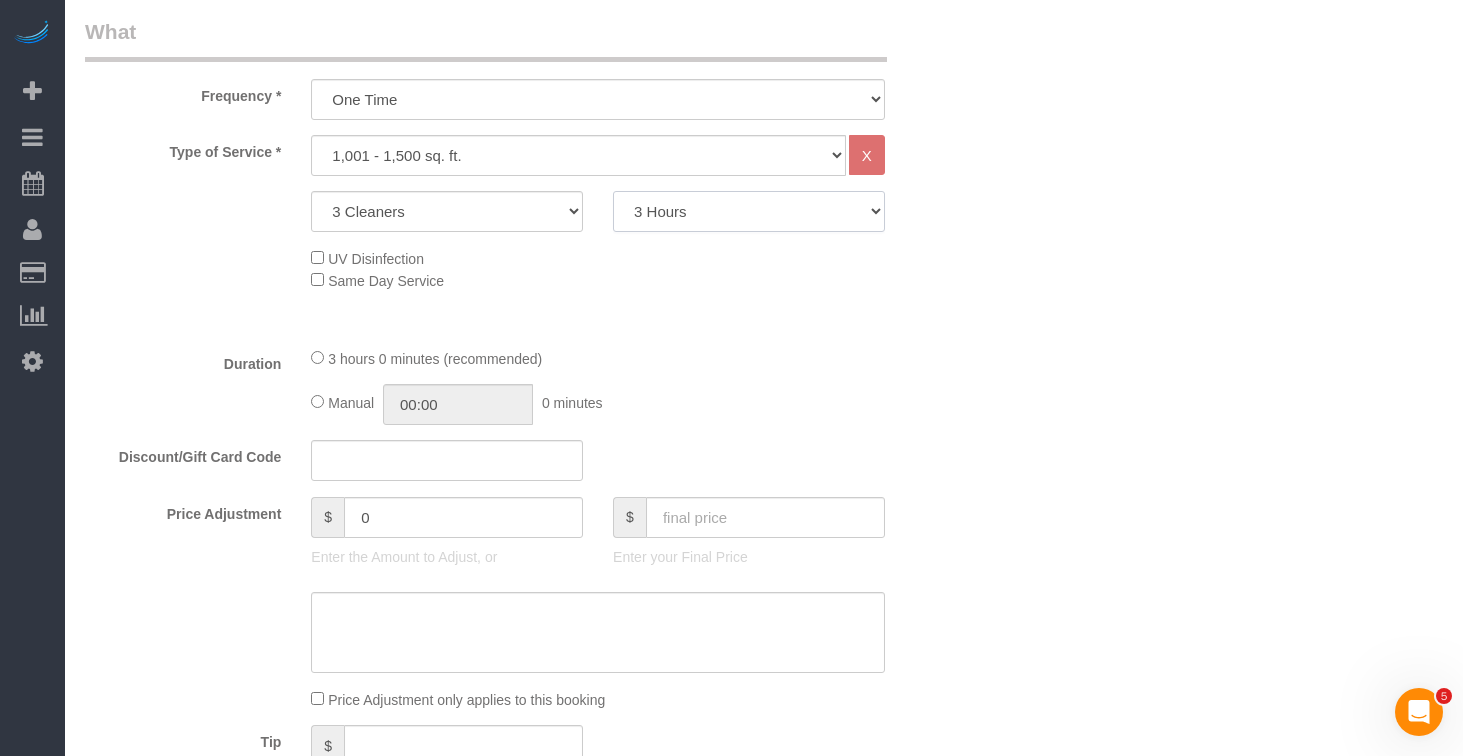 click on "2 Hours
2.5 Hours
3 Hours
3.5 Hours
4 Hours
4.5 Hours
5 Hours
5.5 Hours
6 Hours
6.5 Hours
7 Hours
7.5 Hours
8 Hours
8.5 Hours
9 Hours
9.5 Hours
10 Hours
10.5 Hours
11 Hours
11.5 Hours
12 Hours" 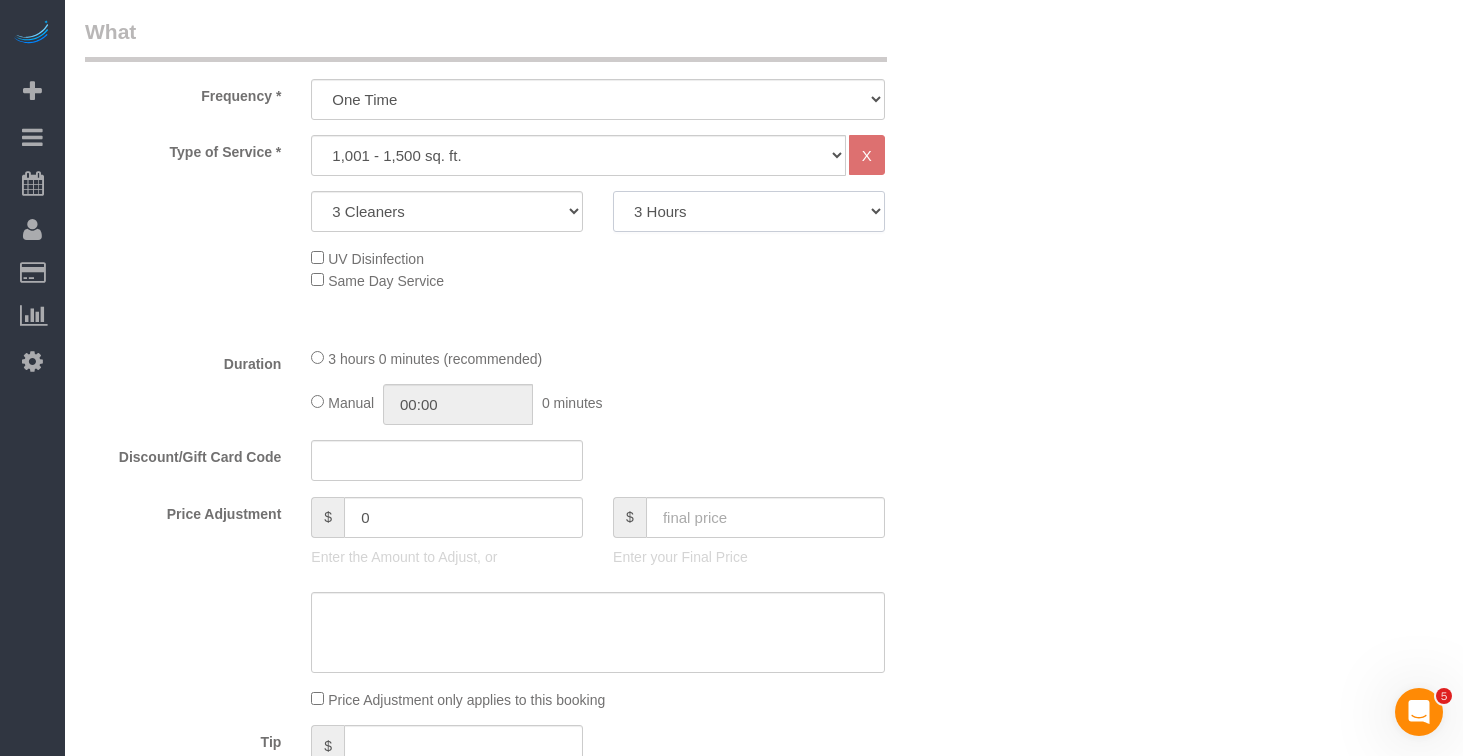 select on "240" 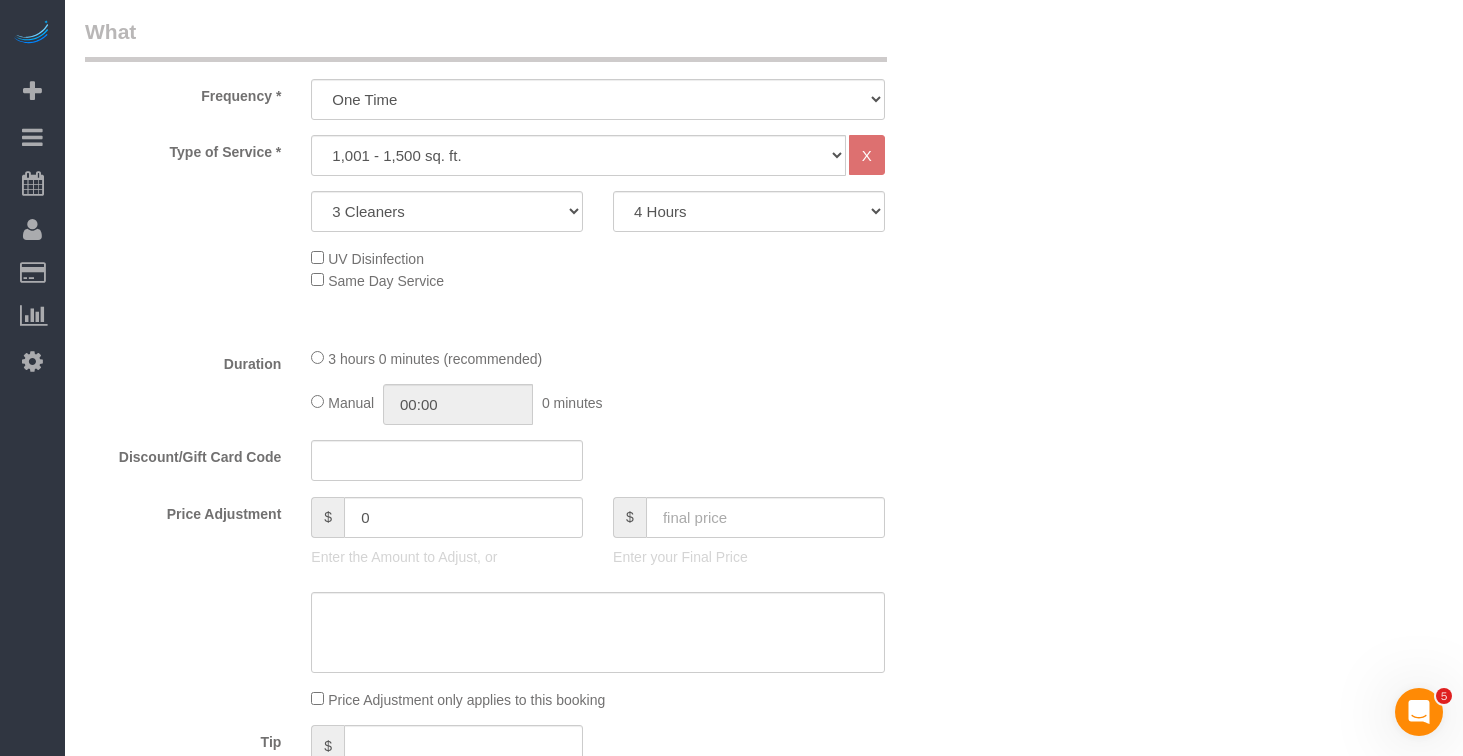 click on "Who
Email
theresa@hirtenstein.com
Name *
Theresa
Marino
Where
Address
New York
AK
AL
AR
AZ
CA
CO
CT
DC
DE
FL
GA
HI
IA
ID
IL
IN
KS
KY
LA
MA
MD
ME
MI
MN
MO
MS
MT
NC
ND
NE
NH" at bounding box center (764, 790) 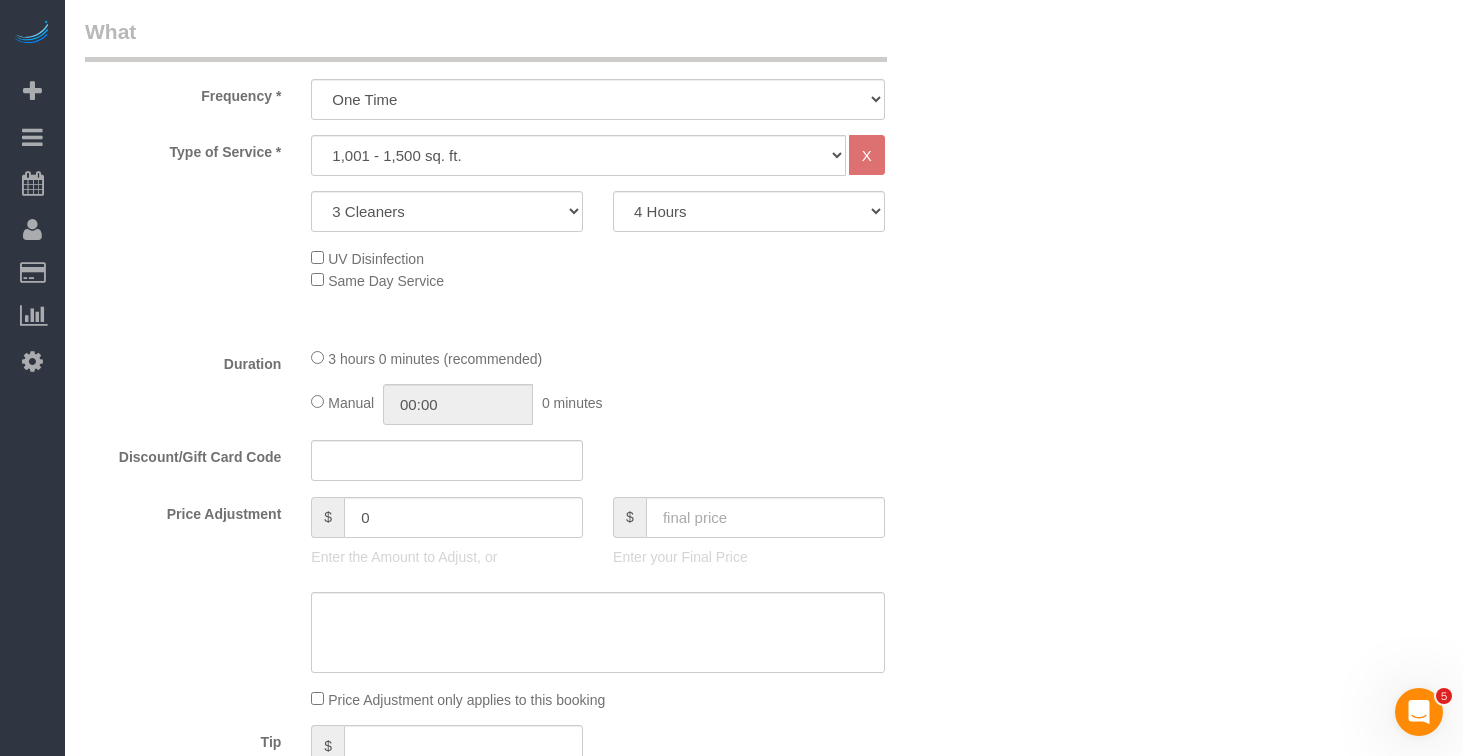 click on "Duration
3 hours 0 minutes (recommended)
Manual
00:00
0 minutes" 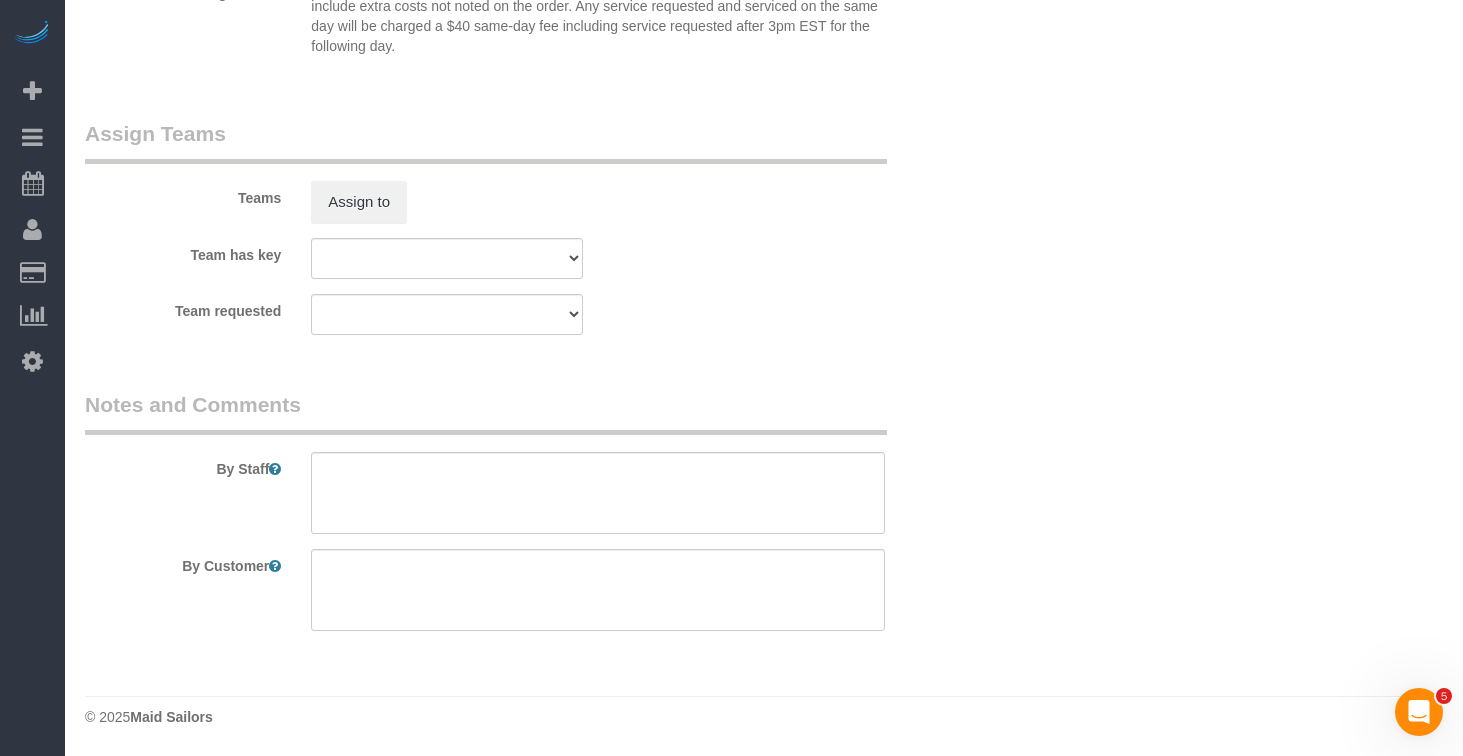 select on "spot121" 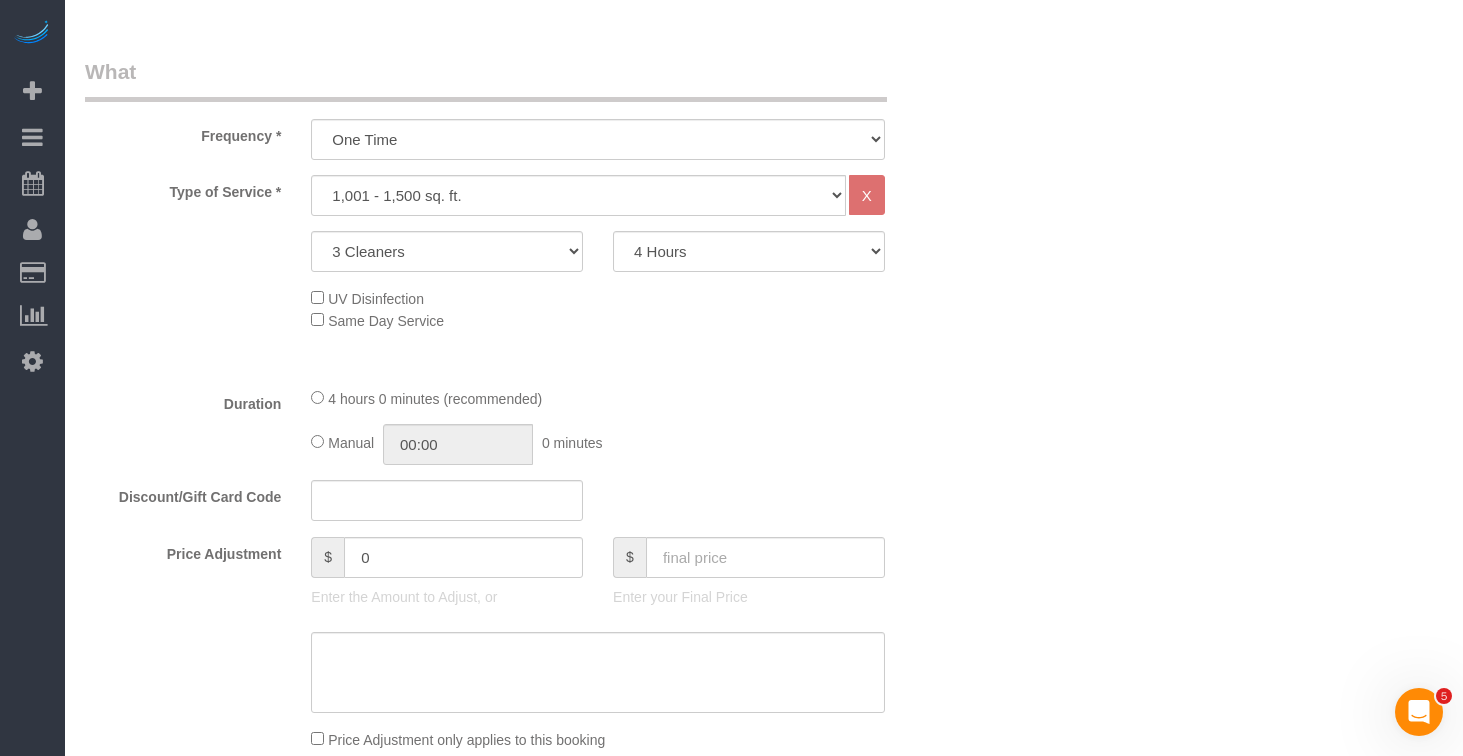 scroll, scrollTop: 690, scrollLeft: 0, axis: vertical 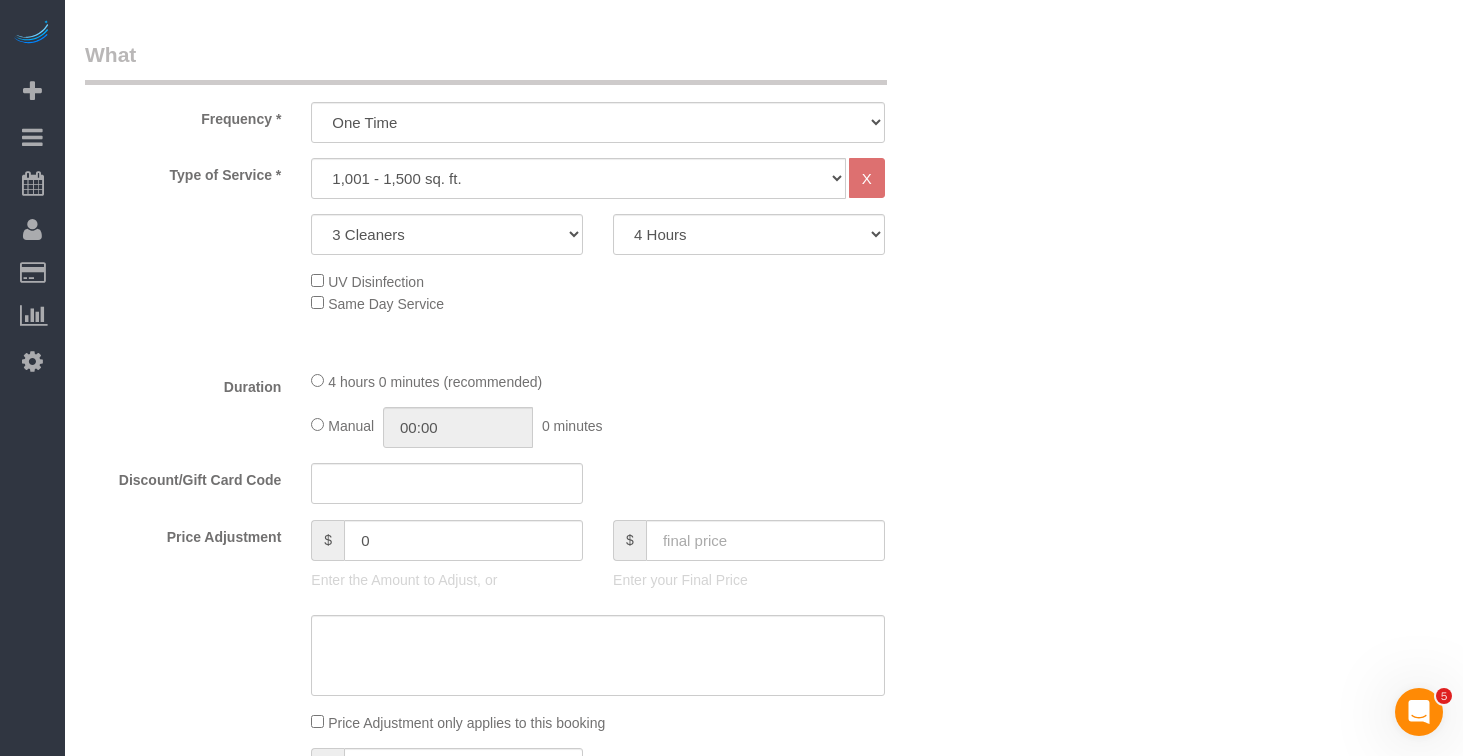 click on "Manual
00:00
0 minutes" 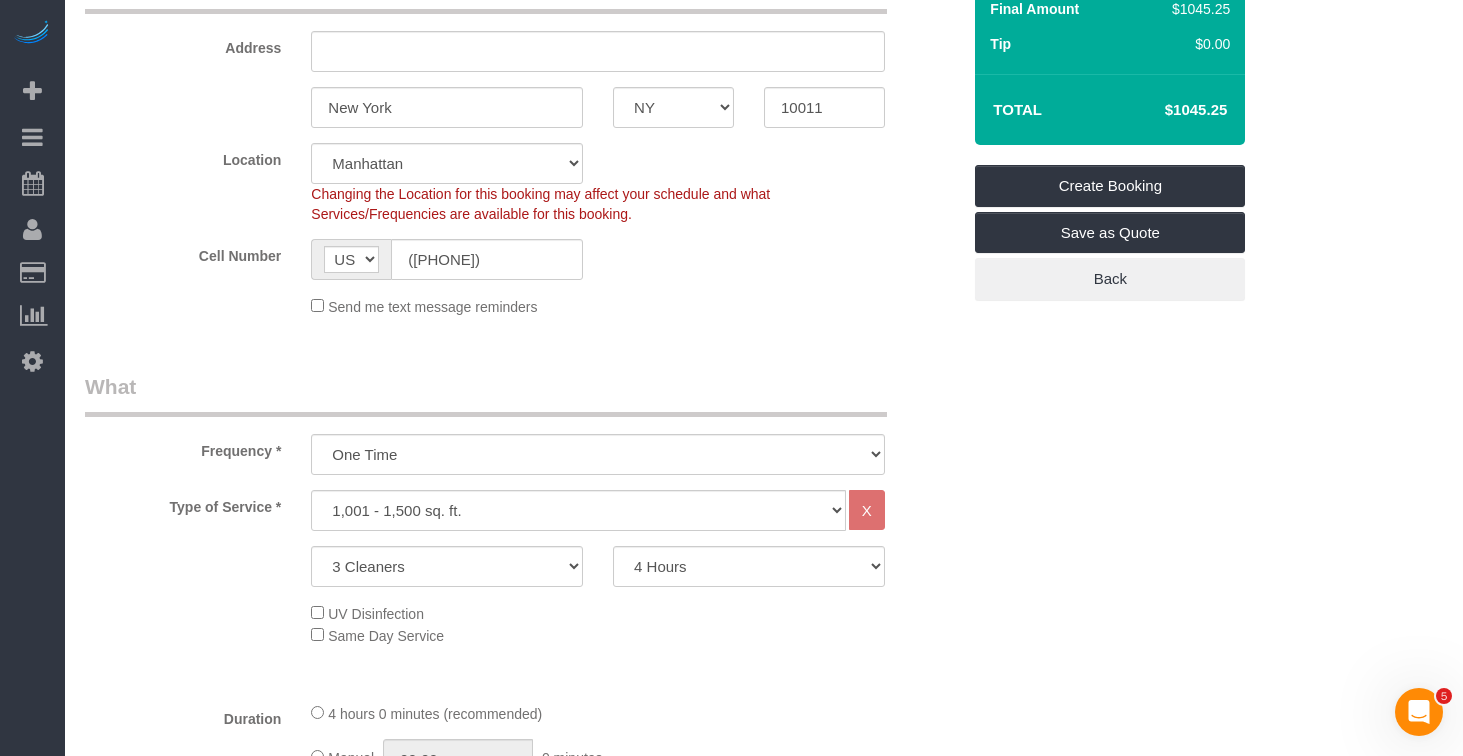 scroll, scrollTop: 0, scrollLeft: 0, axis: both 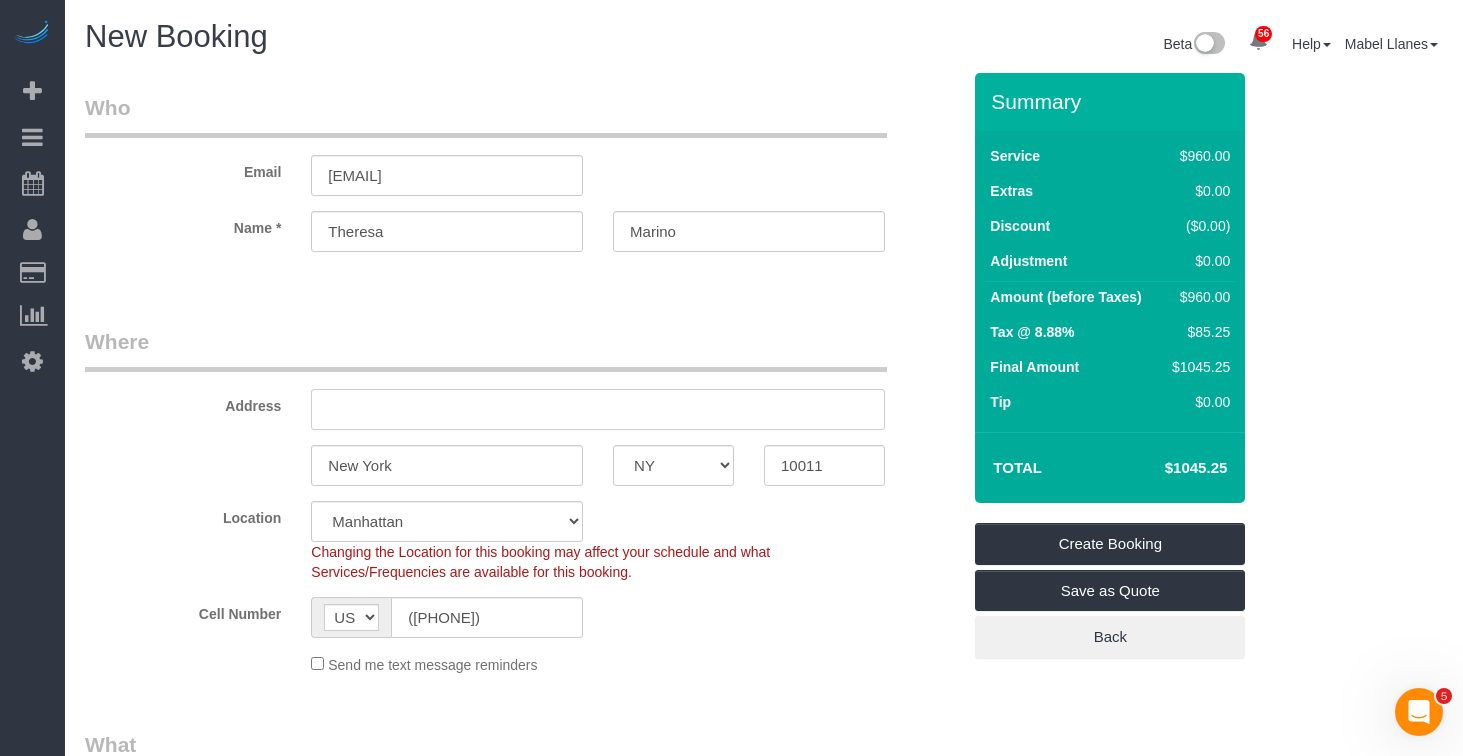 click at bounding box center [598, 409] 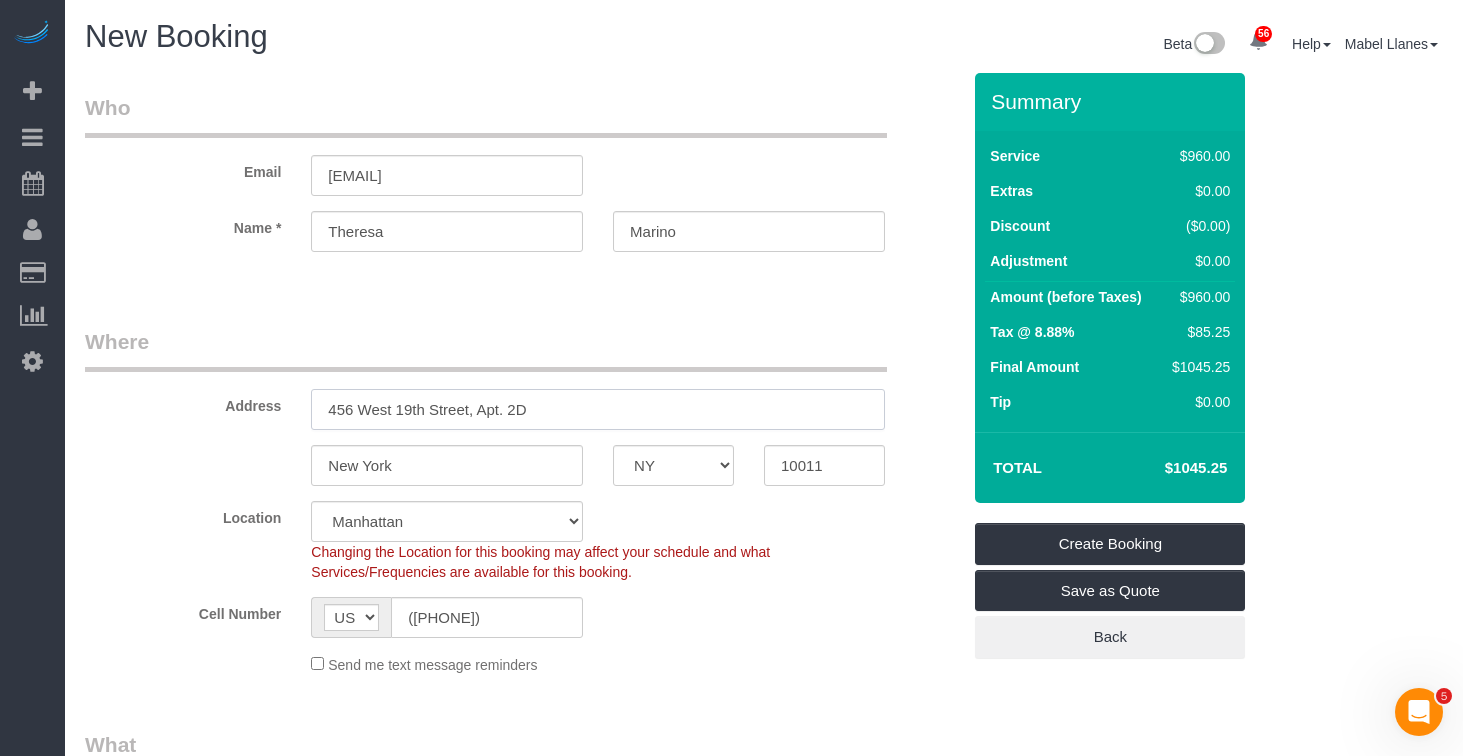 type on "456 West 19th Street, Apt. 2D" 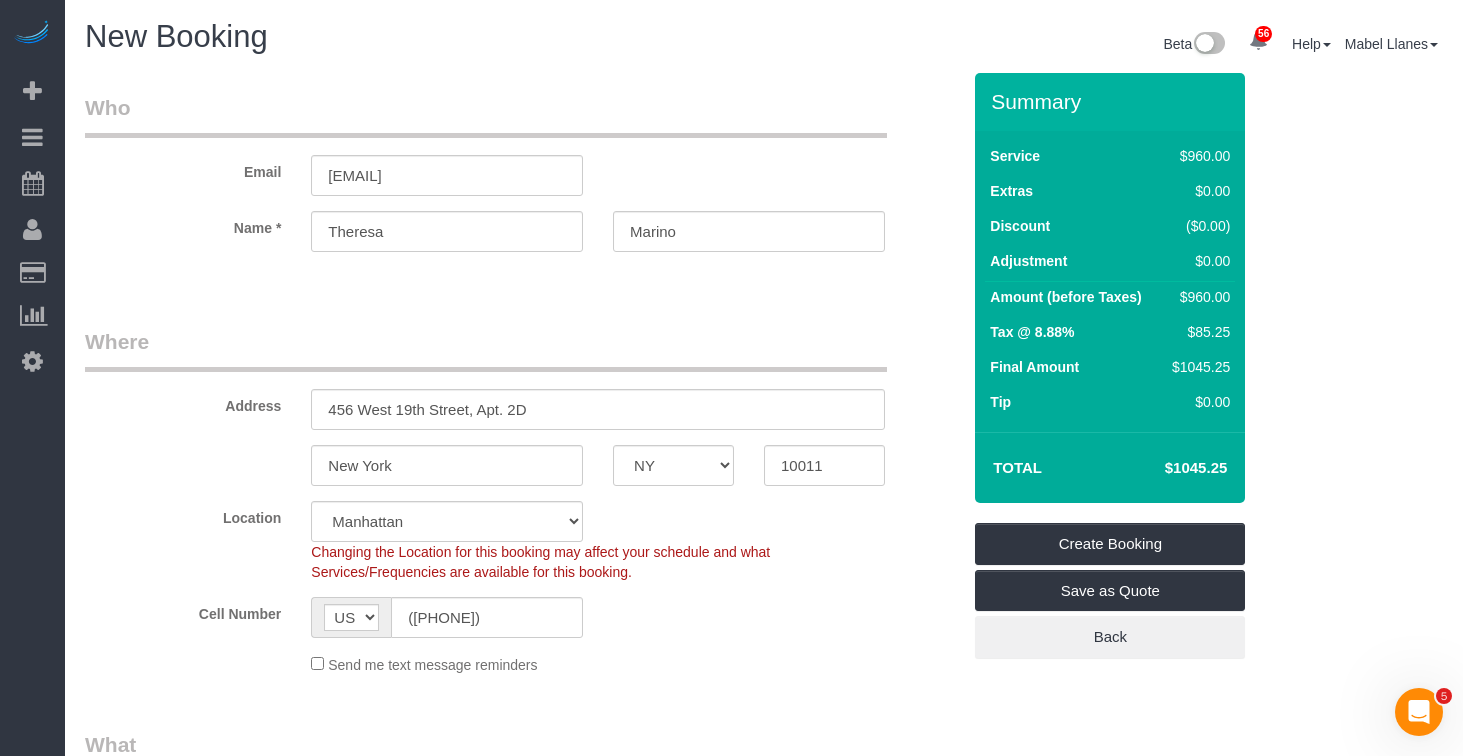 click on "Send me text message reminders" 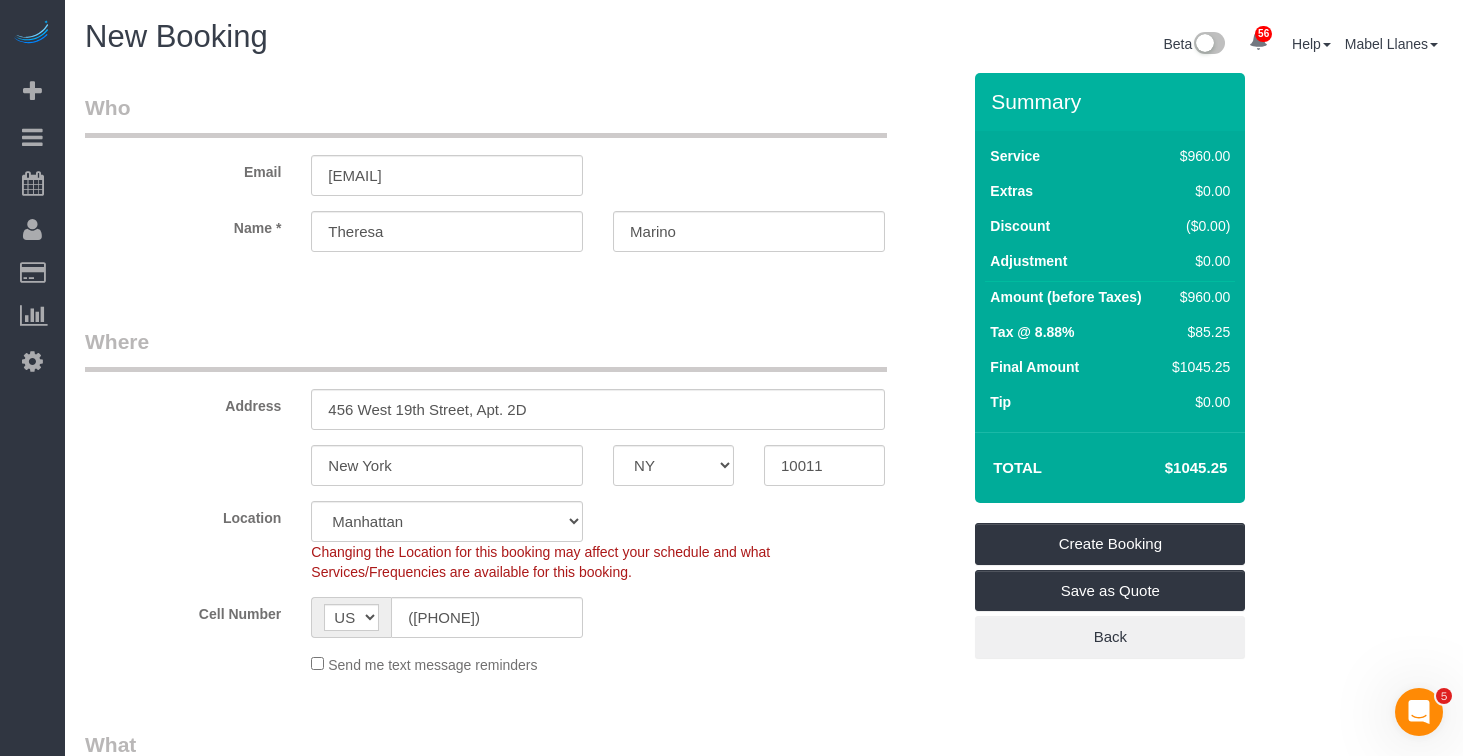 click on "Send me text message reminders" 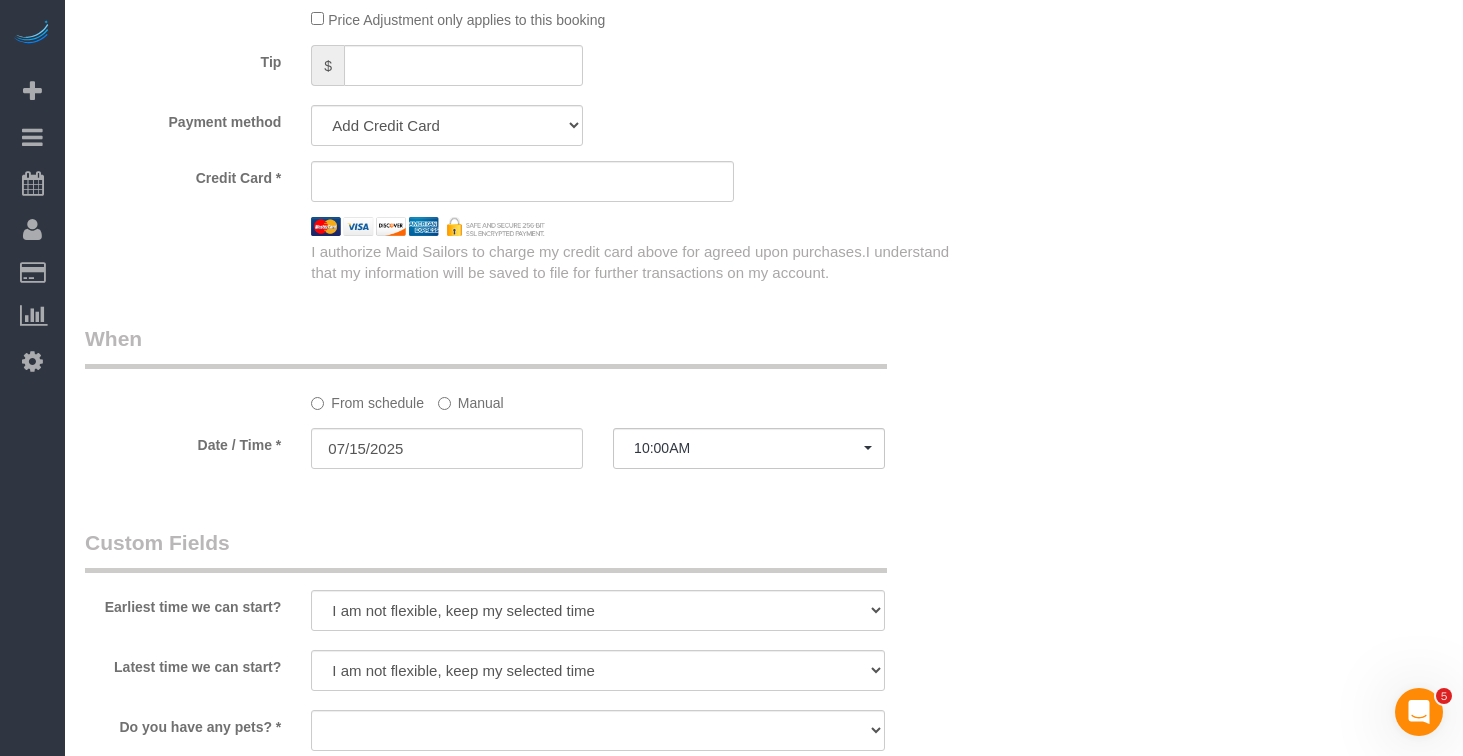 scroll, scrollTop: 1461, scrollLeft: 0, axis: vertical 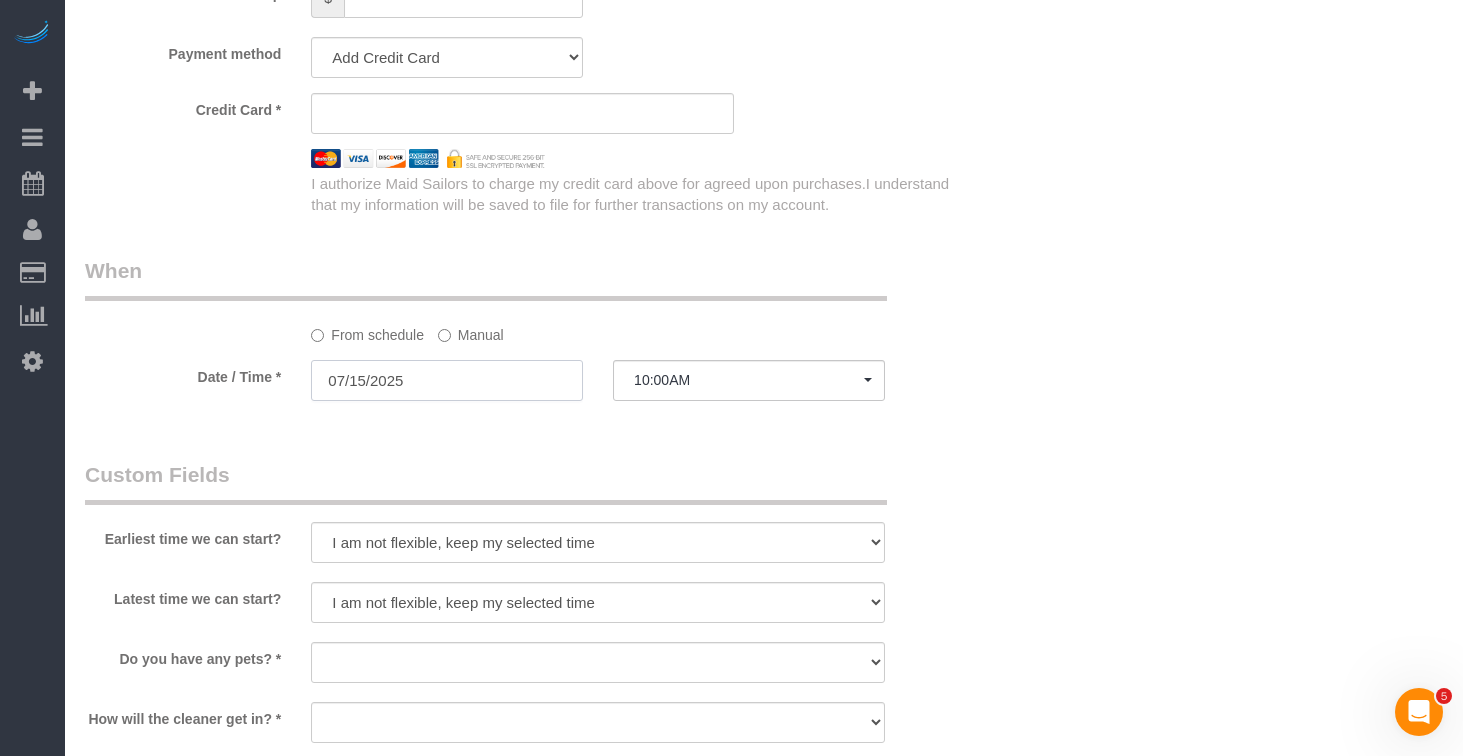 click on "07/15/2025" at bounding box center (447, 380) 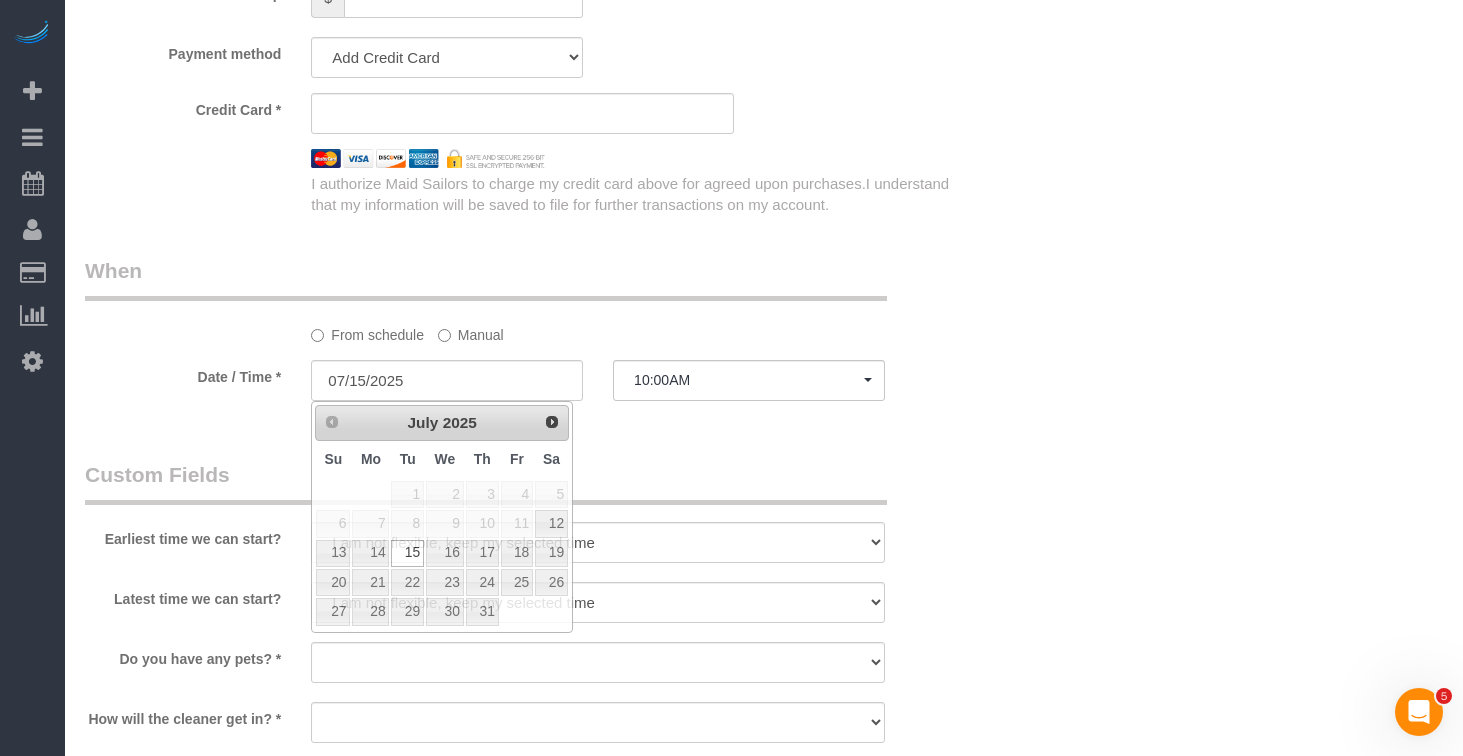 click on "Who
Email
theresa@hirtenstein.com
Name *
Theresa
Marino
Where
Address
456 West 19th Street, Apt. 2D
New York
AK
AL
AR
AZ
CA
CO
CT
DC
DE
FL
GA
HI
IA
ID
IL
IN
KS
KY
LA
MA
MD
ME
MI
MN
MO
MS
MT
NC
ND
NE" at bounding box center (522, 42) 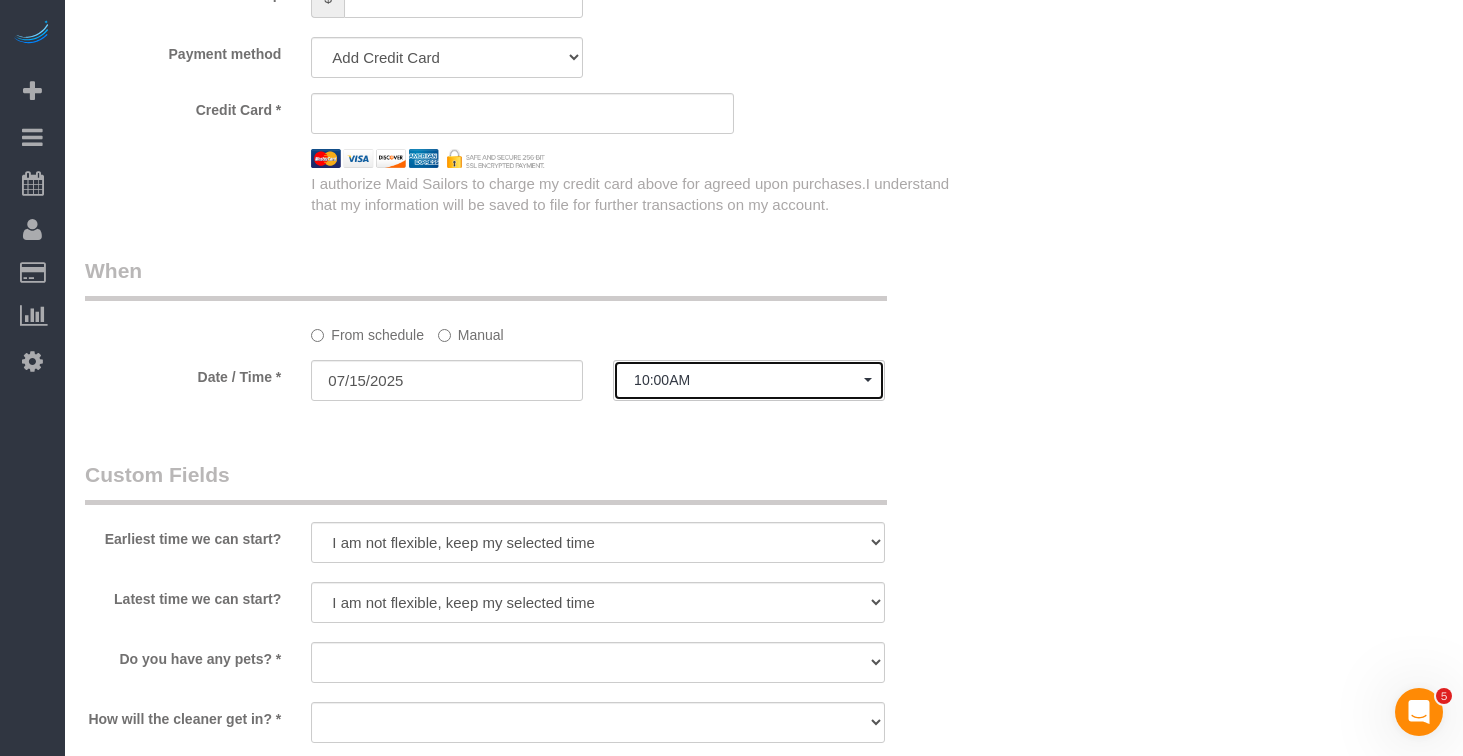 click on "10:00AM" 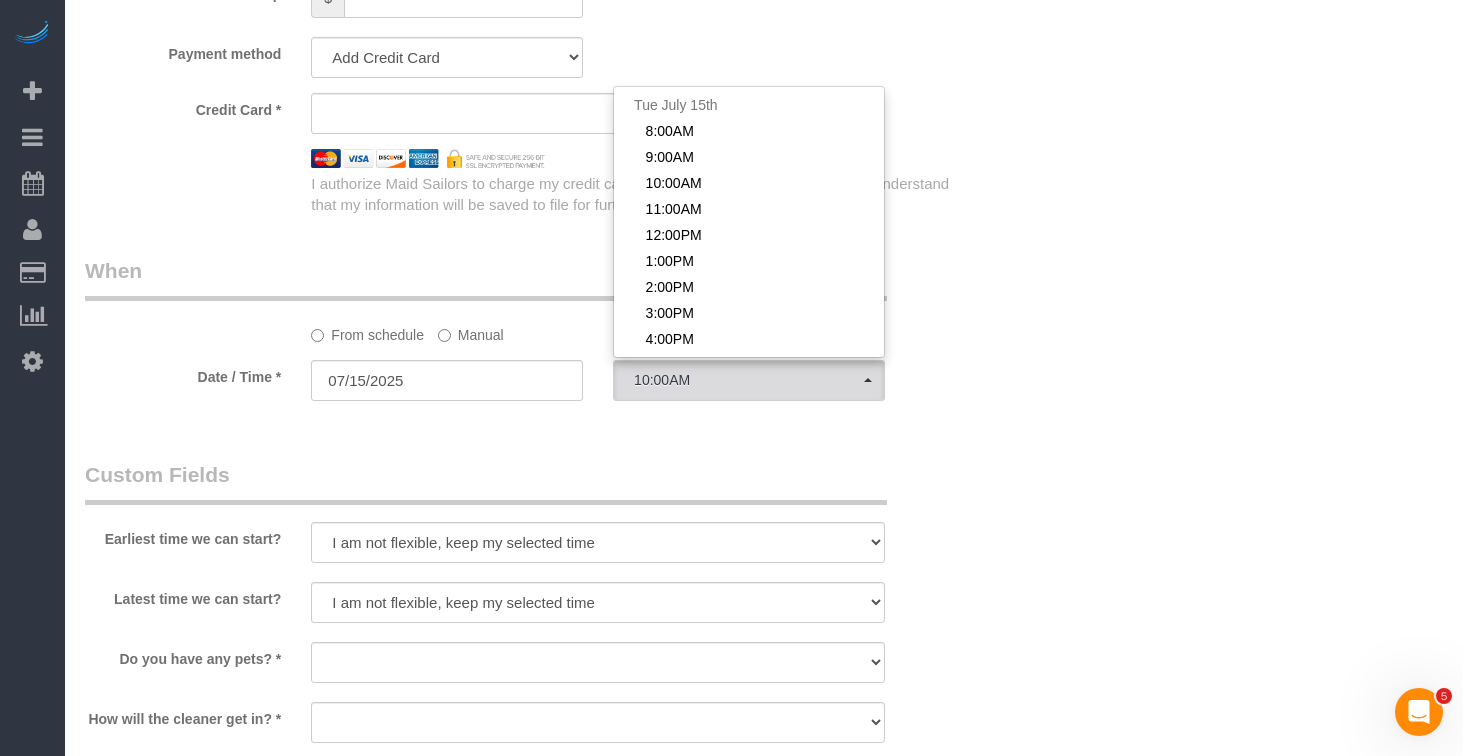 click on "Custom Fields" at bounding box center (486, 482) 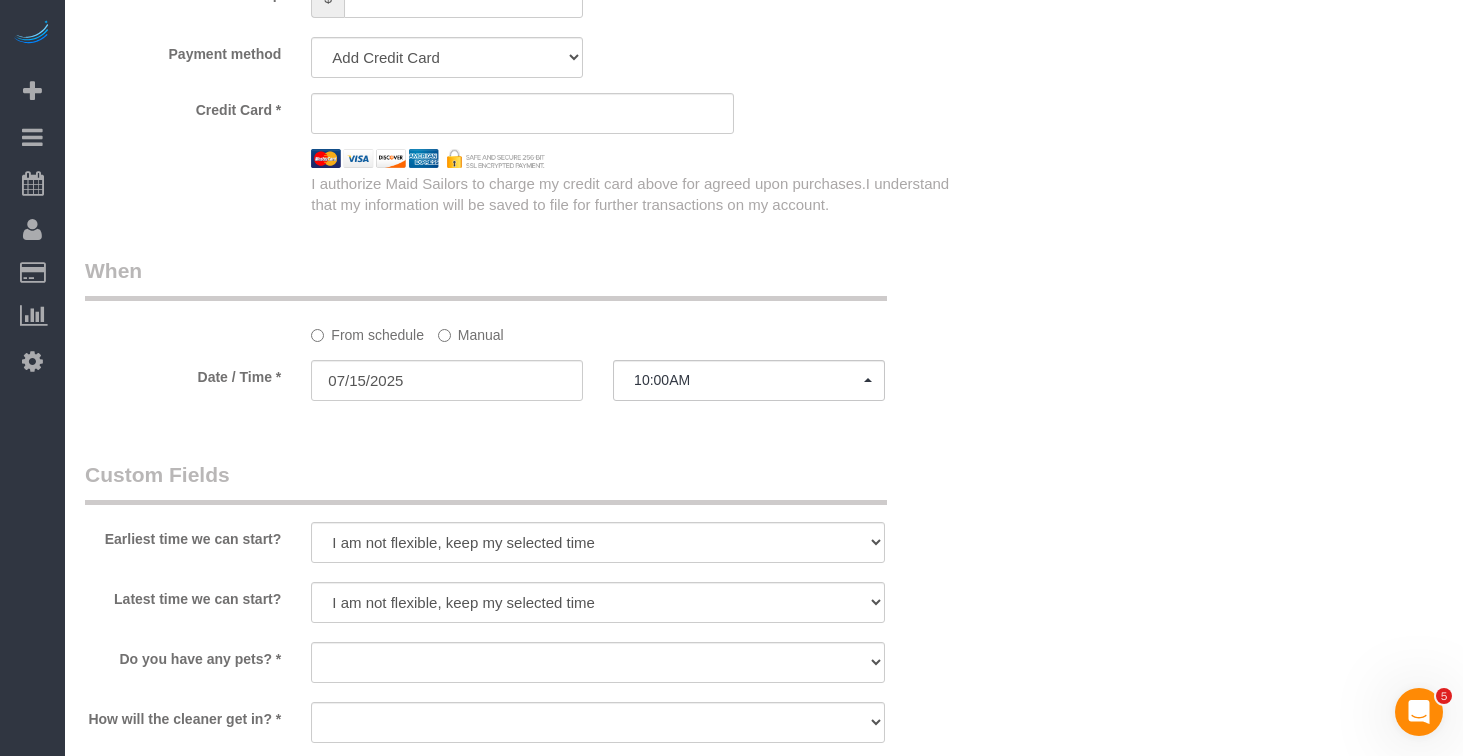 click on "Manual" 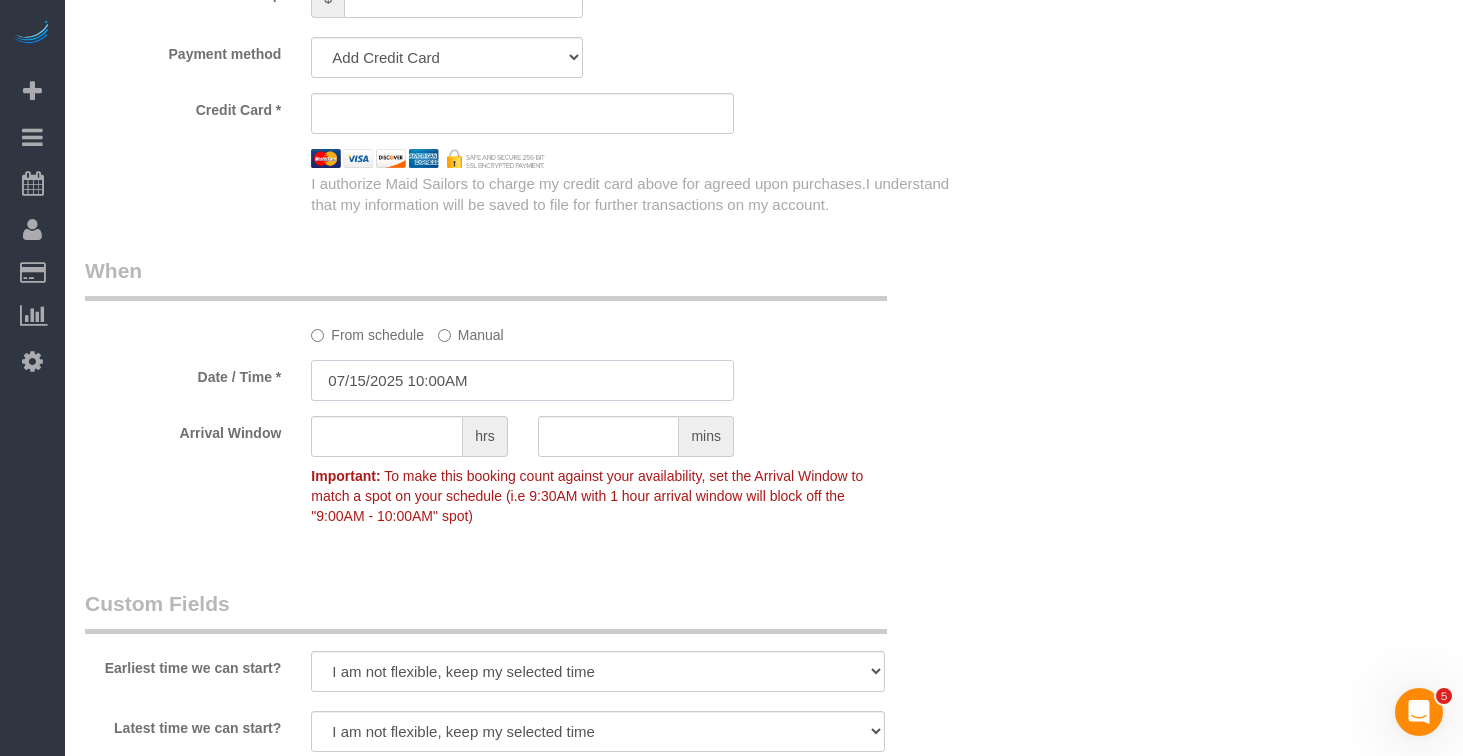 click on "07/15/2025 10:00AM" at bounding box center [522, 380] 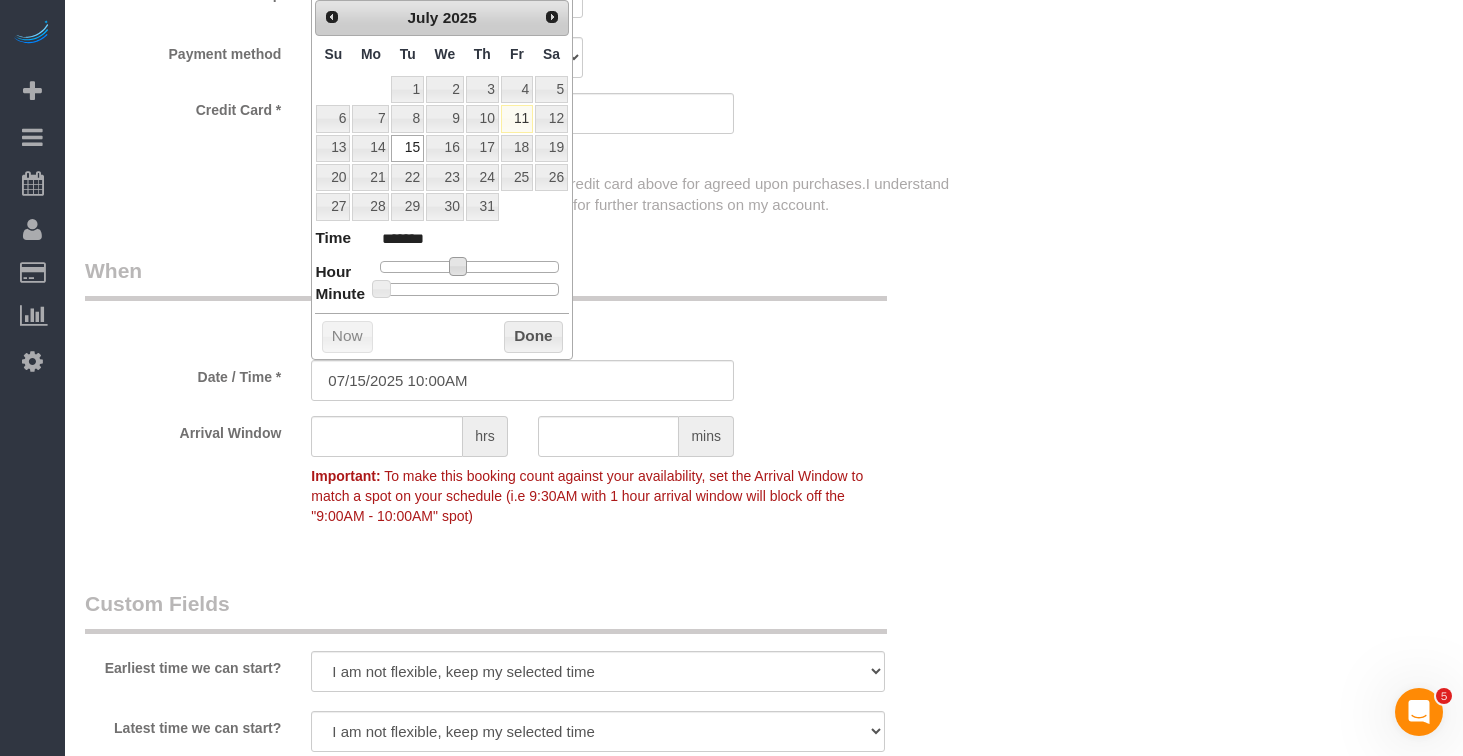 type on "07/15/2025 9:00AM" 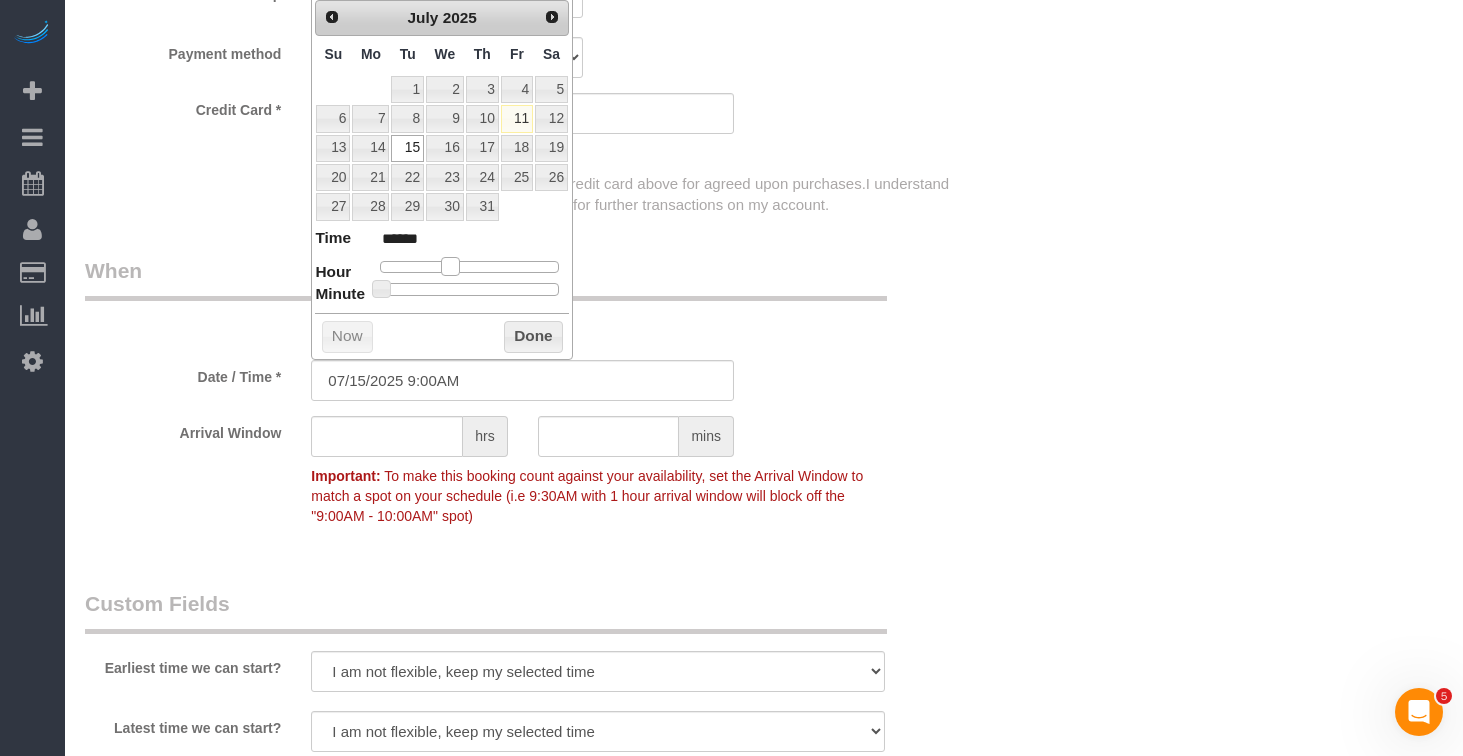 click at bounding box center [450, 266] 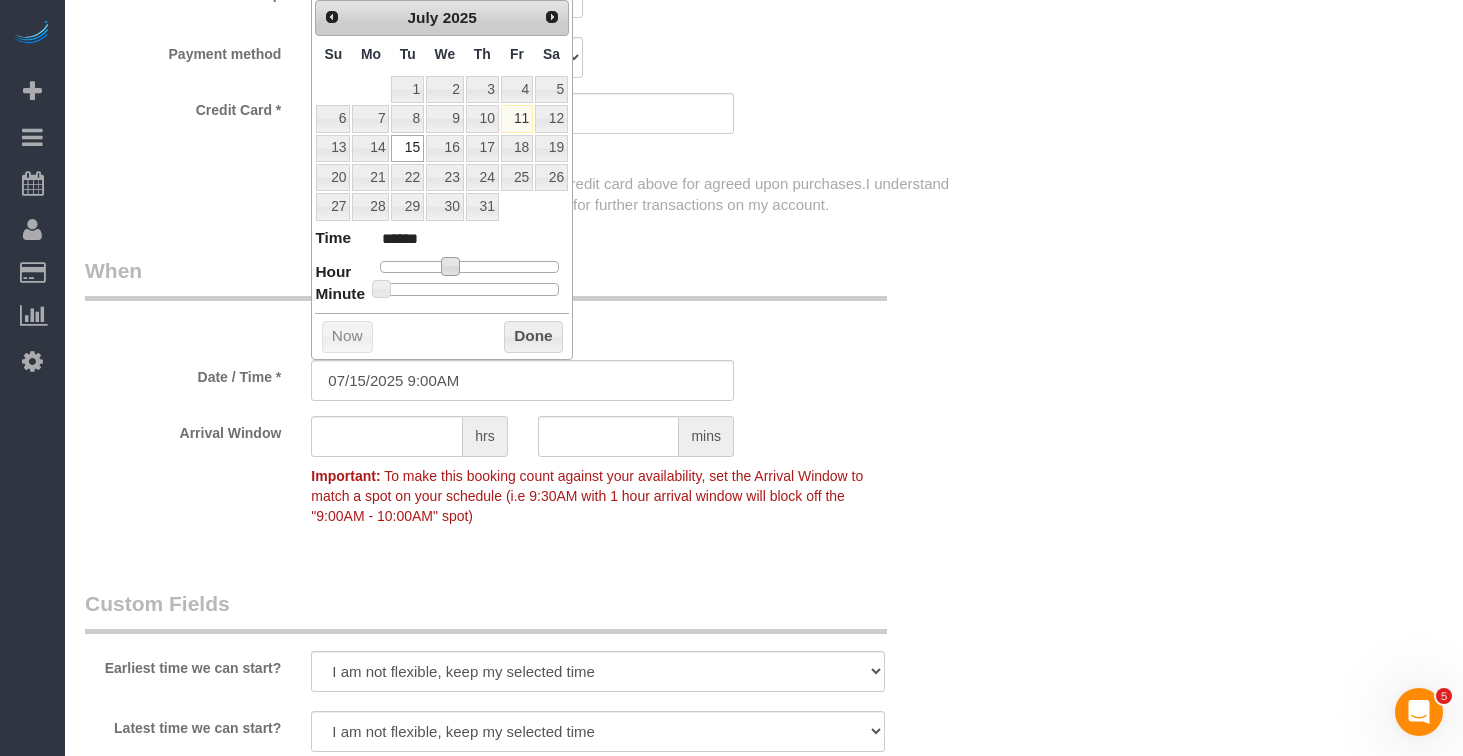 type on "07/15/2025 9:25AM" 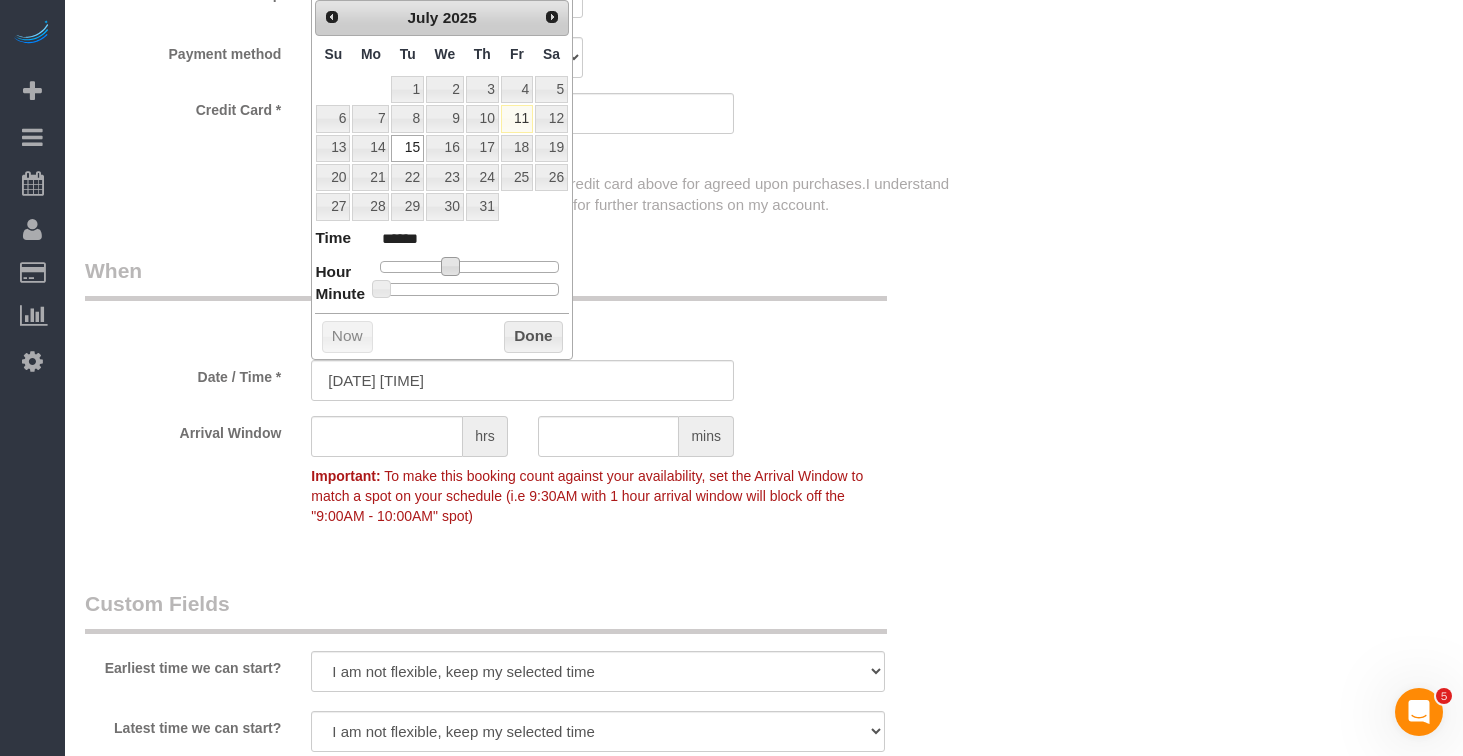 click at bounding box center [469, 289] 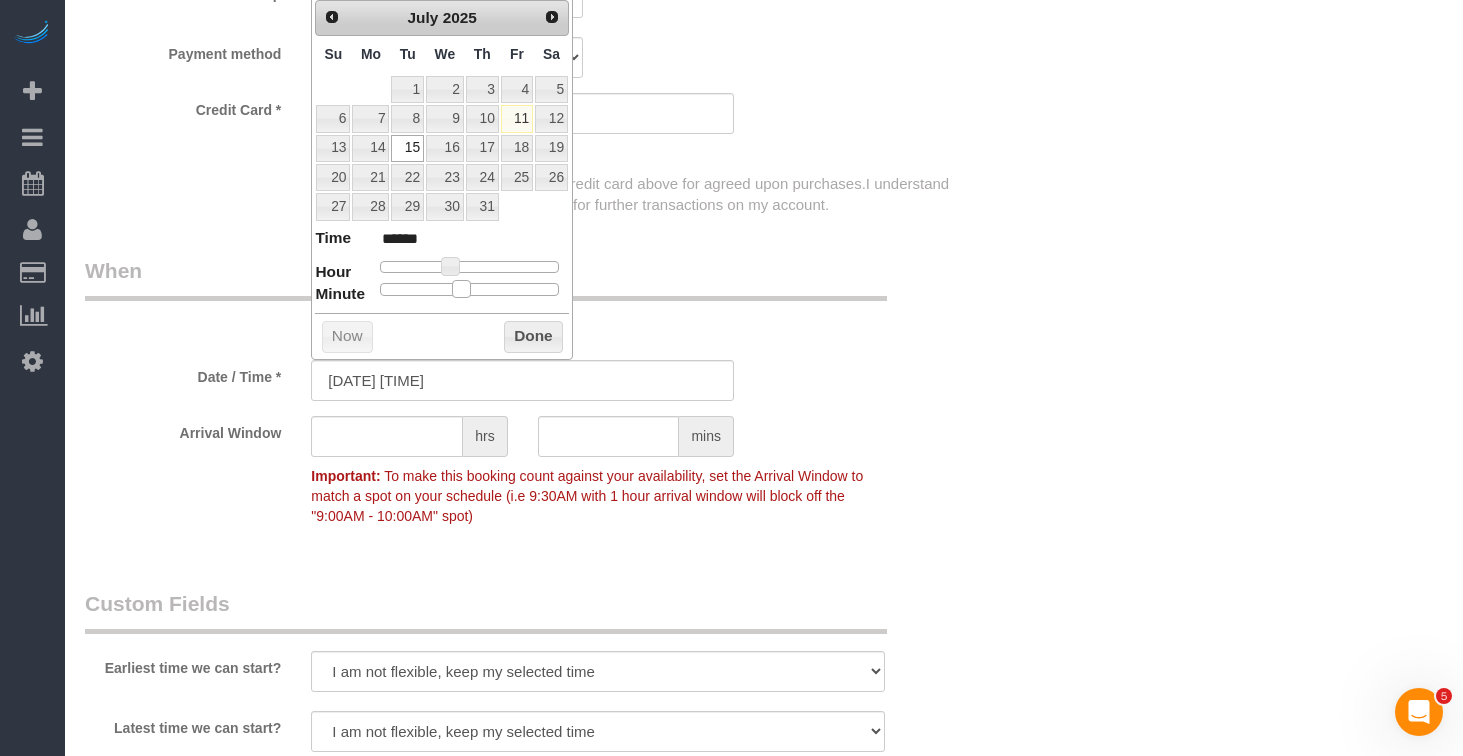 type on "07/15/2025 9:30AM" 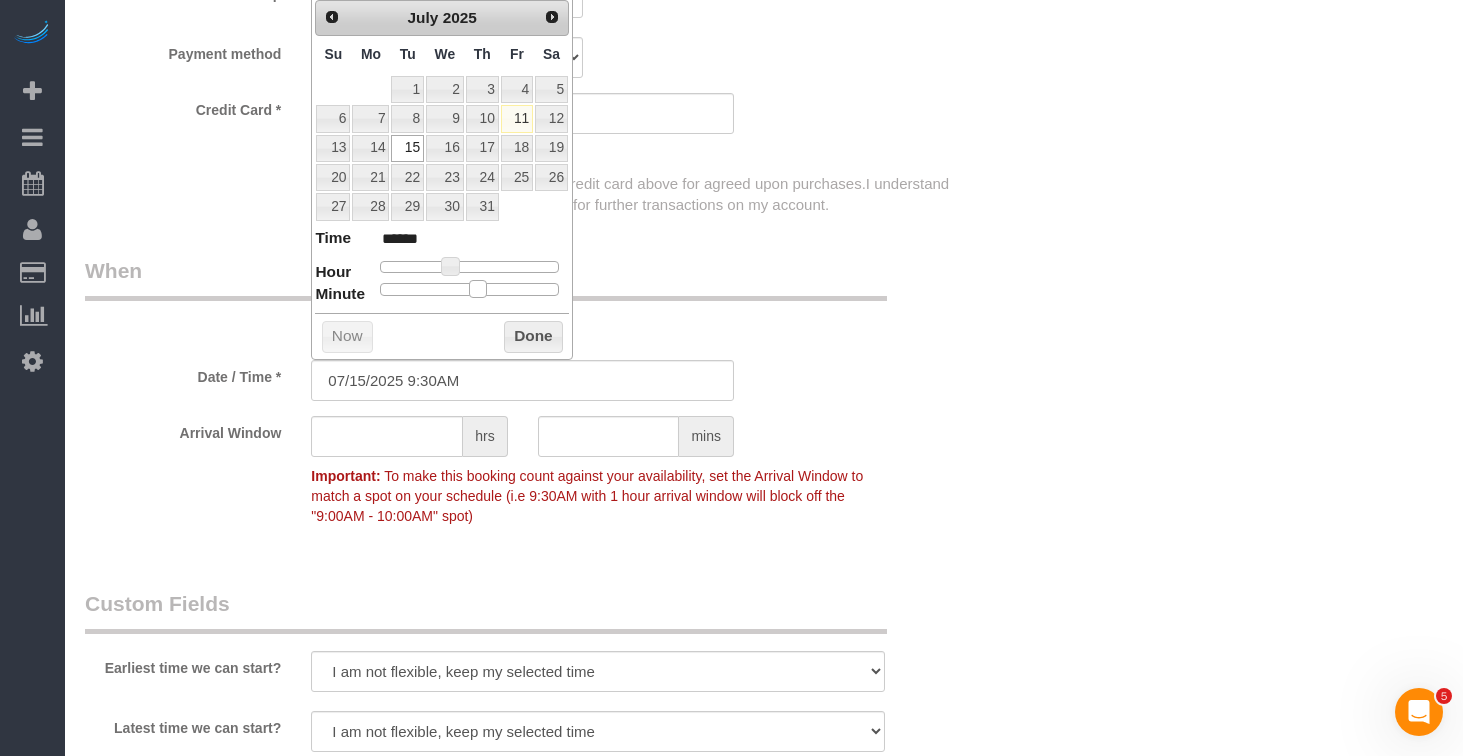 drag, startPoint x: 465, startPoint y: 286, endPoint x: 484, endPoint y: 286, distance: 19 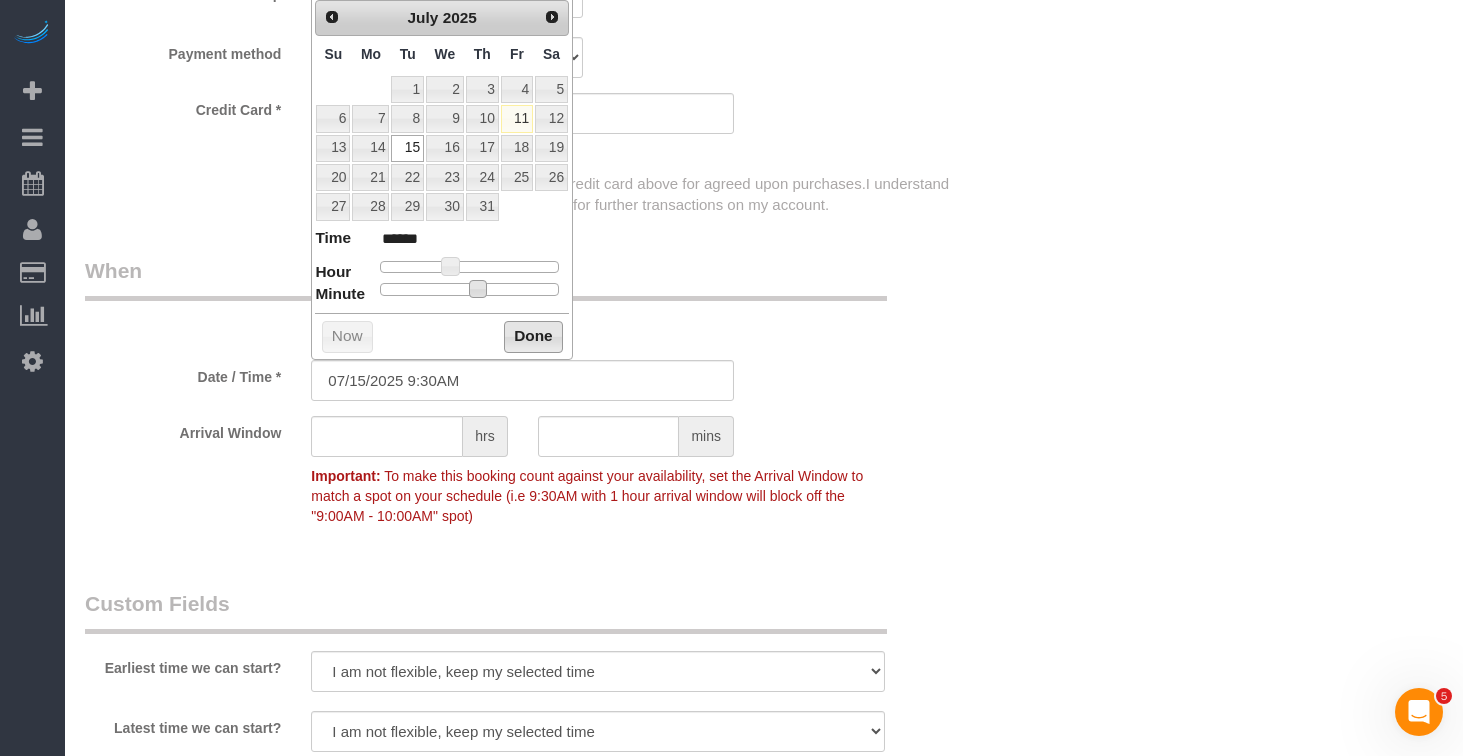 click on "Done" at bounding box center [533, 337] 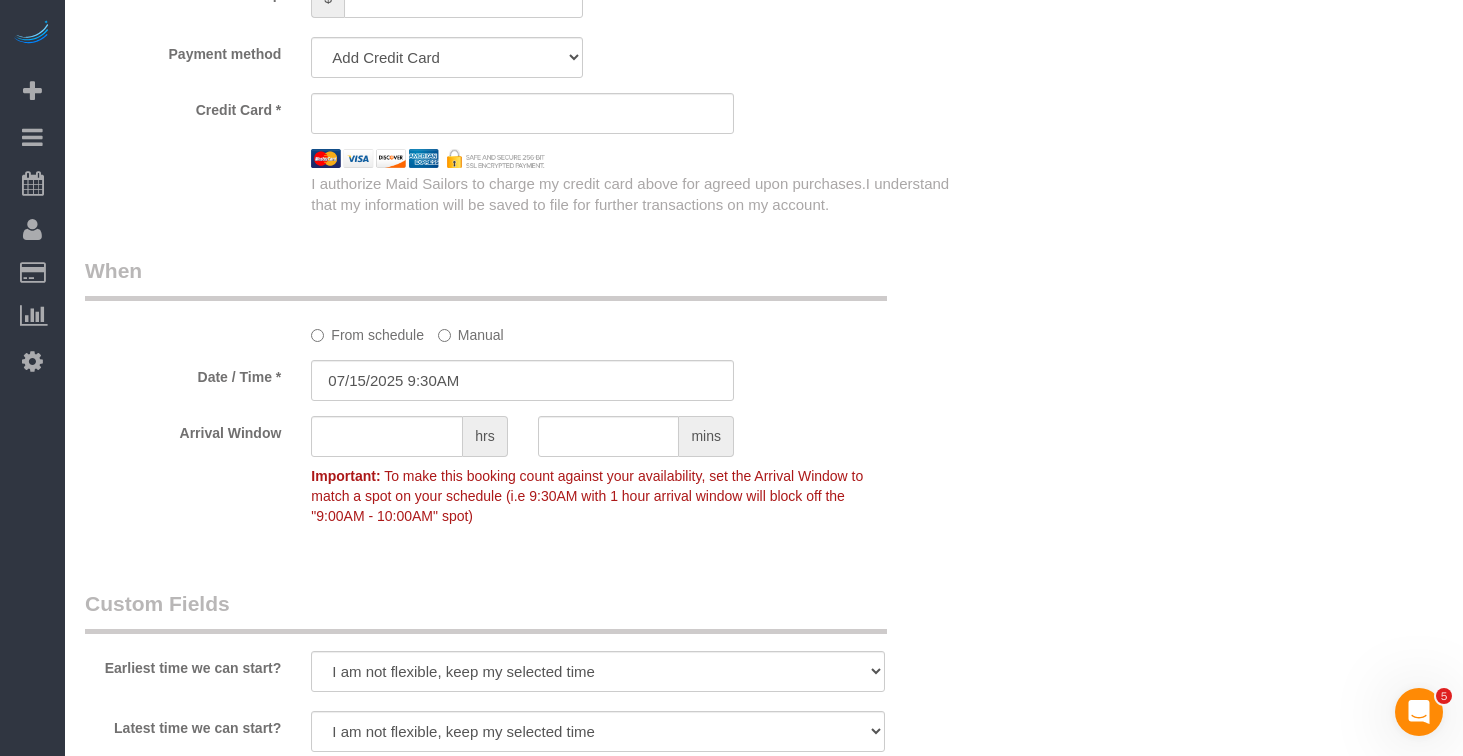 click on "From schedule
Manual
Date / Time *
07/15/2025 9:30AM
Arrival Window
hrs
mins
Important:
To make this booking count against your availability, set the Arrival
Window to match a spot on your schedule (i.e 9:30AM with 1 hour arrival
window will block off the "9:00AM - 10:00AM" spot)" 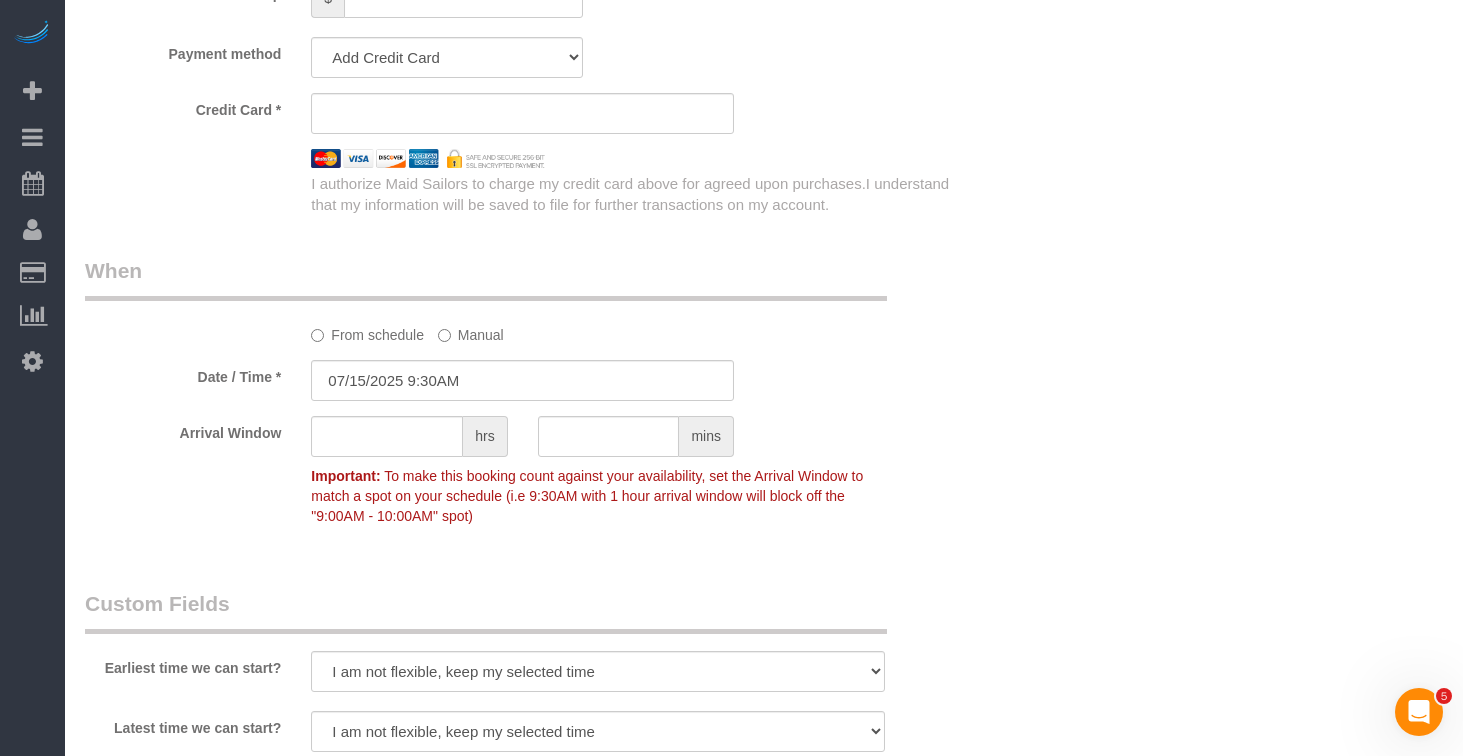 scroll, scrollTop: 1533, scrollLeft: 0, axis: vertical 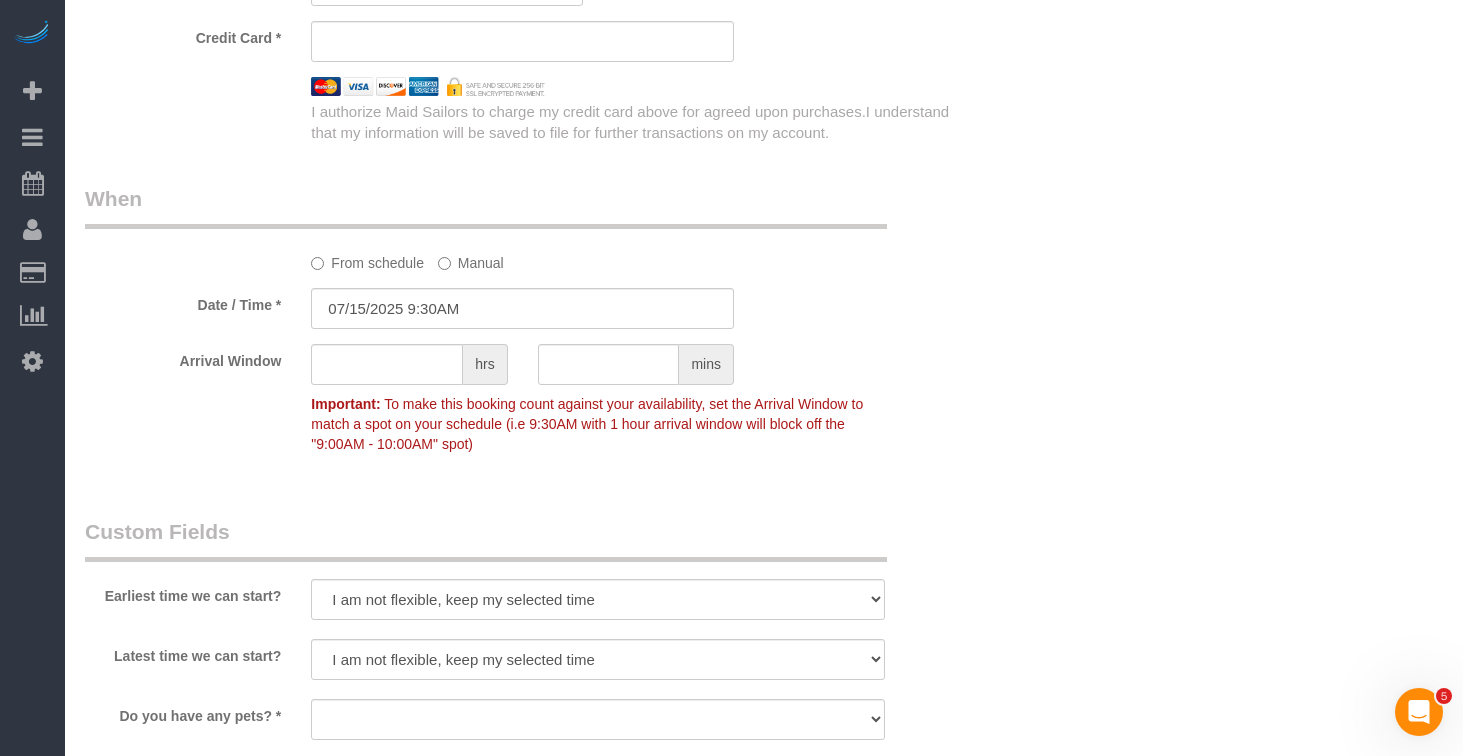 click on "Who
Email
theresa@hirtenstein.com
Name *
Theresa
Marino
Where
Address
456 West 19th Street, Apt. 2D
New York
AK
AL
AR
AZ
CA
CO
CT
DC
DE
FL
GA
HI
IA
ID
IL
IN
KS
KY
LA
MA
MD
ME
MI
MN
MO
MS
MT
NC
ND
NE" at bounding box center [764, 35] 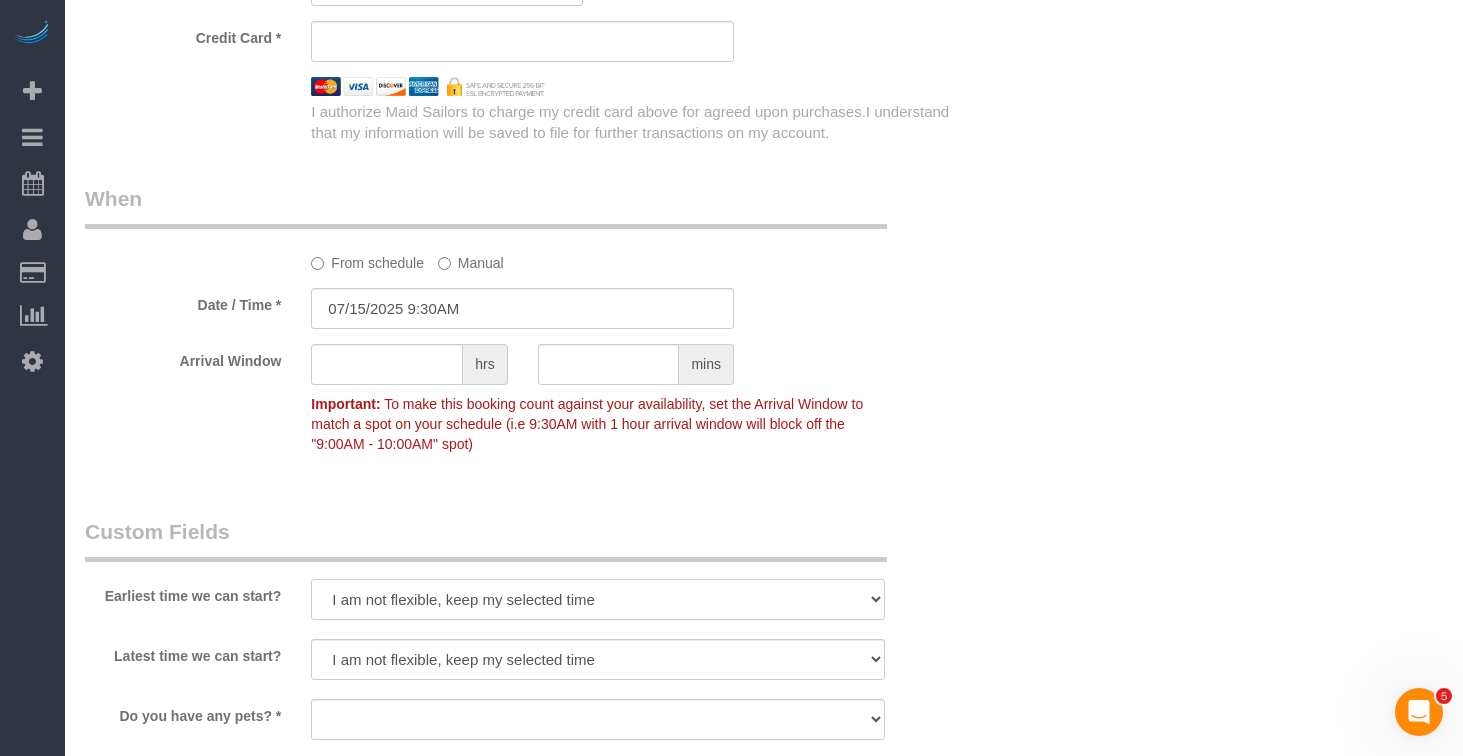 click on "I am not flexible, keep my selected time 8:00 AM 9:00 AM 10:00 AM 11:00 AM 12:00 PM 1:00 PM 2:00 PM 3:00 PM 4:00 PM 5:00 PM 6:00 PM 7:00 PM" at bounding box center (598, 599) 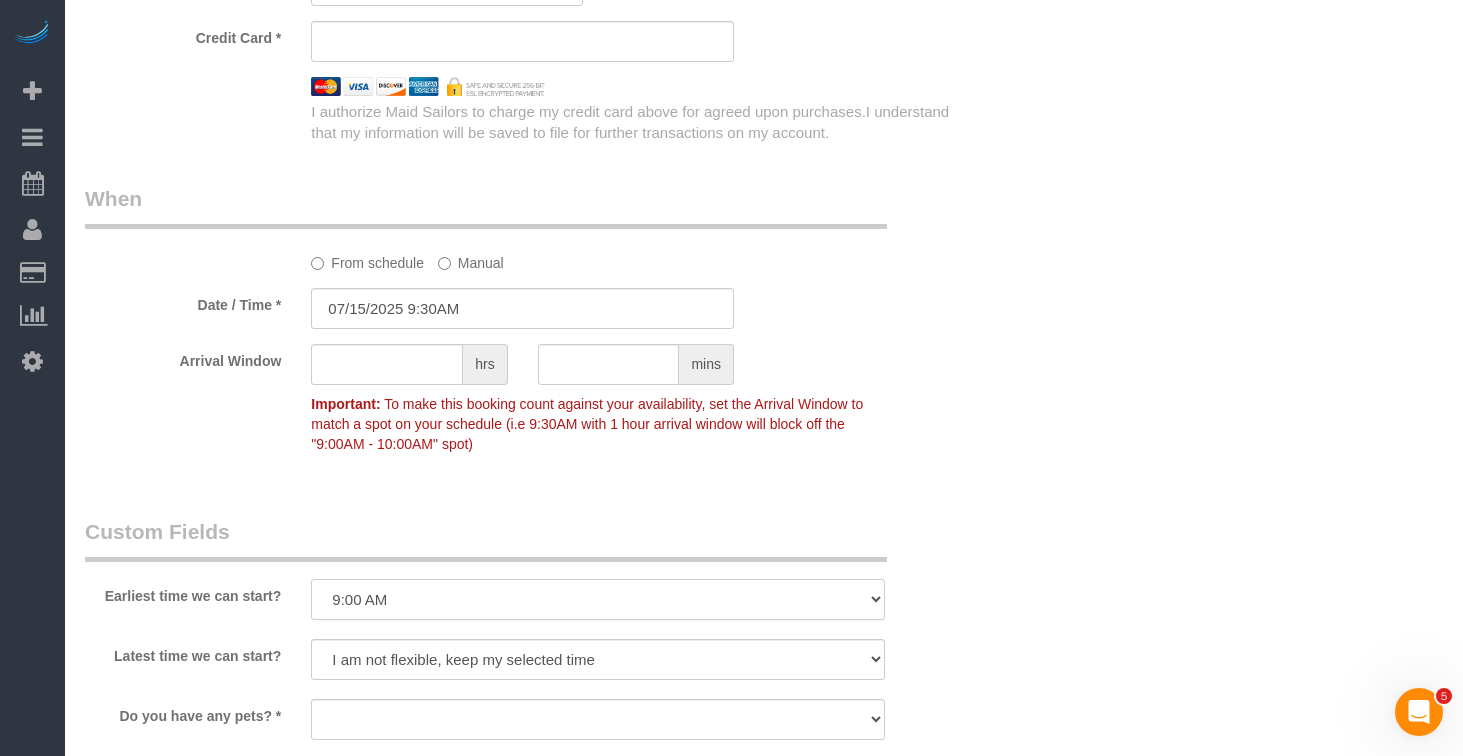 click on "I am not flexible, keep my selected time 8:00 AM 9:00 AM 10:00 AM 11:00 AM 12:00 PM 1:00 PM 2:00 PM 3:00 PM 4:00 PM 5:00 PM 6:00 PM 7:00 PM" at bounding box center [598, 599] 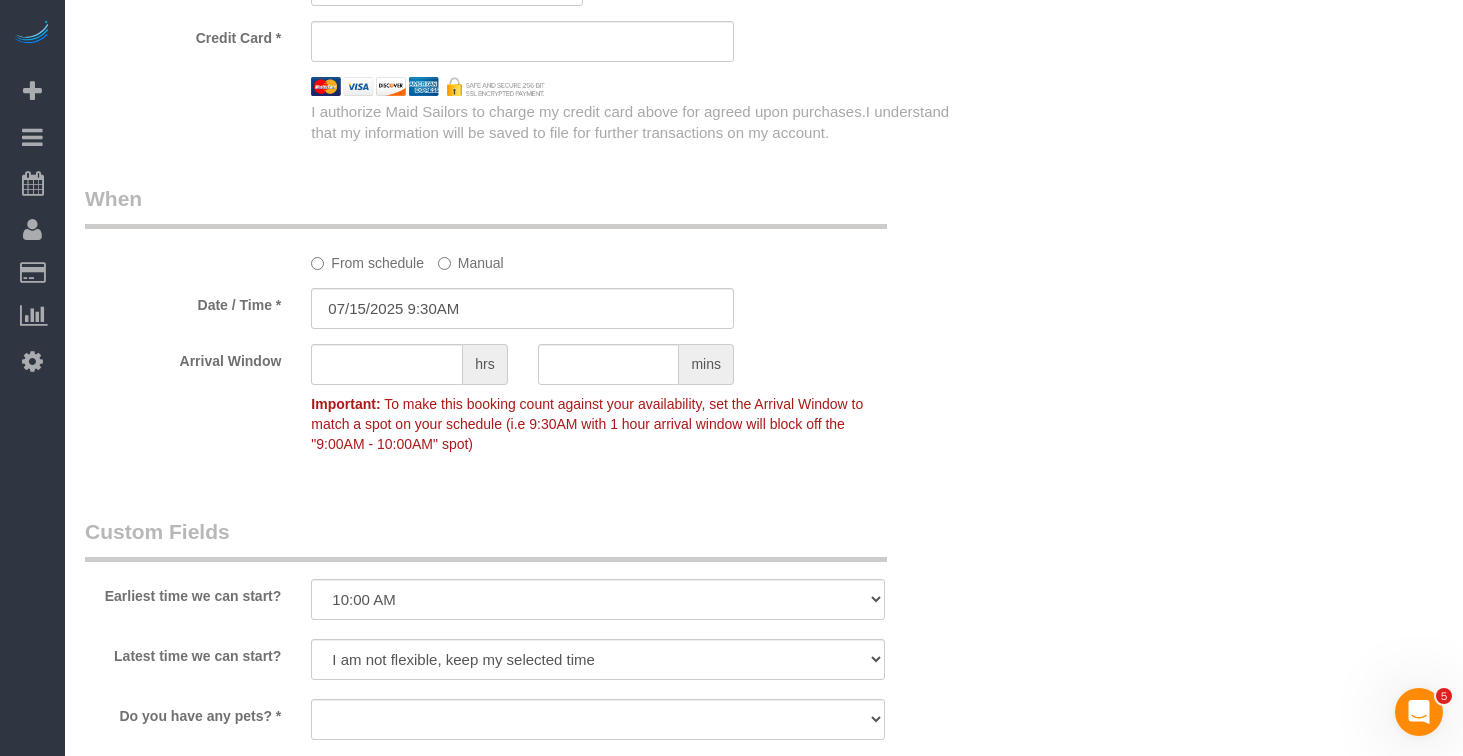 click on "Who
Email
theresa@hirtenstein.com
Name *
Theresa
Marino
Where
Address
456 West 19th Street, Apt. 2D
New York
AK
AL
AR
AZ
CA
CO
CT
DC
DE
FL
GA
HI
IA
ID
IL
IN
KS
KY
LA
MA
MD
ME
MI
MN
MO
MS
MT
NC
ND
NE" at bounding box center (764, 35) 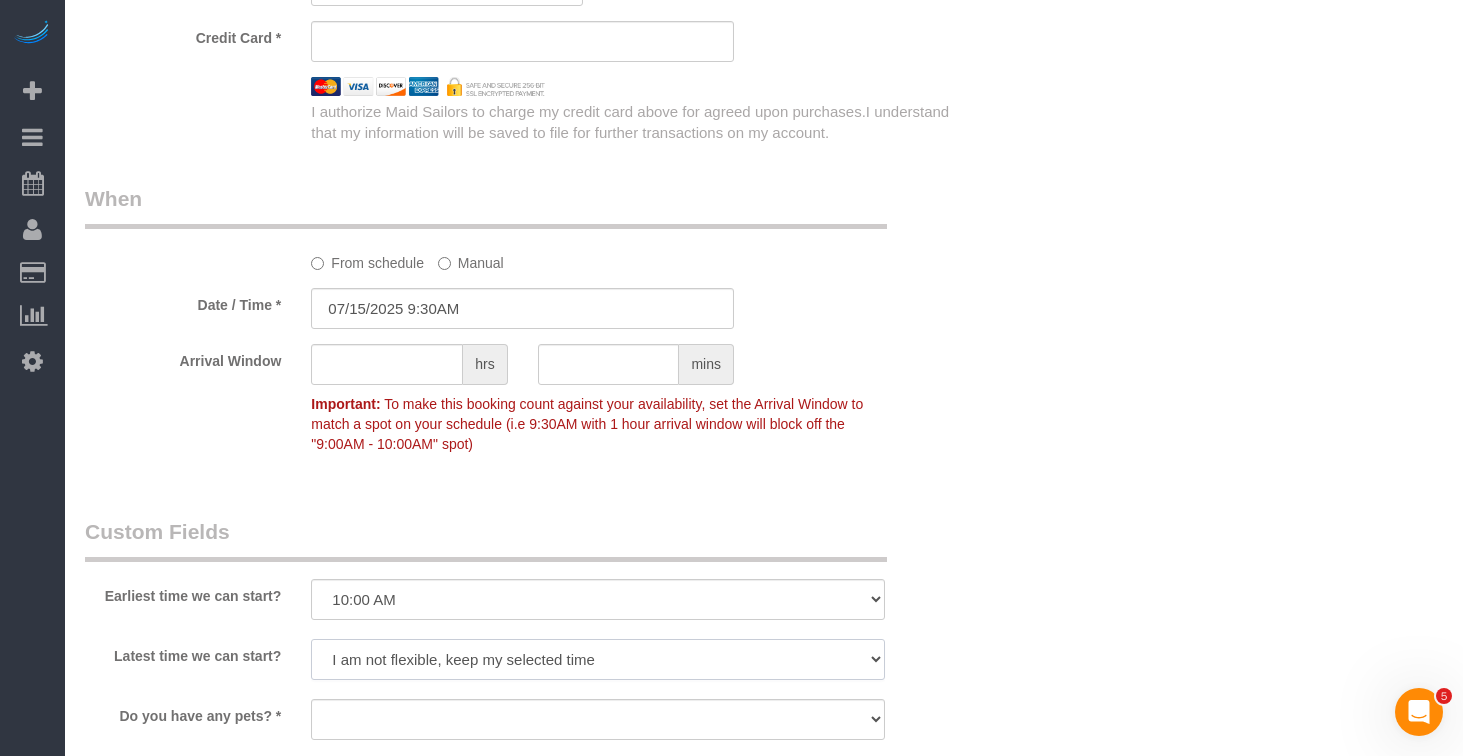 click on "I am not flexible, keep my selected time 8:00 AM 9:00 AM 10:00 AM 11:00 AM 12:00 PM 1:00 PM 2:00 PM 3:00 PM 4:00 PM 5:00 PM 6:00 PM 7:00 PM" at bounding box center (598, 659) 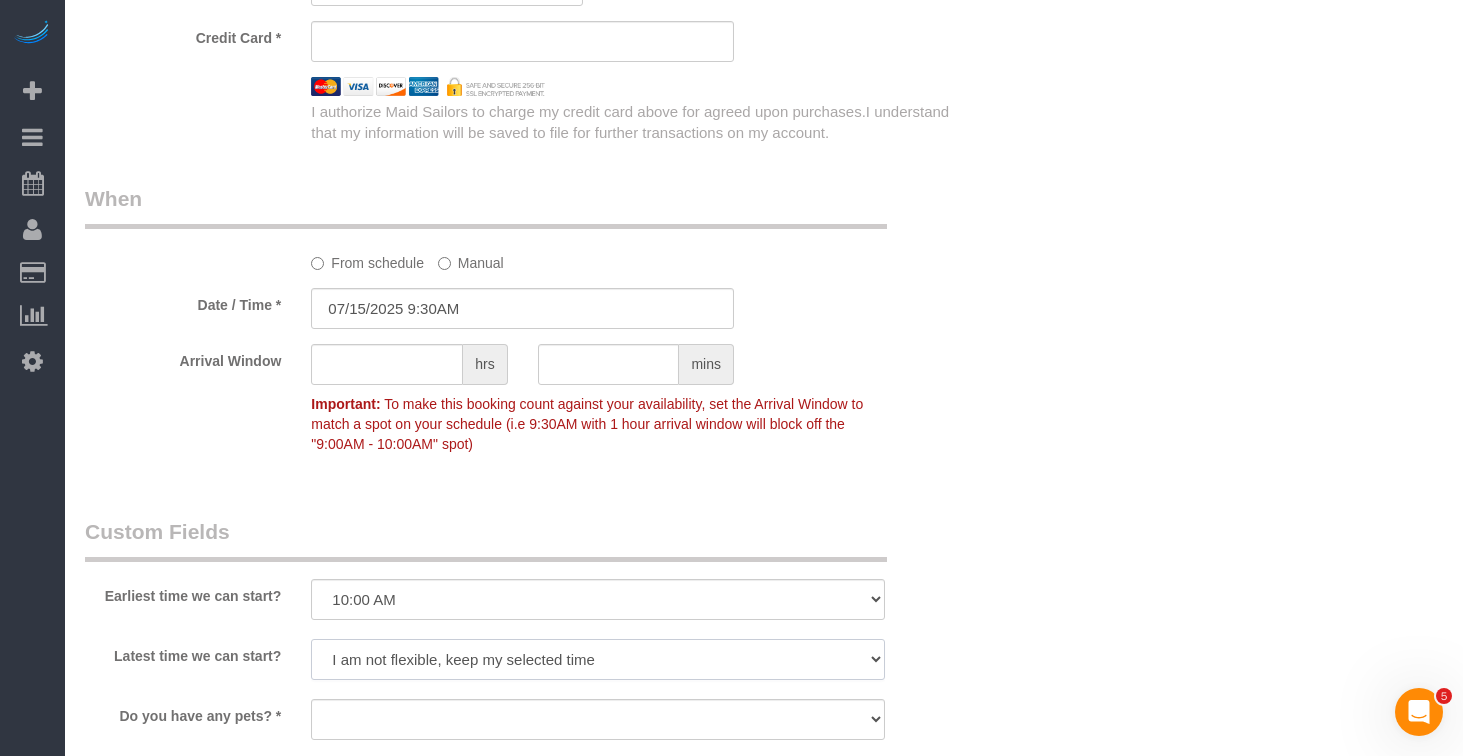select on "number:74" 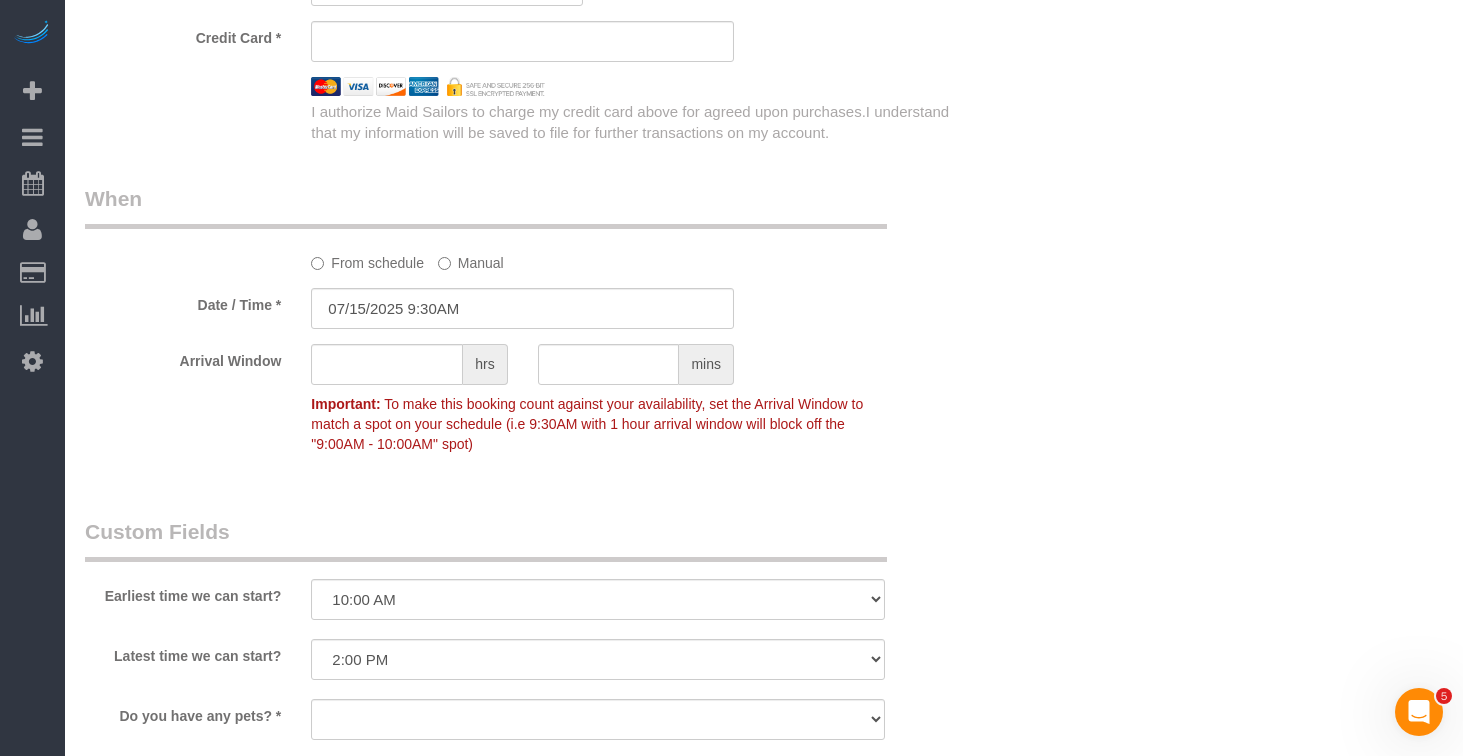 click on "Who
Email
theresa@hirtenstein.com
Name *
Theresa
Marino
Where
Address
456 West 19th Street, Apt. 2D
New York
AK
AL
AR
AZ
CA
CO
CT
DC
DE
FL
GA
HI
IA
ID
IL
IN
KS
KY
LA
MA
MD
ME
MI
MN
MO
MS
MT
NC
ND
NE" at bounding box center (764, 35) 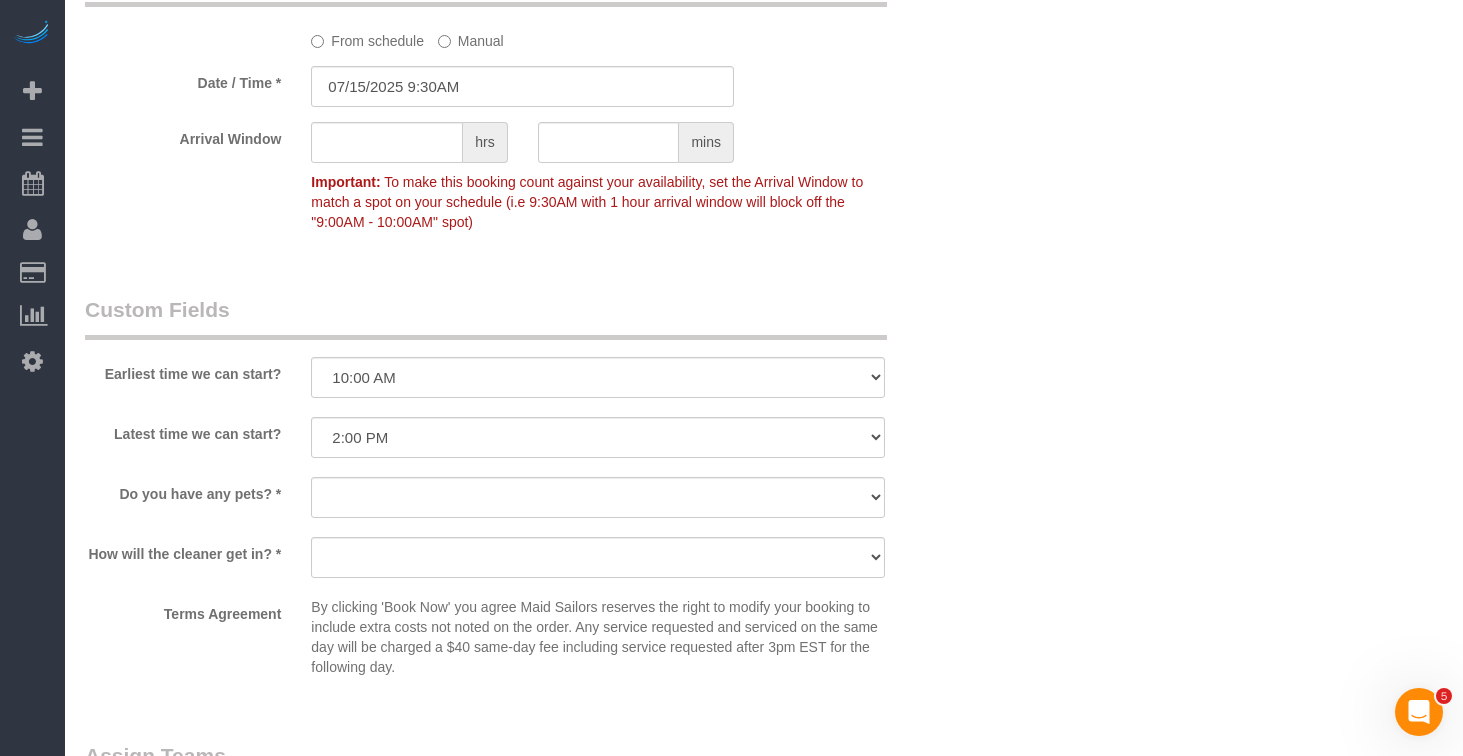 scroll, scrollTop: 1760, scrollLeft: 0, axis: vertical 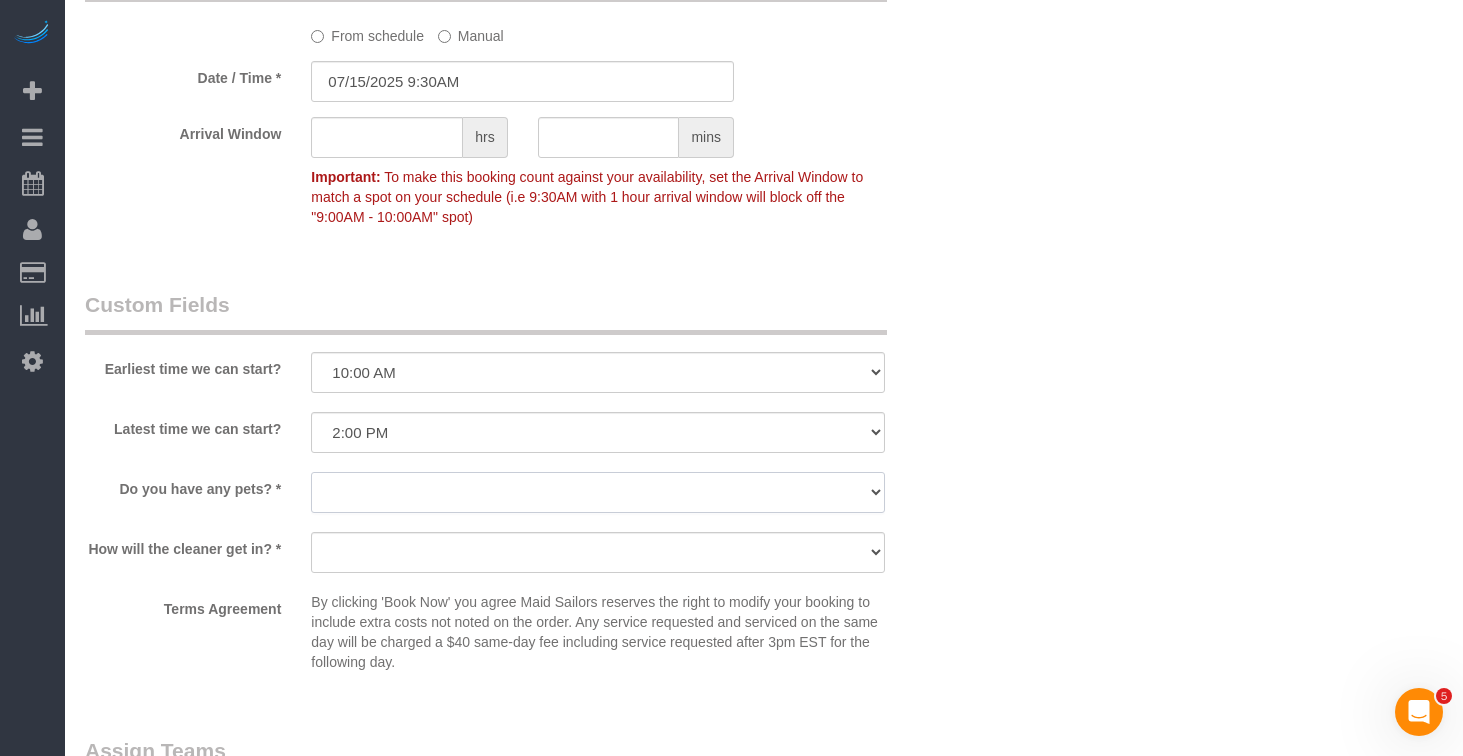 click on "Dog Cat None" at bounding box center [598, 492] 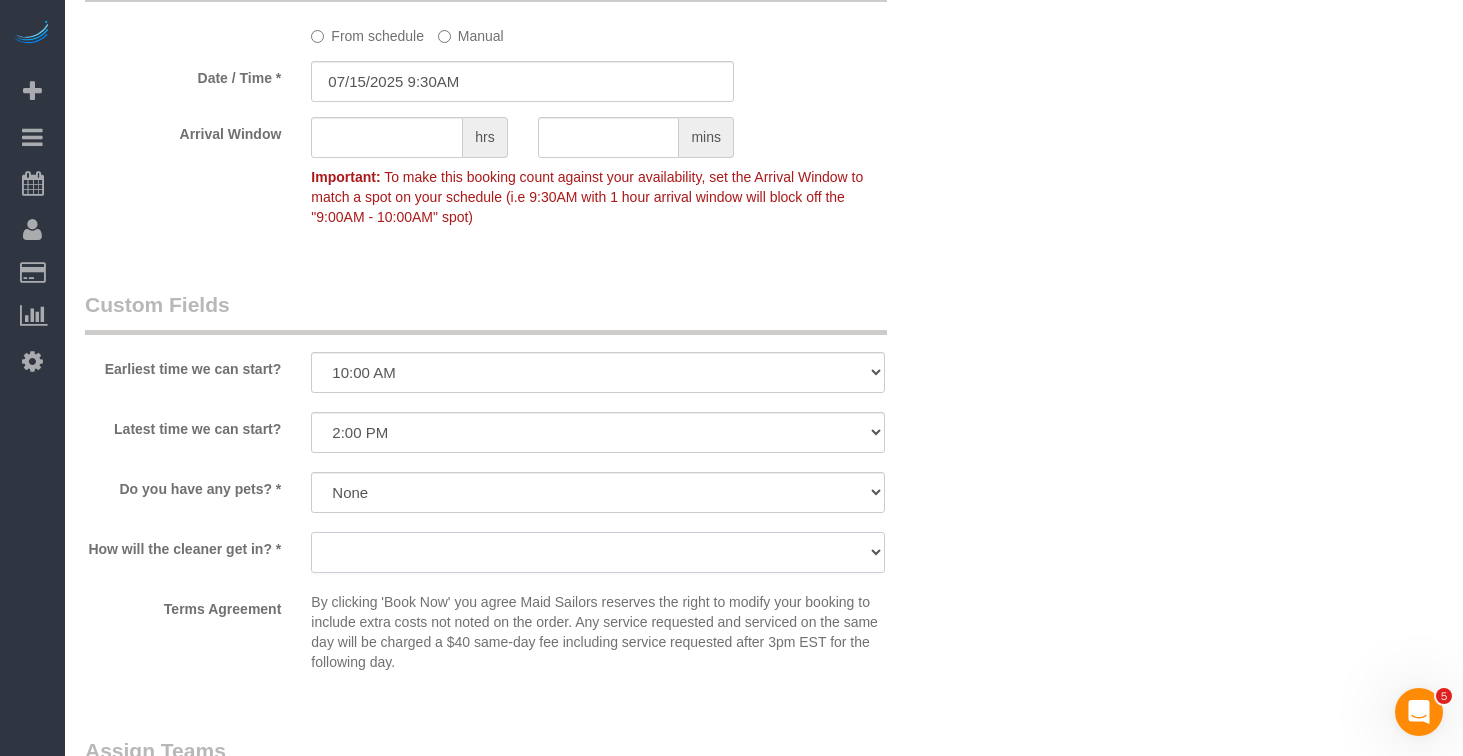 click on "We'll let you in. Doorman/Front Desk has the key. Other (Provide details)" at bounding box center (598, 552) 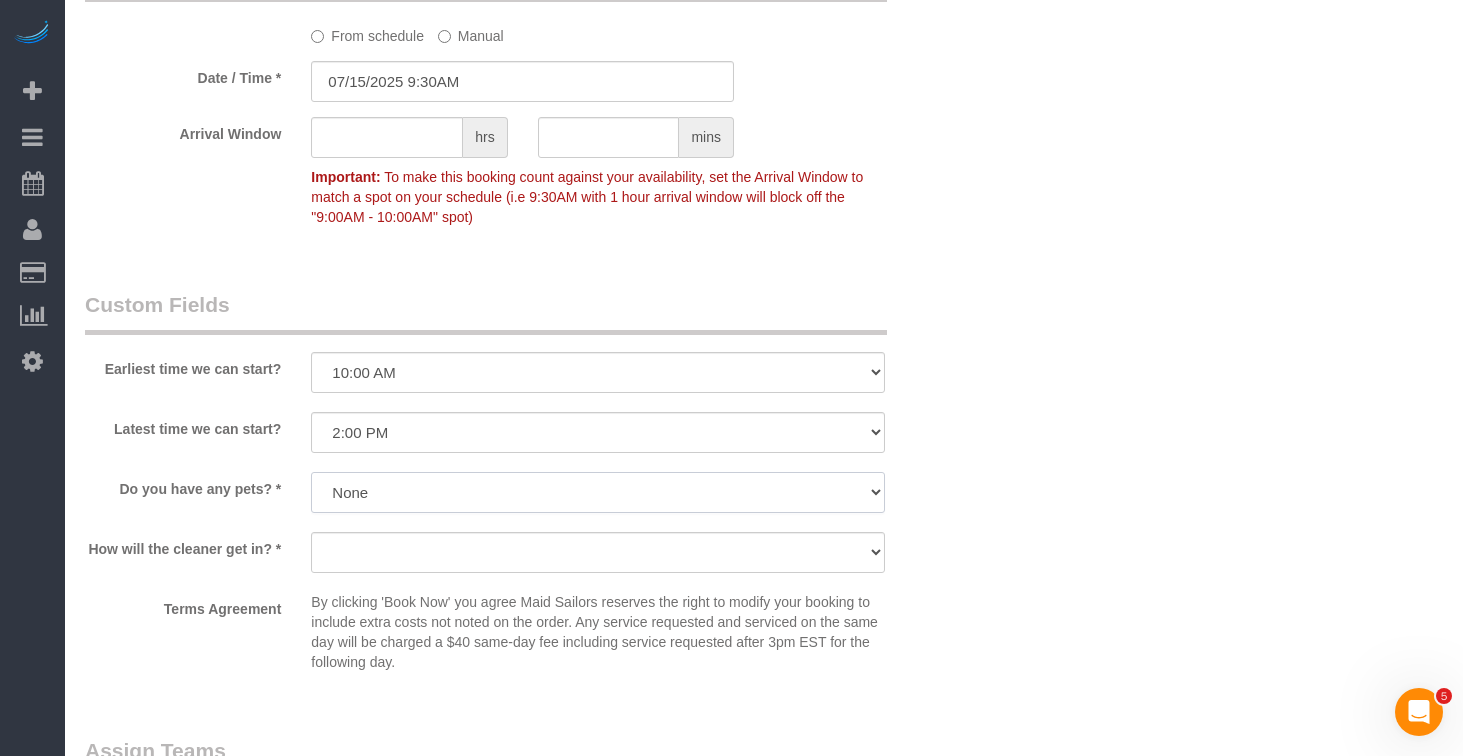 click on "Dog Cat None" at bounding box center [598, 492] 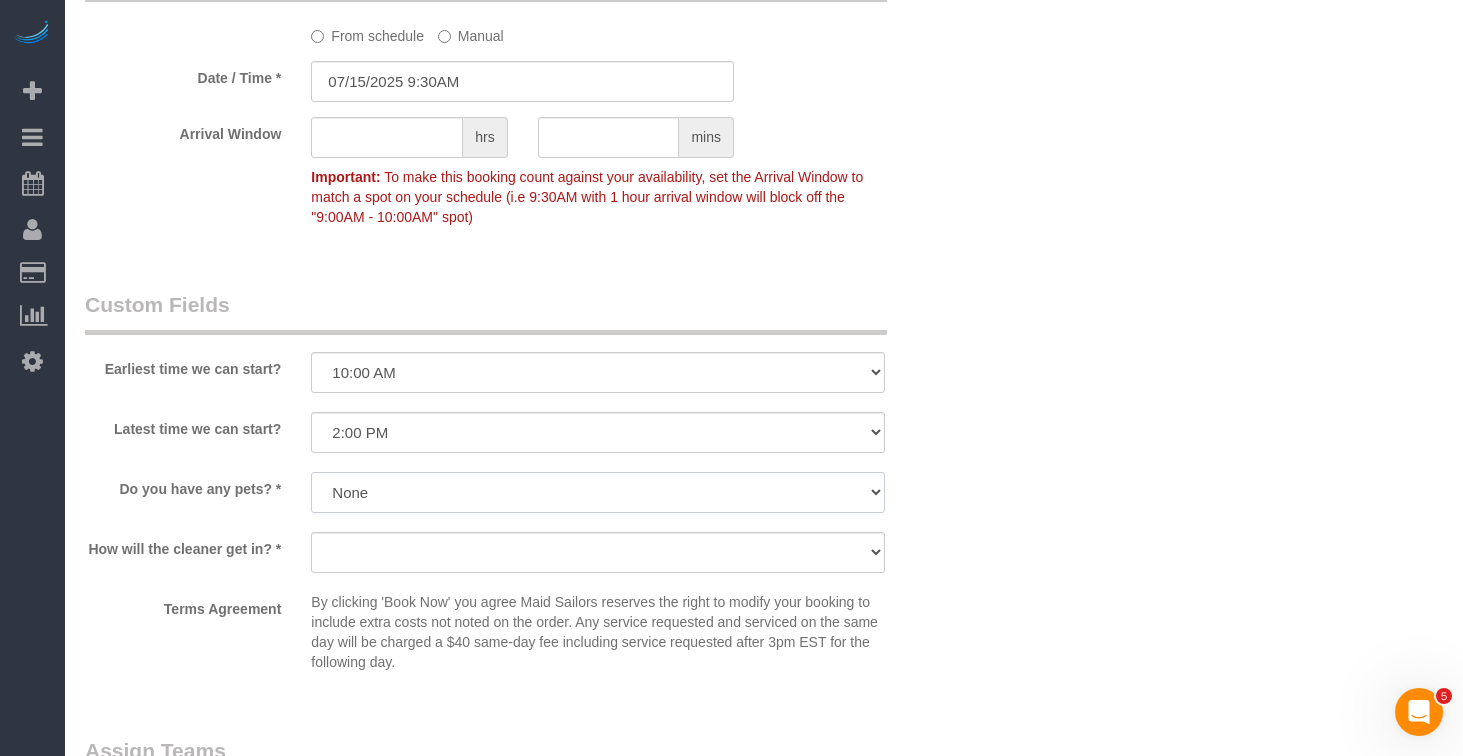 select on "number:13" 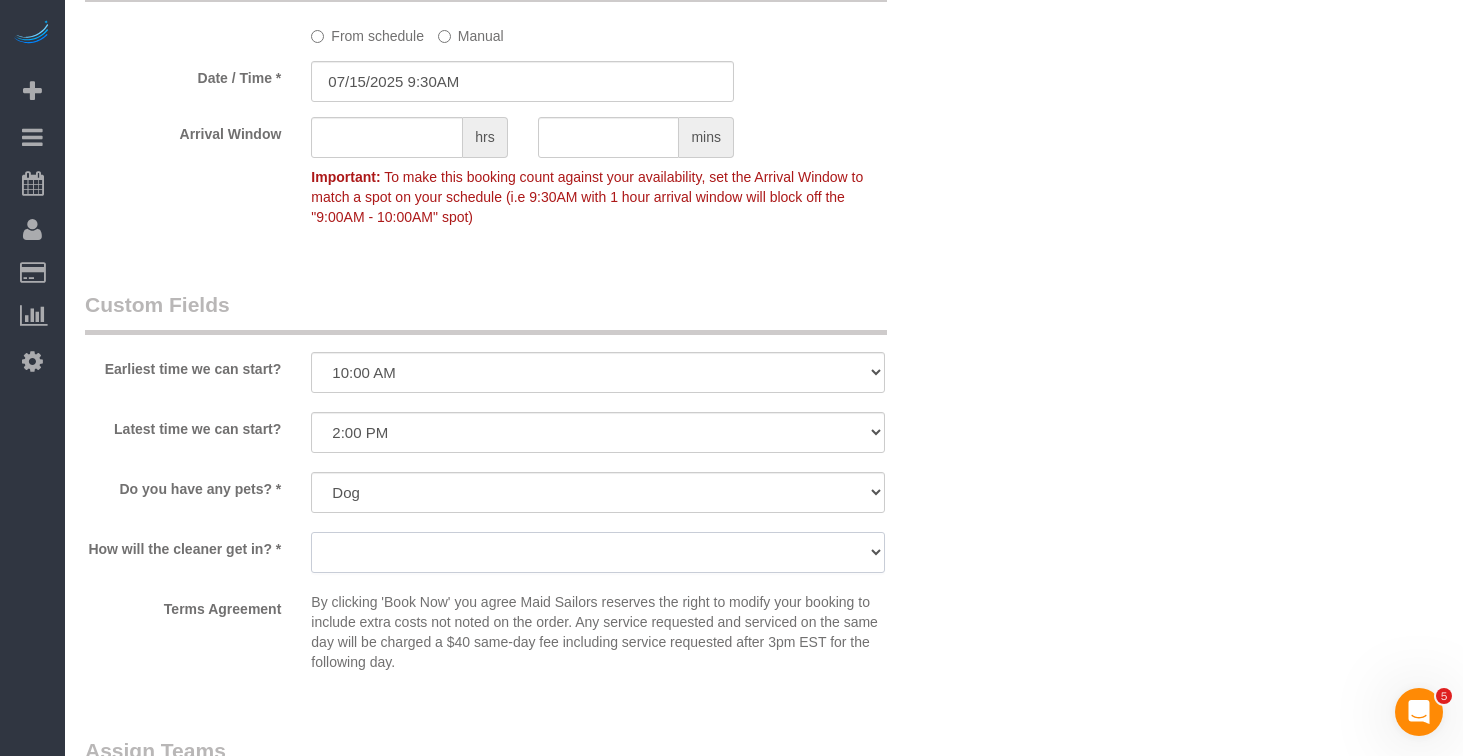 click on "We'll let you in. Doorman/Front Desk has the key. Other (Provide details)" at bounding box center [598, 552] 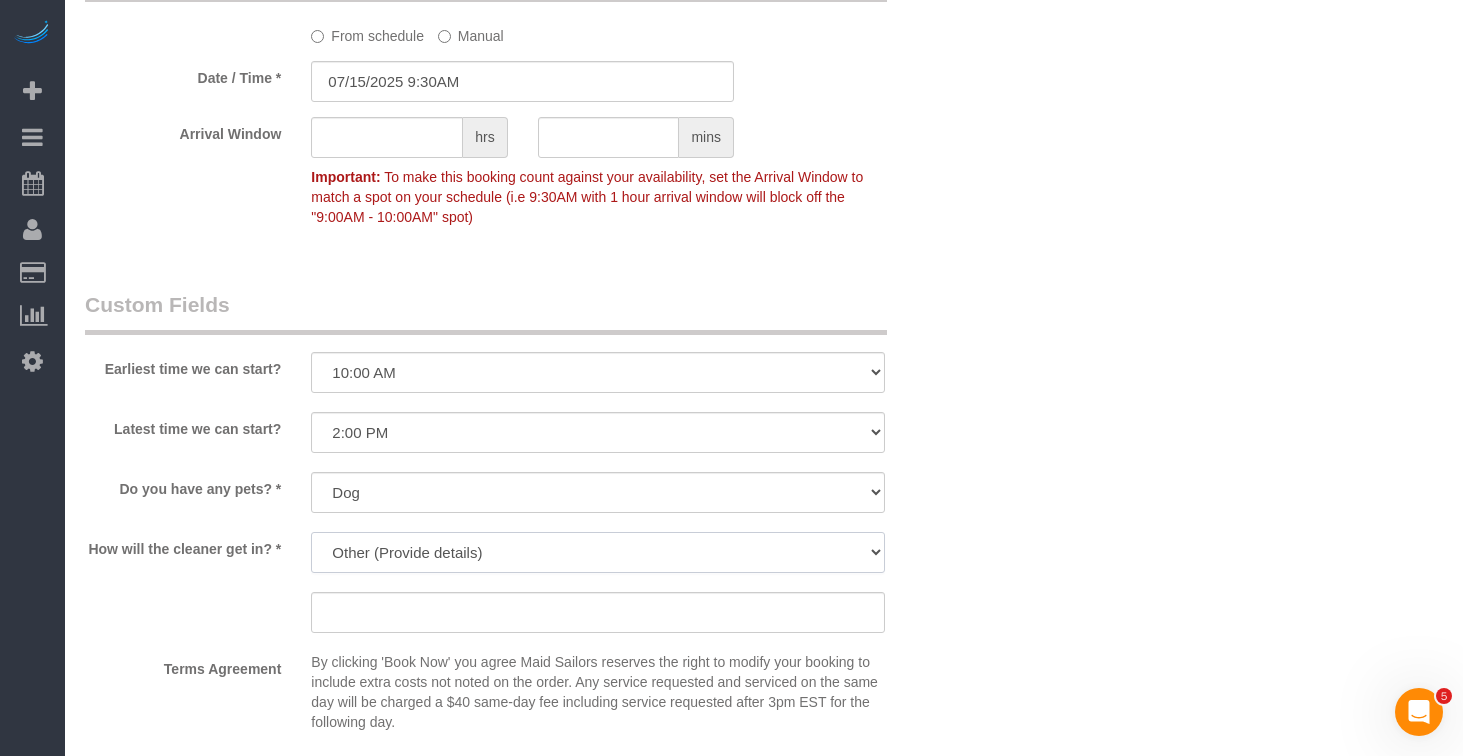 click on "We'll let you in. Doorman/Front Desk has the key. Other (Provide details)" at bounding box center [598, 552] 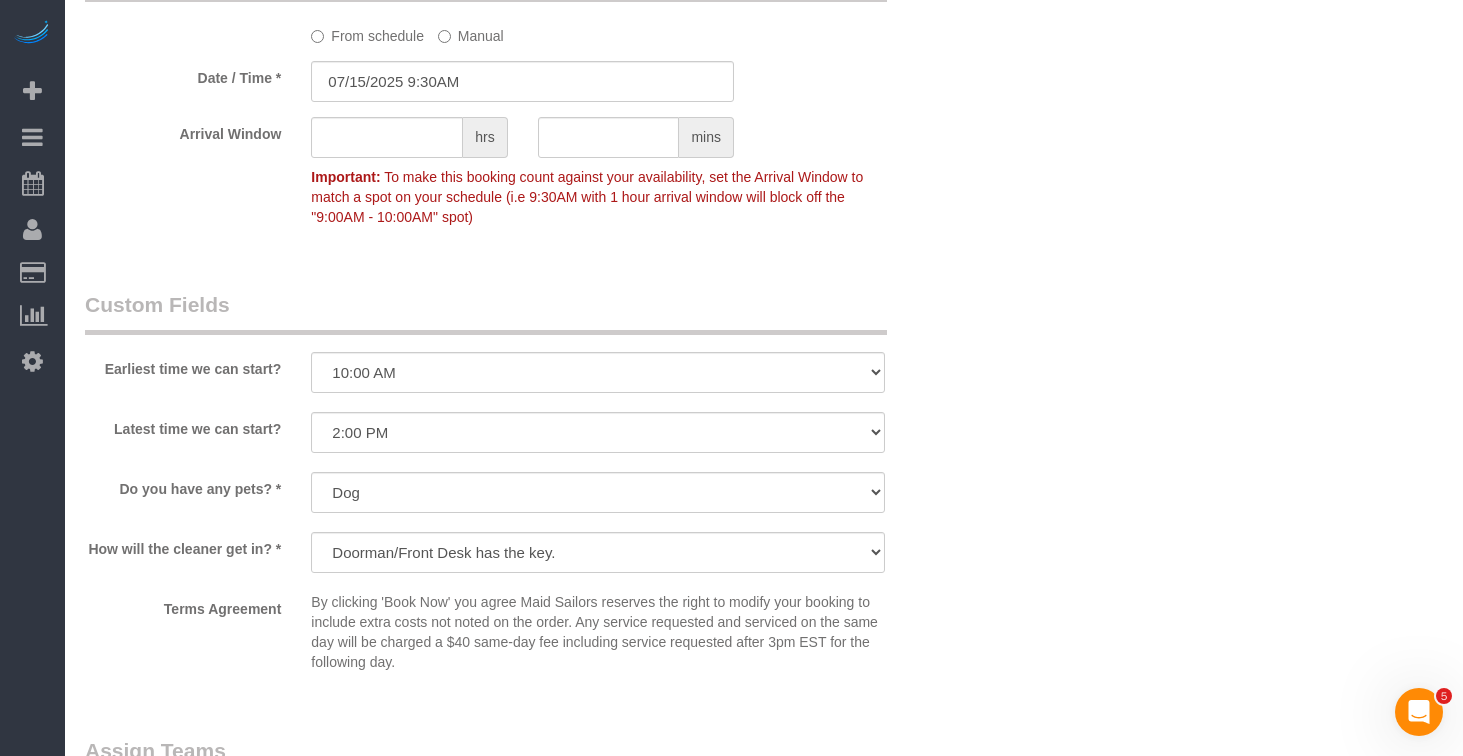 click on "How will the cleaner get in?                                                                                      *
We'll let you in. Doorman/Front Desk has the key. Other (Provide details)" at bounding box center [522, 554] 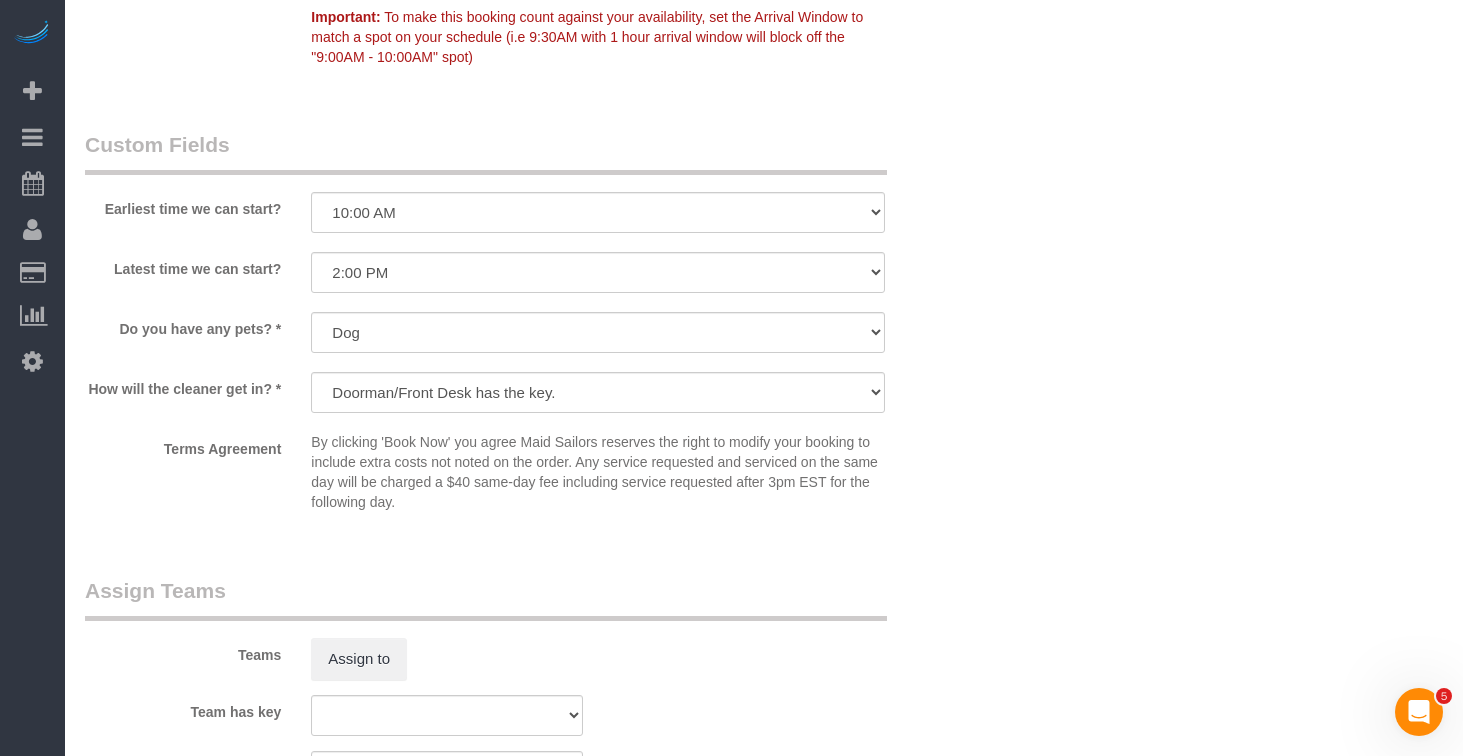 scroll, scrollTop: 2030, scrollLeft: 0, axis: vertical 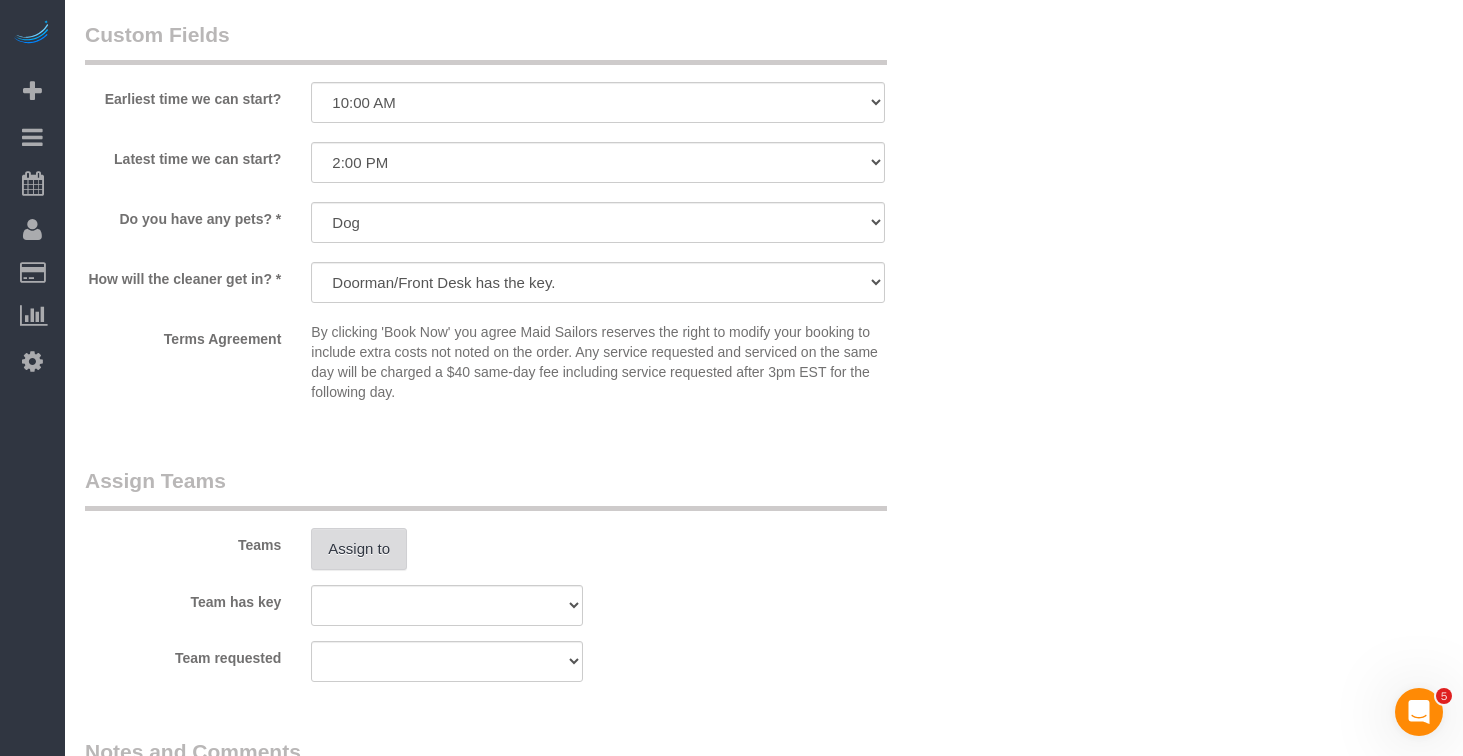 click on "Assign to" at bounding box center (359, 549) 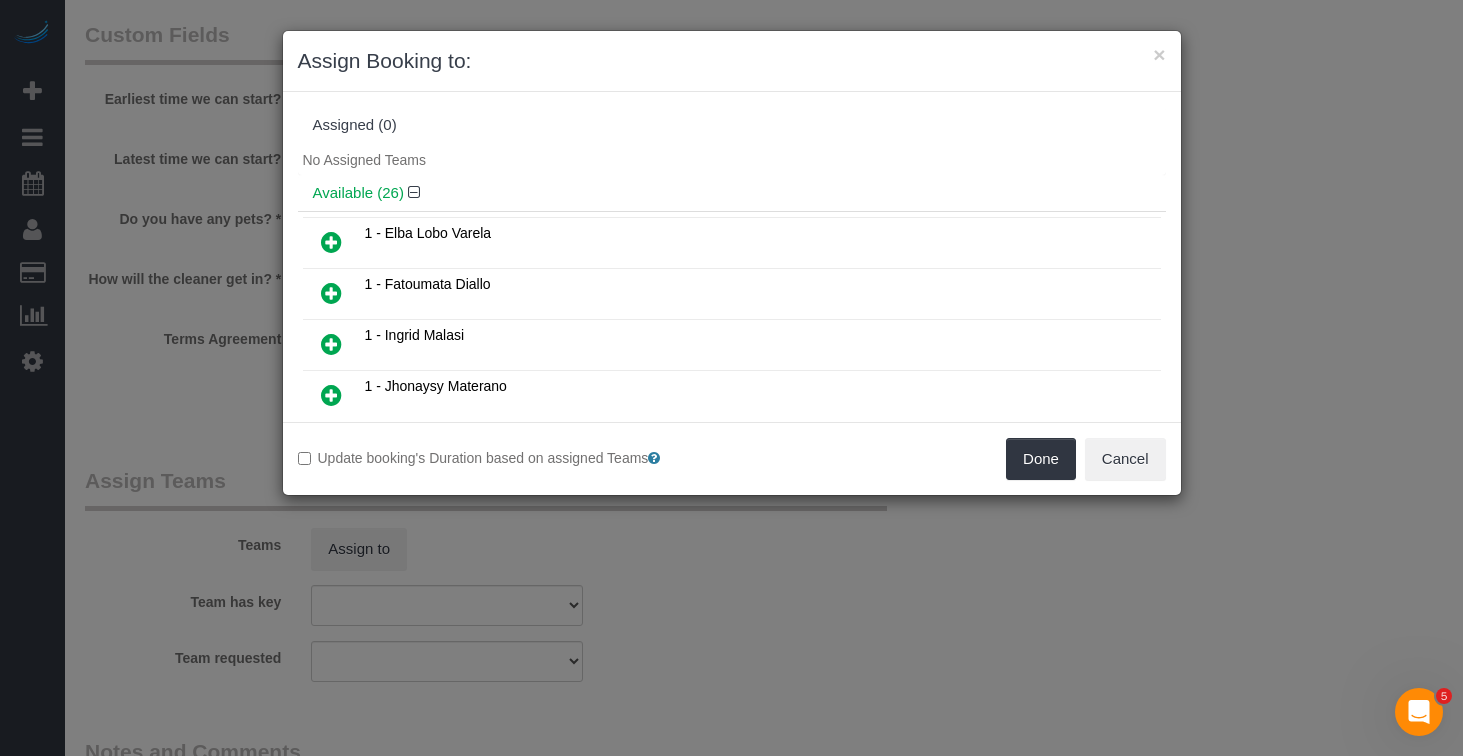 scroll, scrollTop: 3072, scrollLeft: 0, axis: vertical 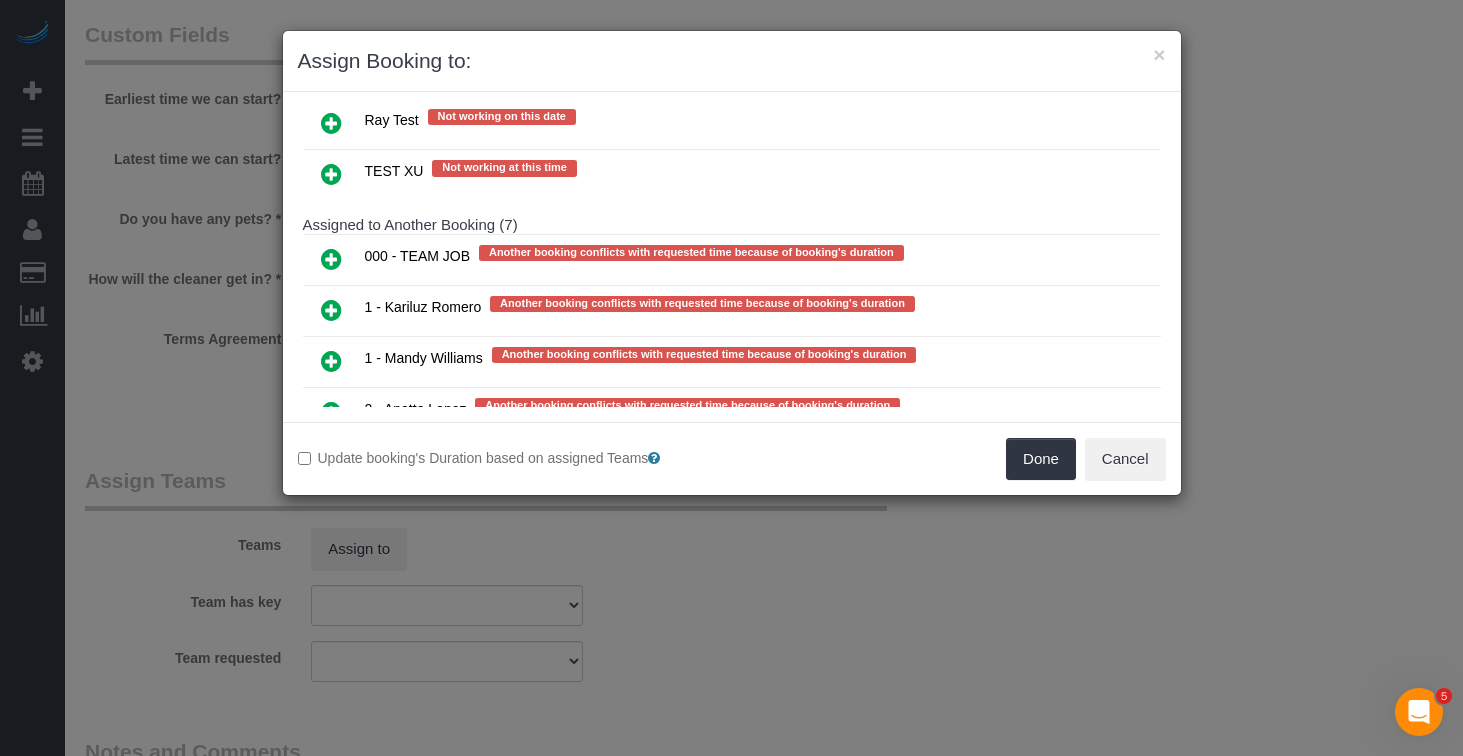click at bounding box center (331, 259) 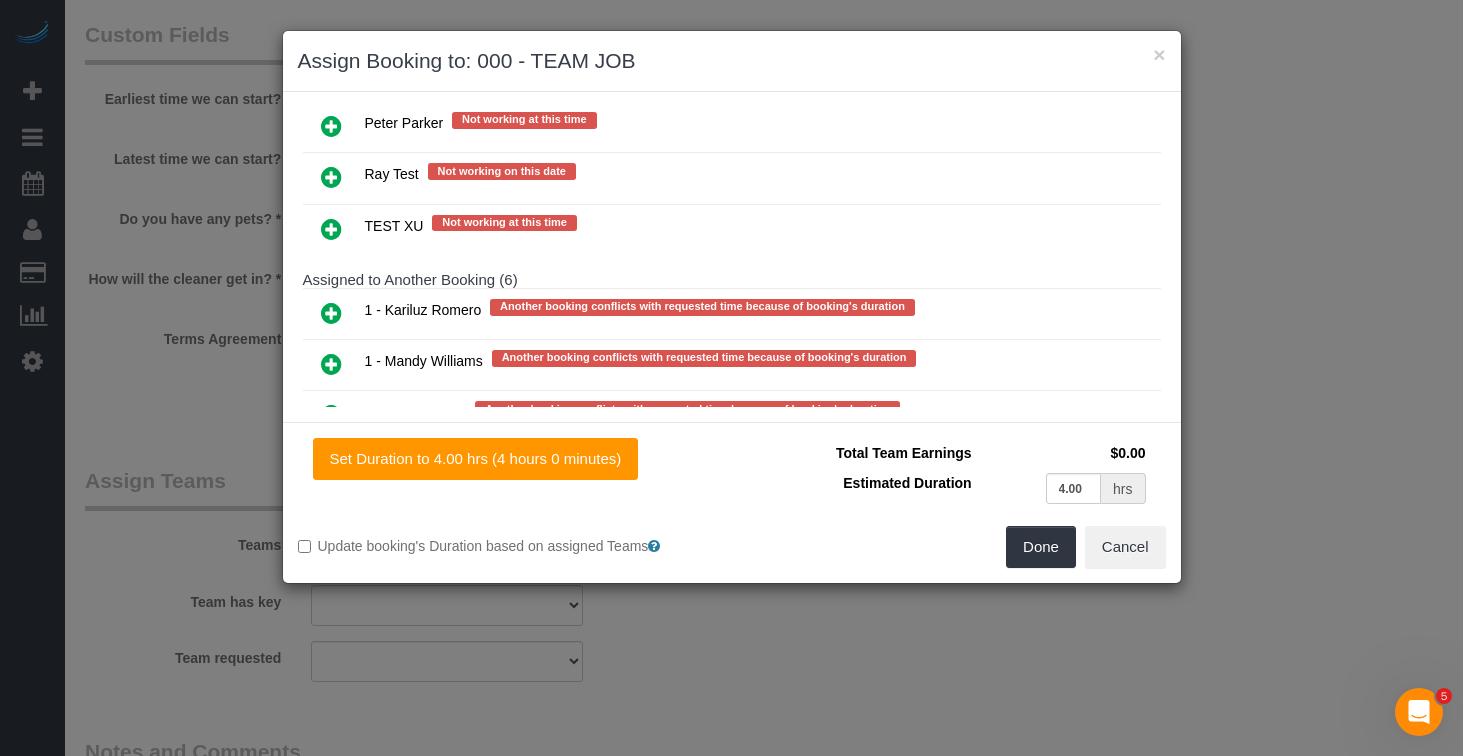 scroll, scrollTop: 3127, scrollLeft: 0, axis: vertical 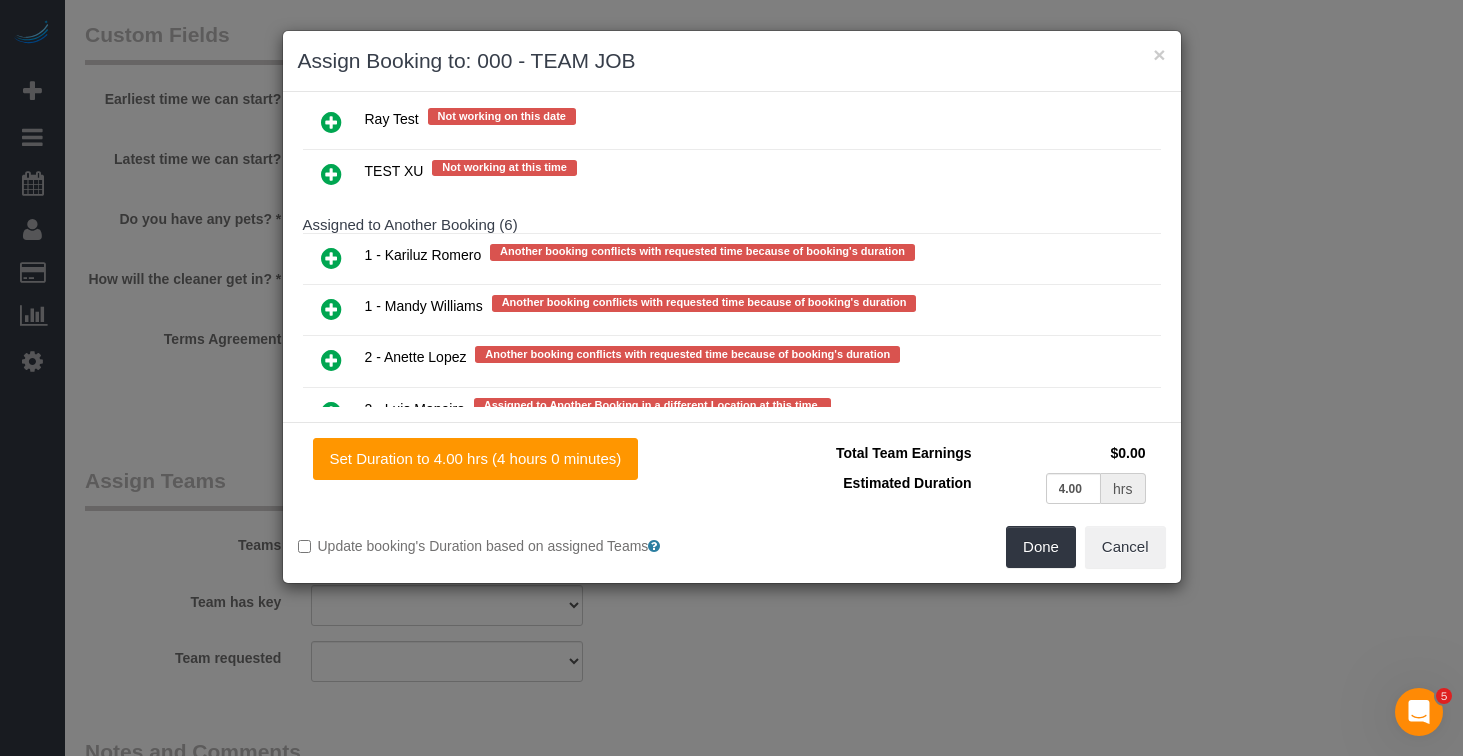 click on "Total Team Earnings
$0.00
Estimated Duration
4.00
hrs
Warning: The Company share is 0%. If this is correct, please click Save.
Change your Team shares so that the Total Share does not exceed 100%." at bounding box center (949, 482) 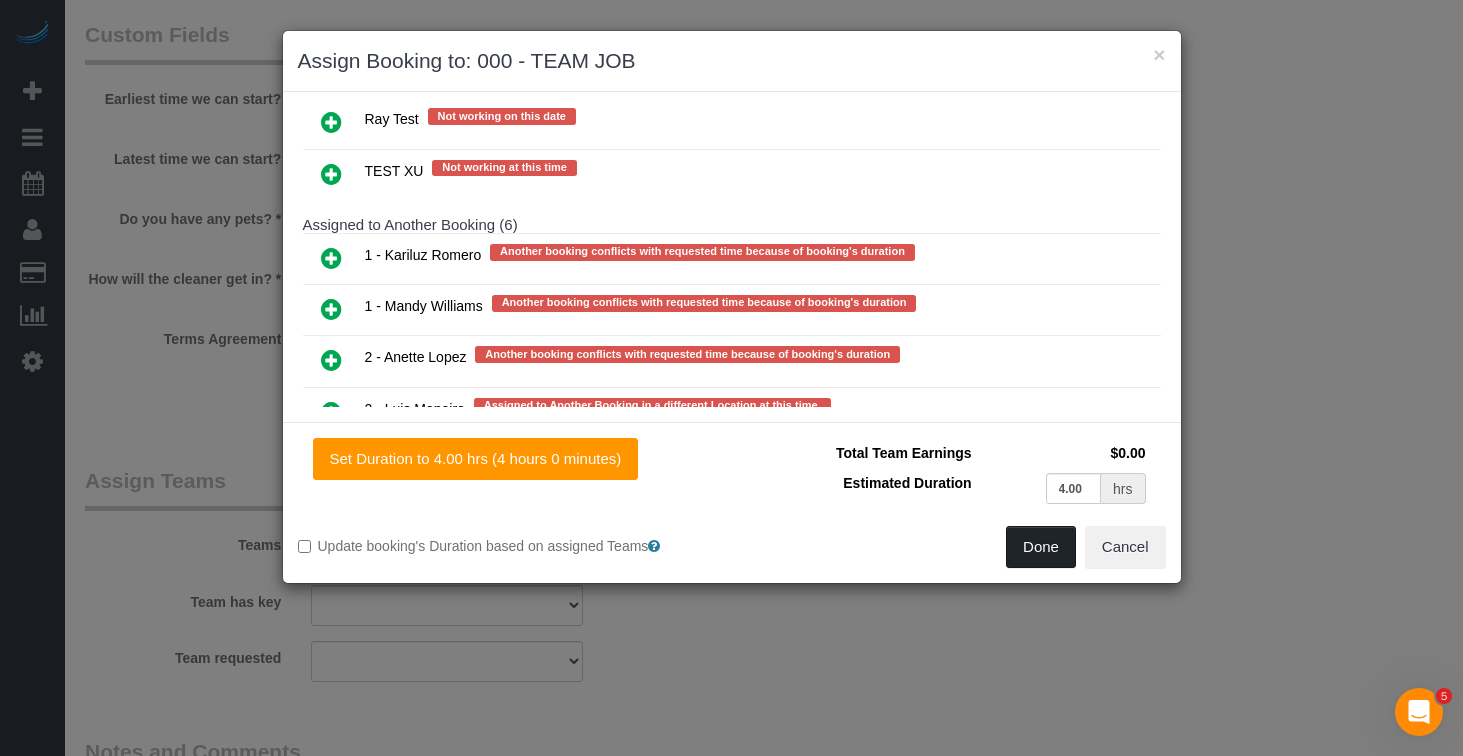 click on "Done" at bounding box center [1041, 547] 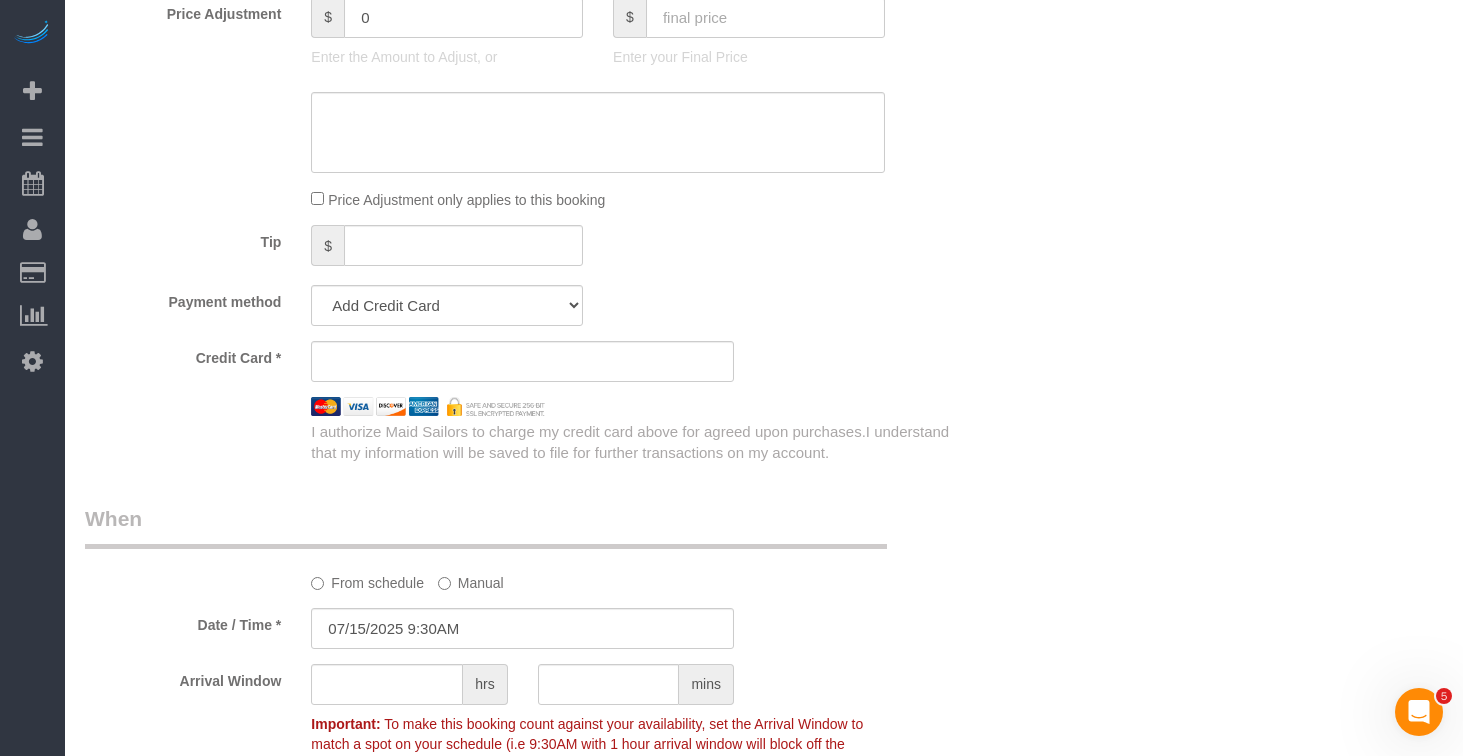 scroll, scrollTop: 1199, scrollLeft: 0, axis: vertical 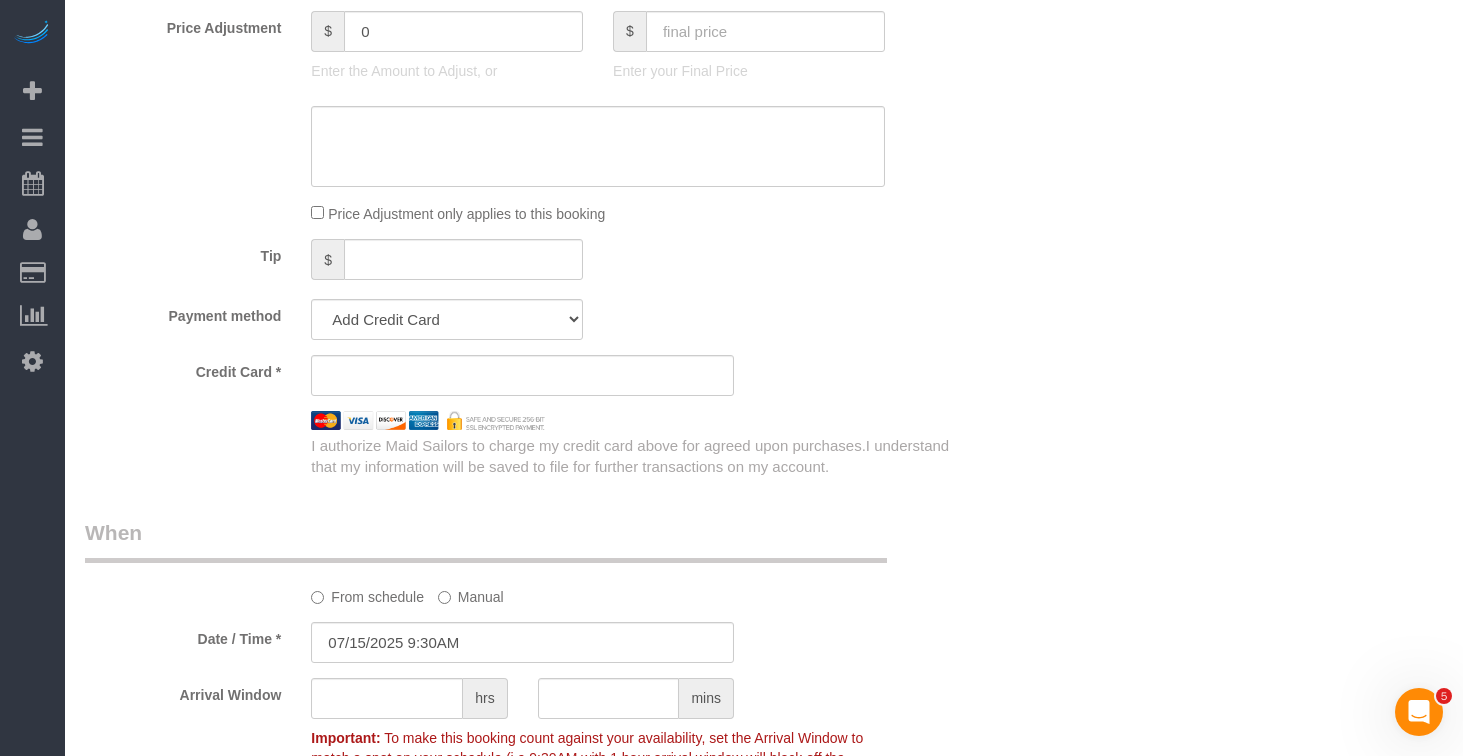 click at bounding box center [522, 375] 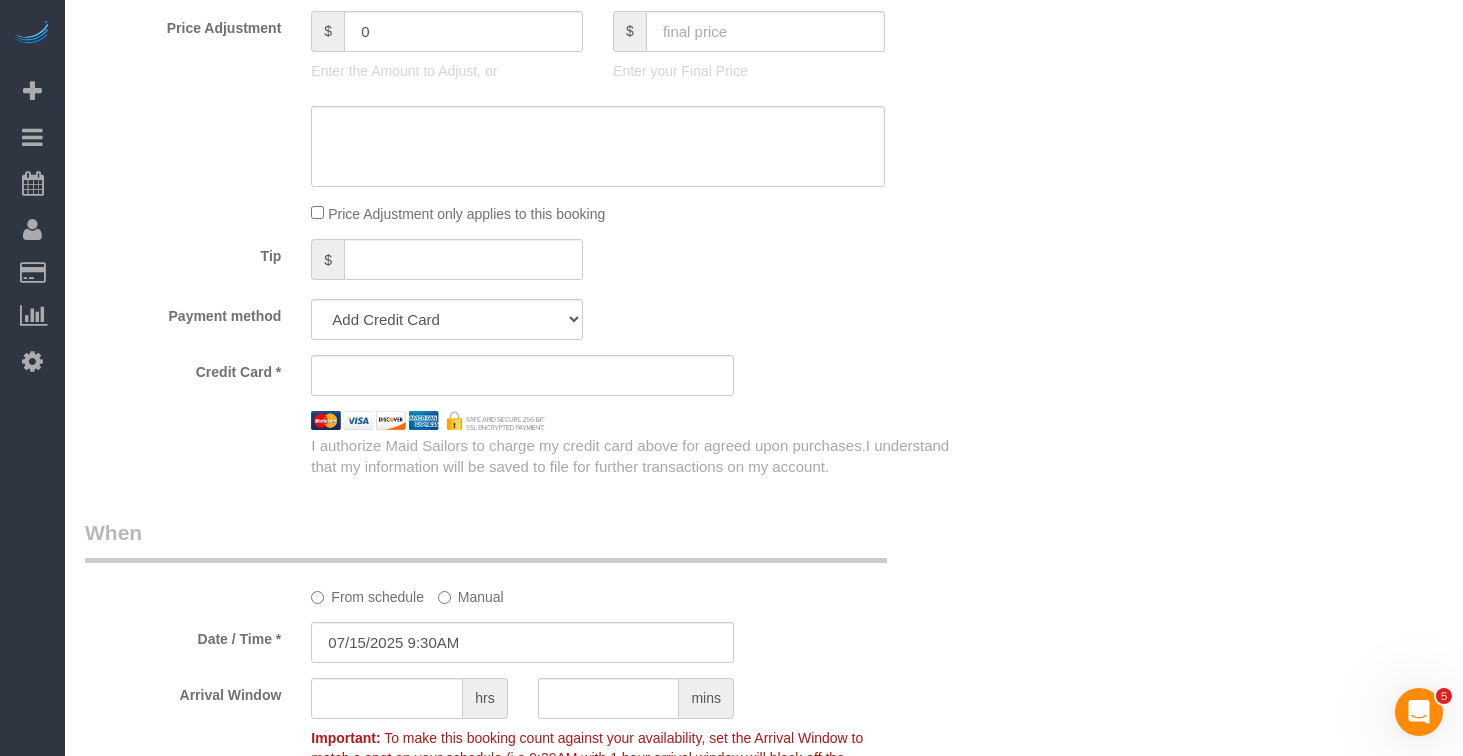 click on "Payment method
Add Credit Card Cash Check Paypal" 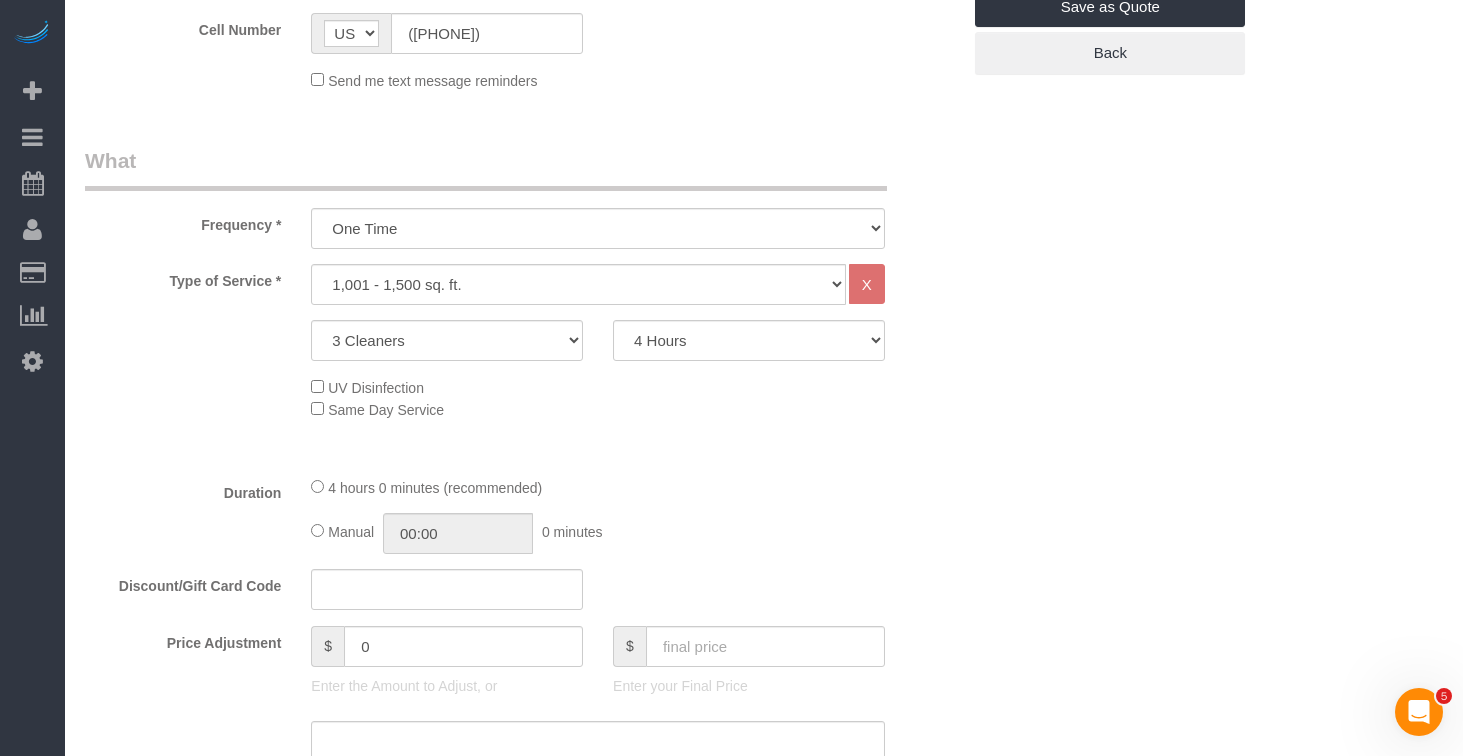 scroll, scrollTop: 634, scrollLeft: 0, axis: vertical 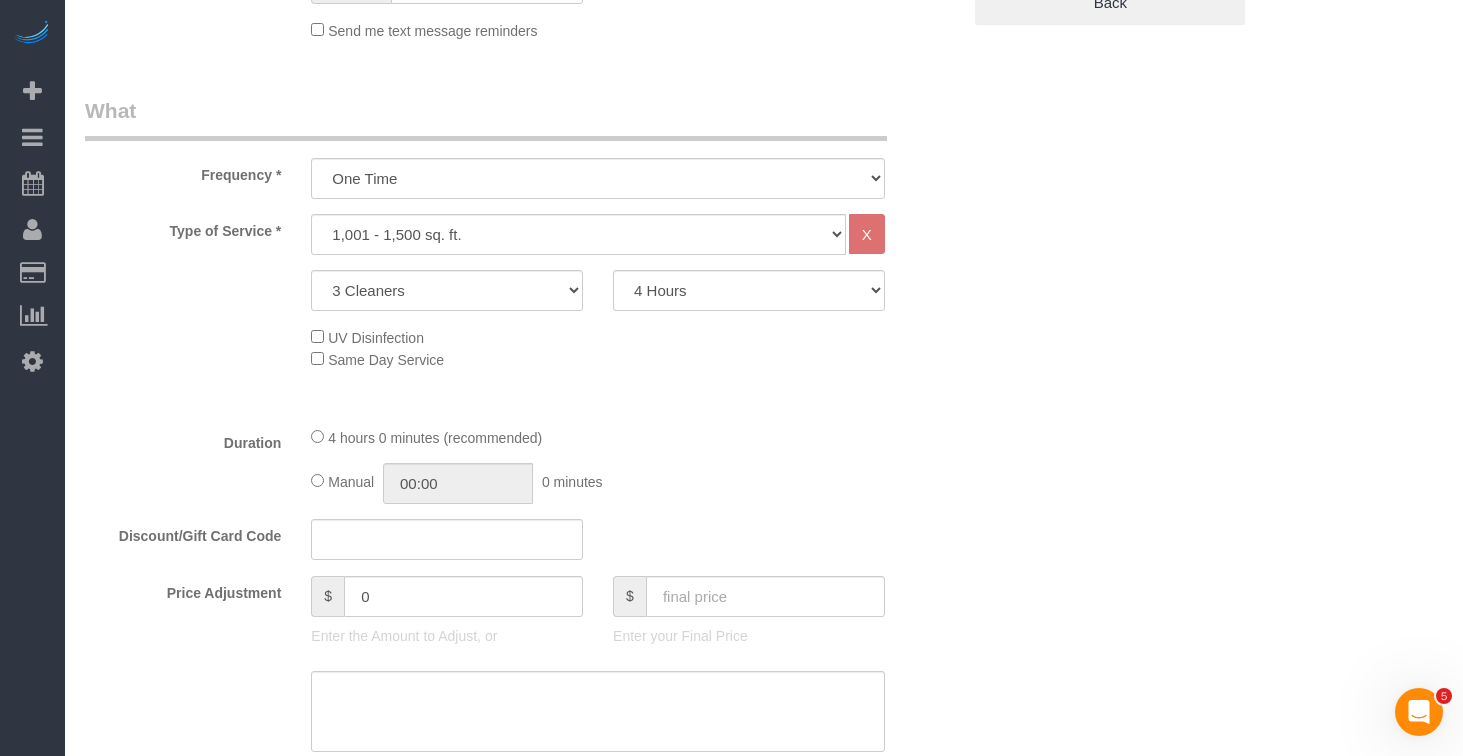 click on "Type of Service *
Under 1,000 sq. ft. 1,001 - 1,500 sq. ft. 1,500+ sq. ft. Custom Cleaning Office Cleaning Airbnb Cleaning Post Construction Cleaning RE-CLEAN Hourly Rate - 8.0 Hourly Rate - 7.5 Late Cancellation - Invoice Purposes Hourly Rate (30% OFF) Bungalow Living Hello Alfred - Standard Cleaning Hello Alfred - Hourly Rate TULU - Standard Cleaning TULU - Hourly Rate Hourly Rate (15% OFF) Hourly Rate (20% OFF) Hourly Rate (25% OFF) Hourly Rate (22.5% OFF) Charity Clean Outsite - Hourly Rate Floor Cleaning 100/hr 140/hr Upholstery Cleaning Hourly Rate (Comped Cleaning) Power Washing Carpet/Rug Cleaning Floor Cleaning - 25% OFF Couch Cleaning
X
1 Cleaner
2 Cleaners
3 Cleaners" 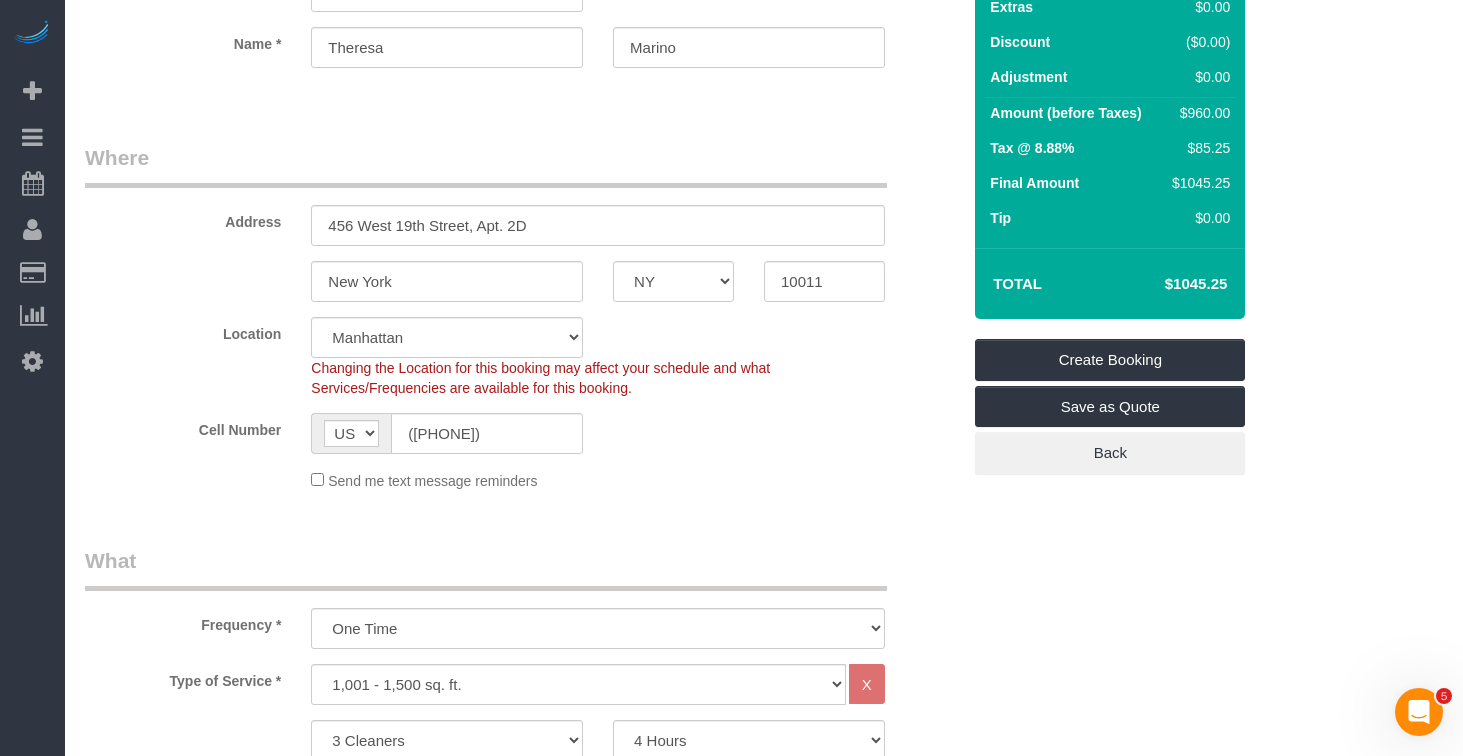 scroll, scrollTop: 0, scrollLeft: 0, axis: both 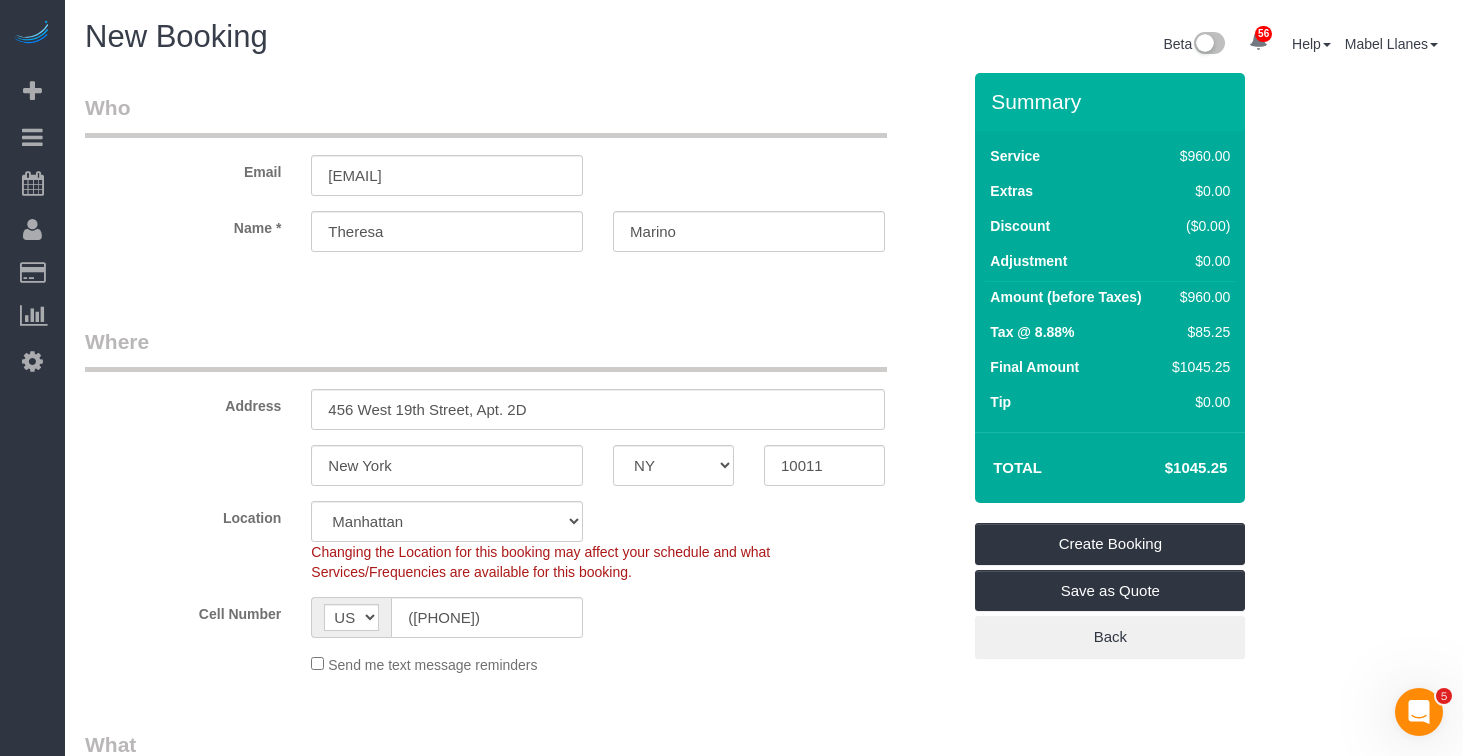 click on "Where" at bounding box center (486, 349) 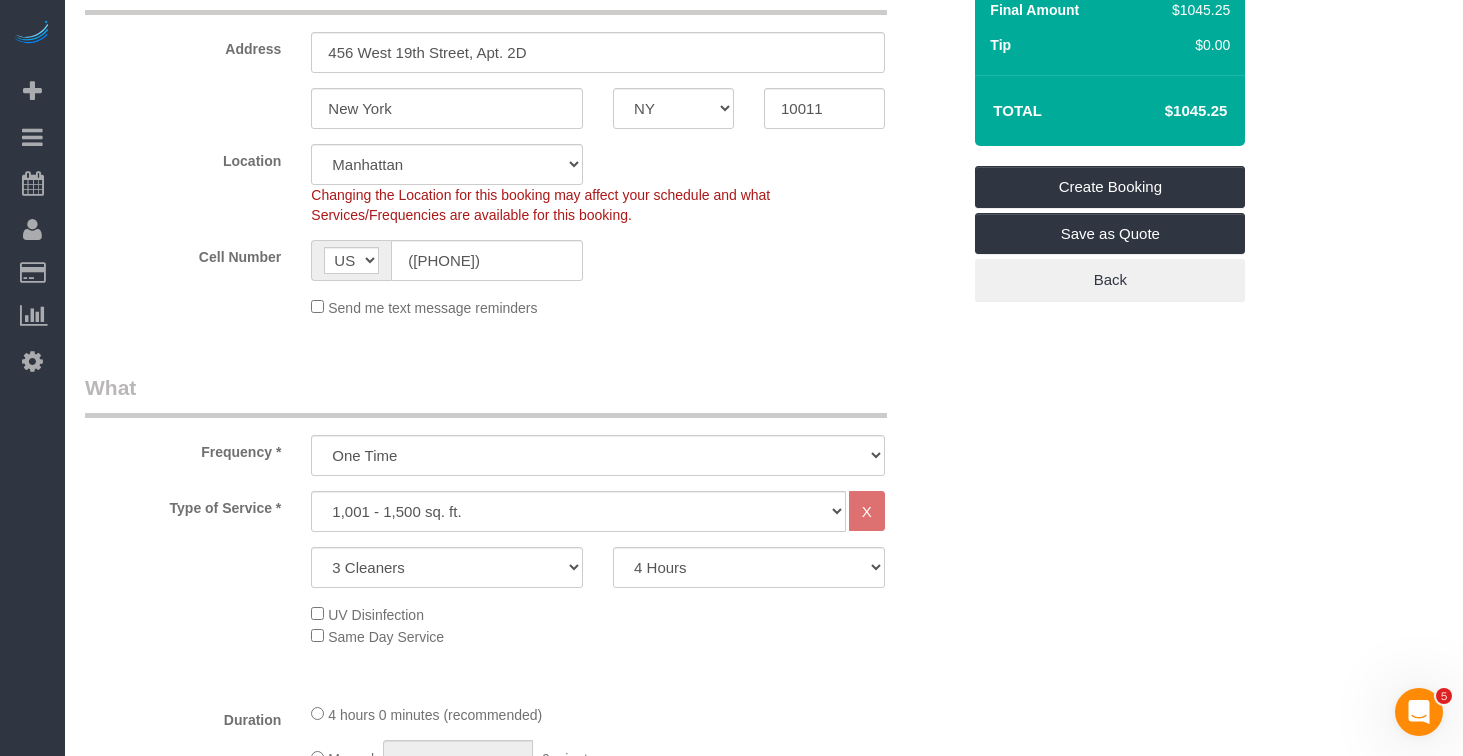 scroll, scrollTop: 303, scrollLeft: 0, axis: vertical 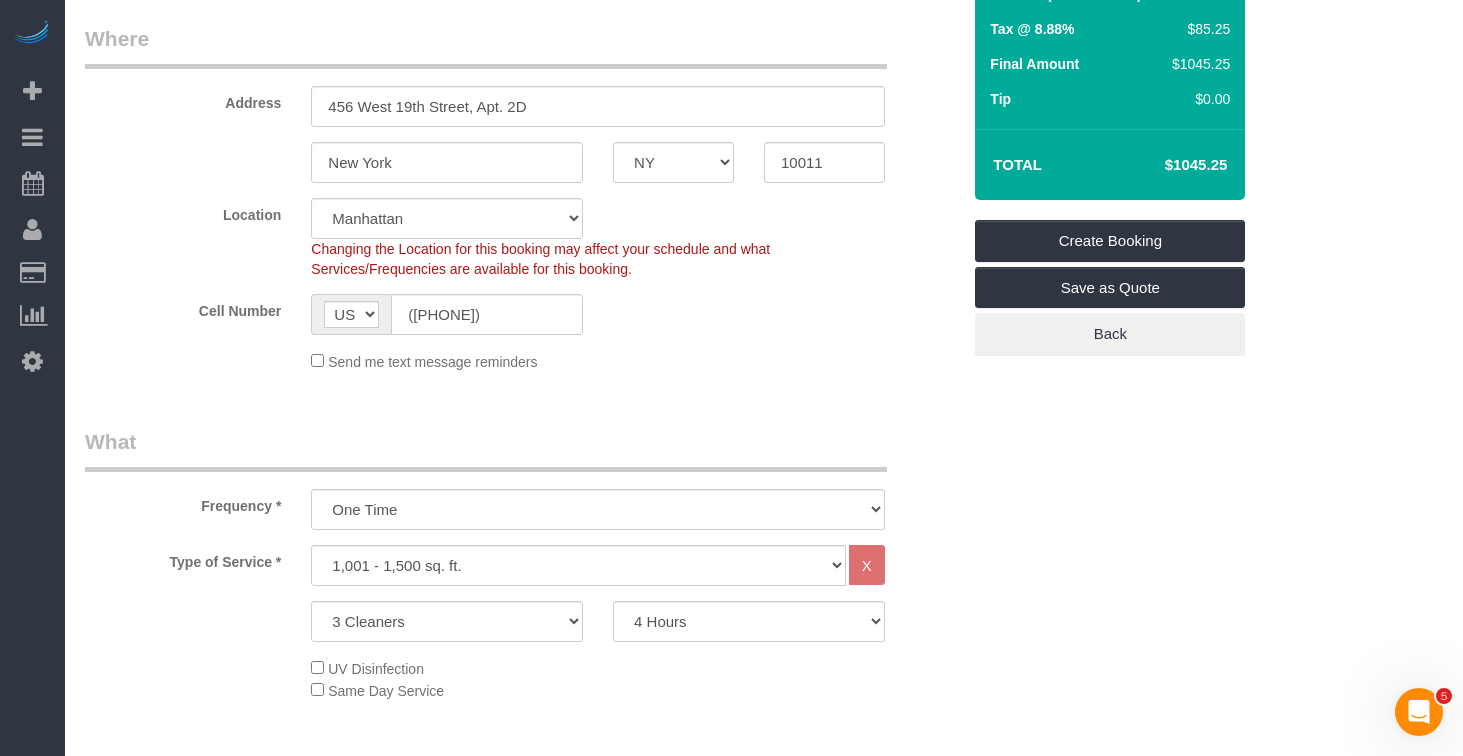 click on "Who
Email
theresa@hirtenstein.com
Name *
Theresa
Marino
Where
Address
456 West 19th Street, Apt. 2D
New York
AK
AL
AR
AZ
CA
CO
CT
DC
DE
FL
GA
HI
IA
ID
IL
IN
KS
KY
LA
MA
MD
ME
MI
MN
MO
MS
MT
NC
ND
NE" at bounding box center (764, 1265) 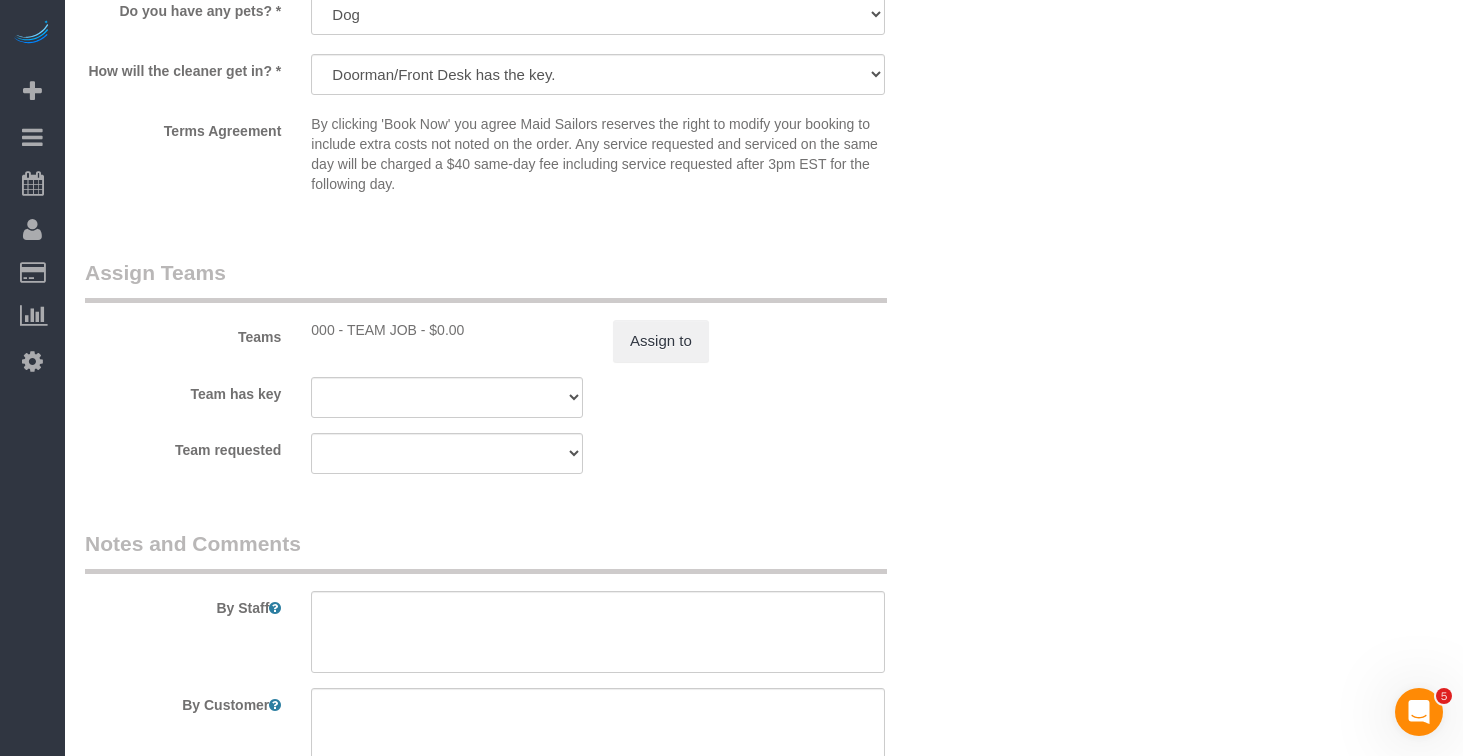 scroll, scrollTop: 2376, scrollLeft: 0, axis: vertical 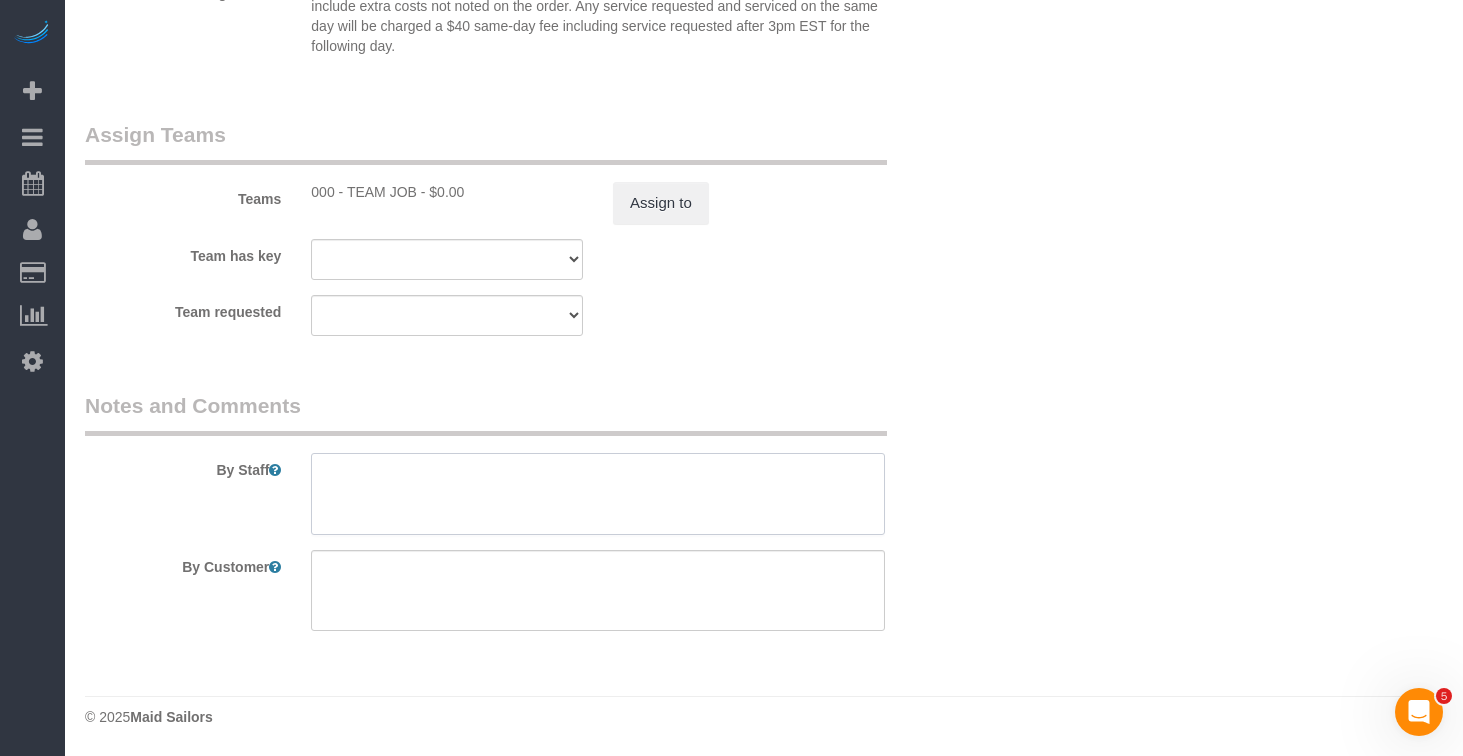 click at bounding box center [598, 494] 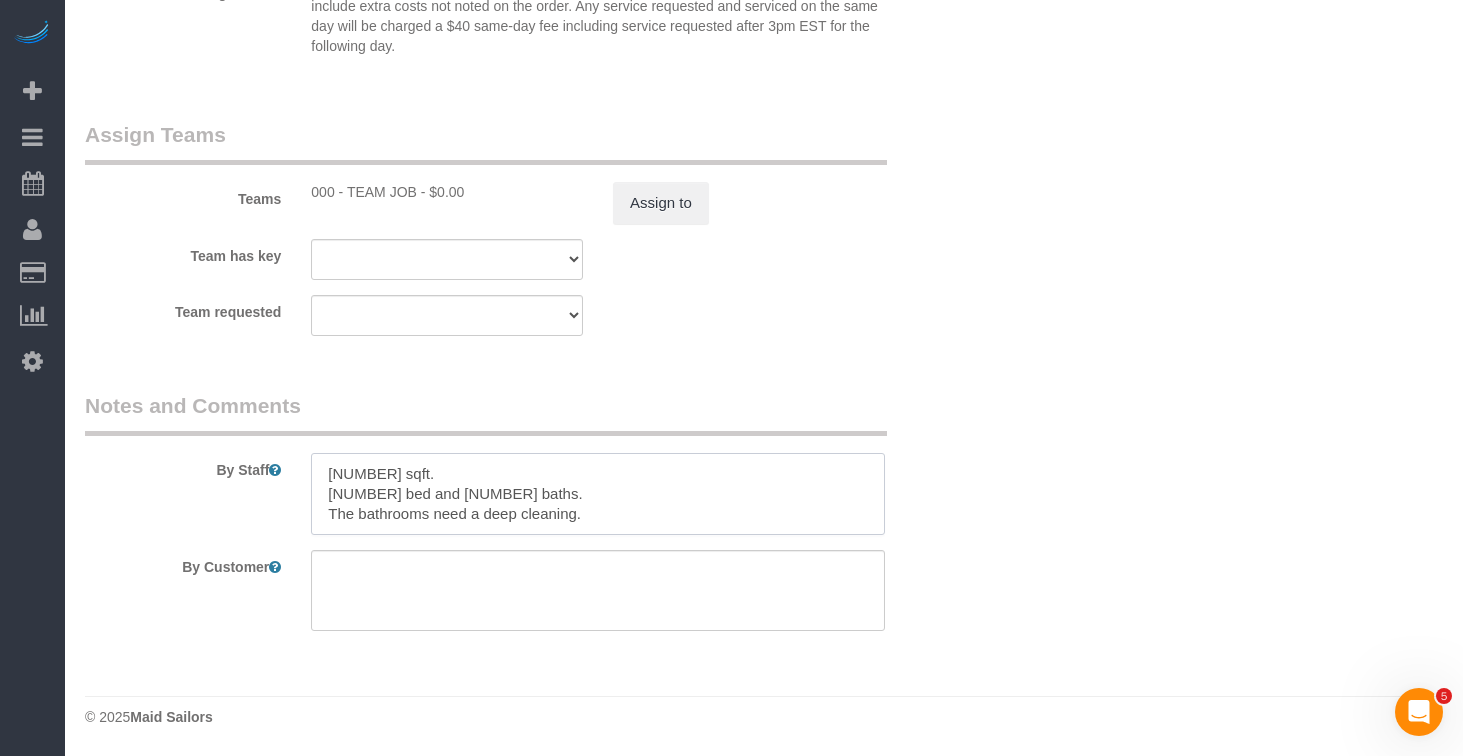 scroll, scrollTop: 8, scrollLeft: 0, axis: vertical 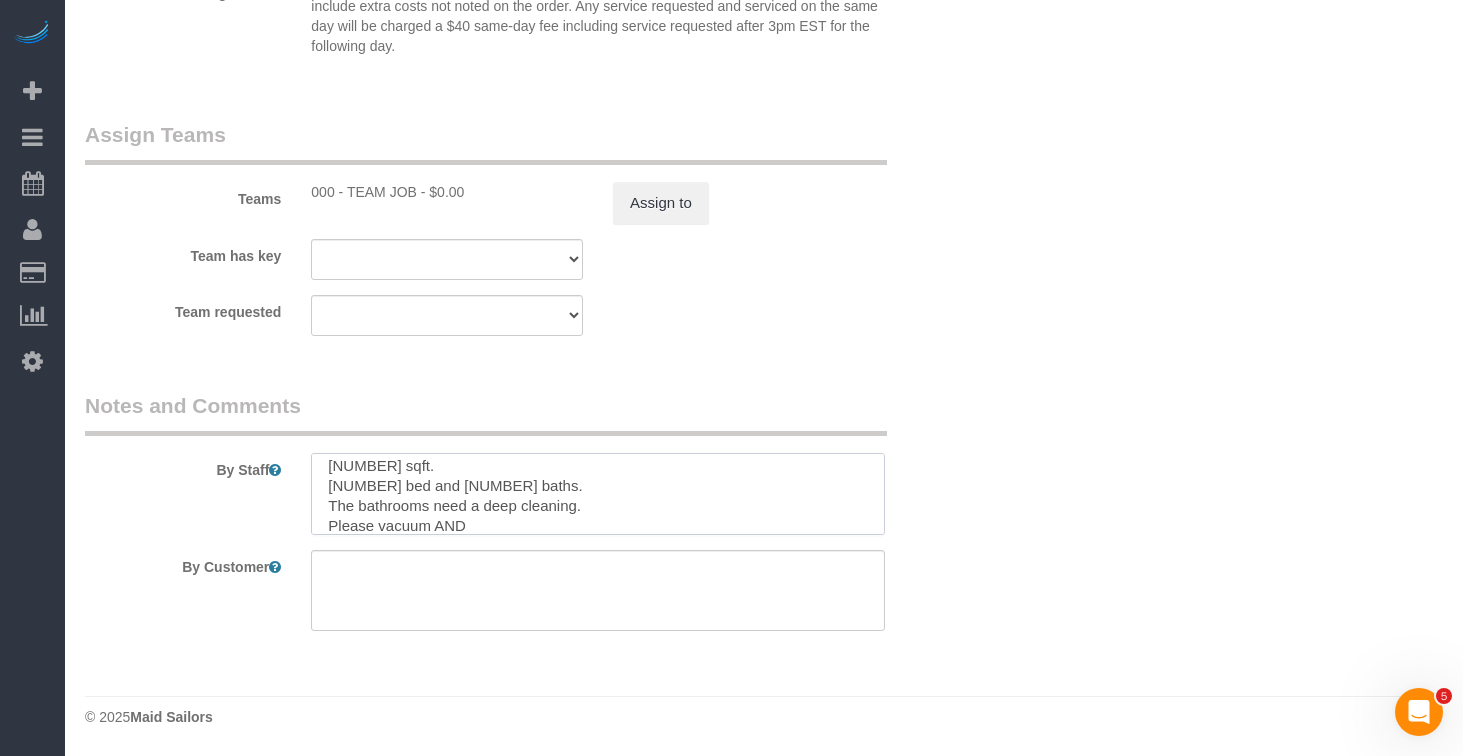 click at bounding box center (598, 494) 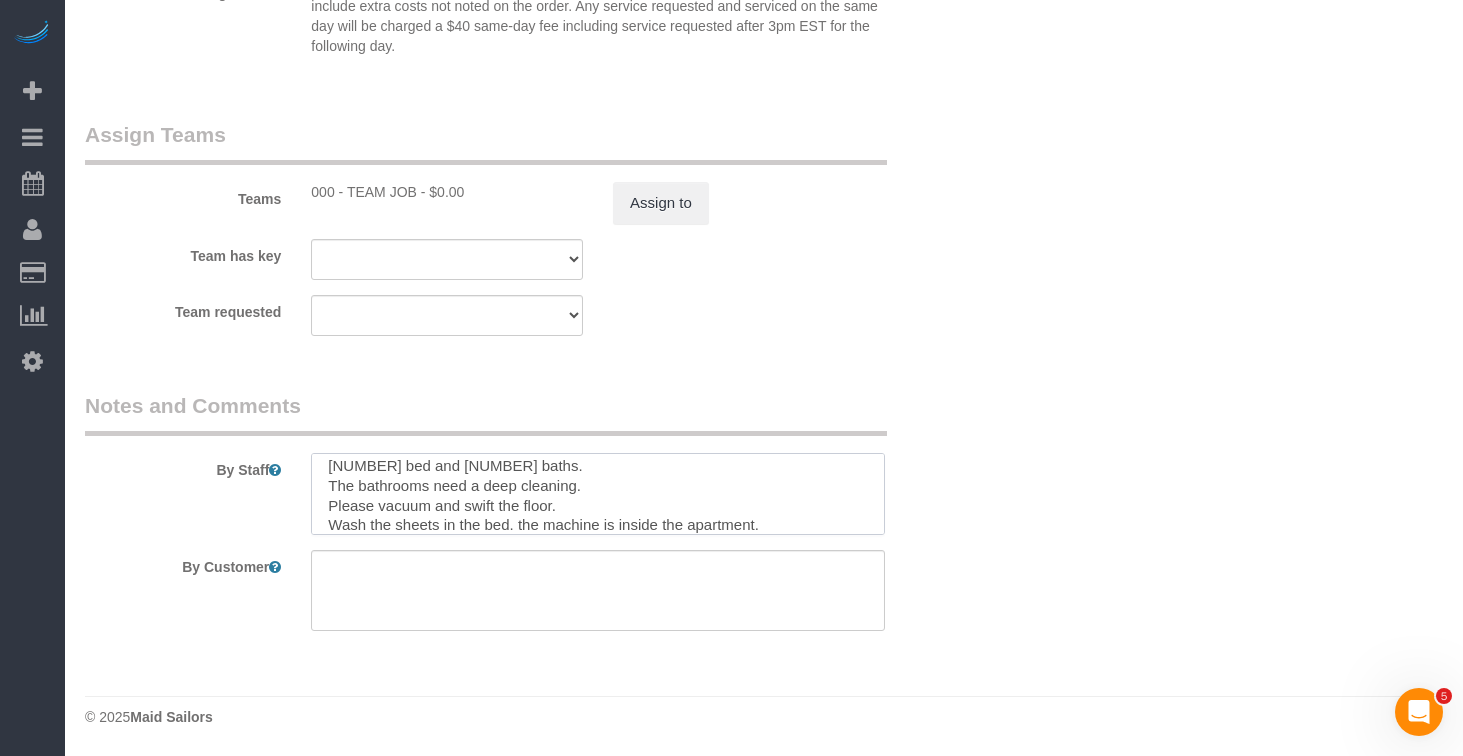 scroll, scrollTop: 48, scrollLeft: 0, axis: vertical 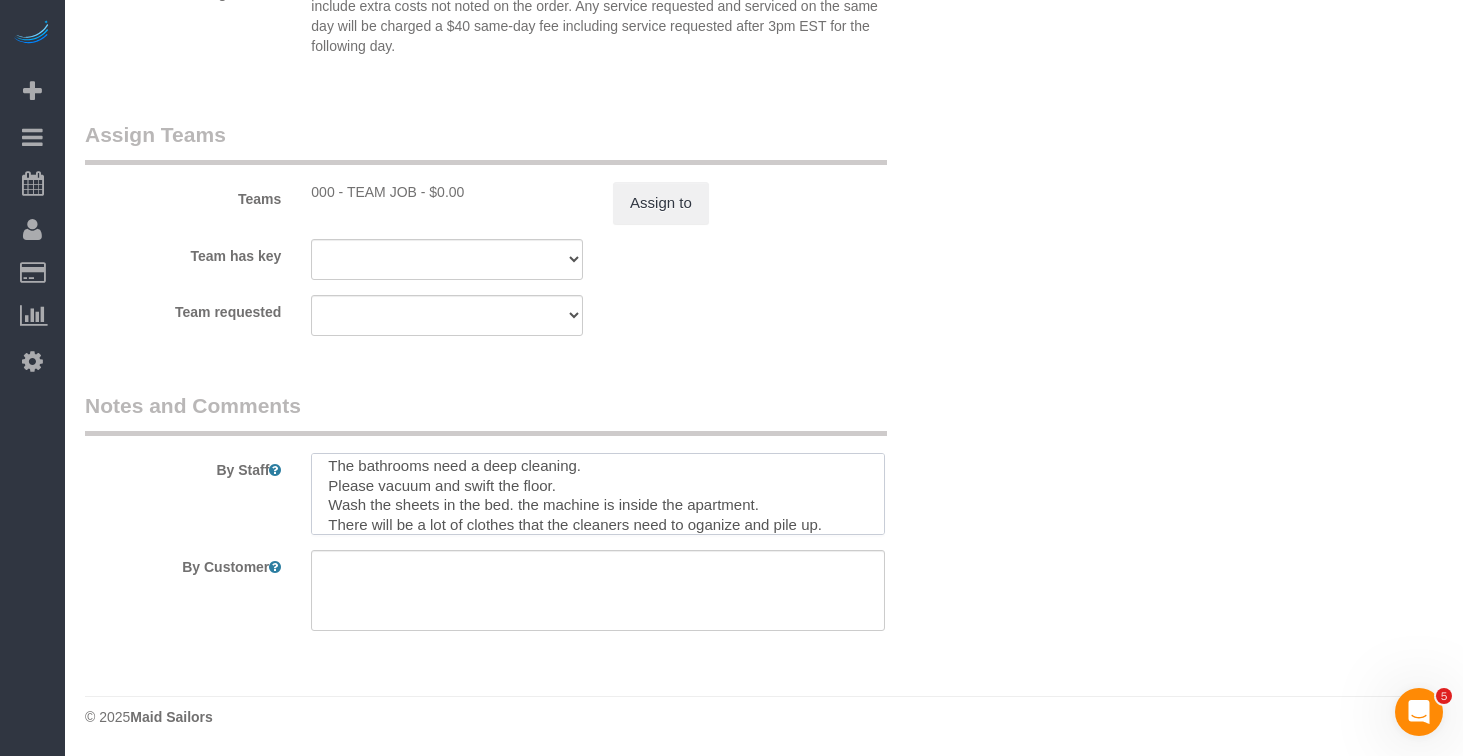 type on "1,100 sqft.
1 bed and 2 baths.
The bathrooms need a deep cleaning.
Please vacuum and swift the floor.
Wash the sheets in the bed. the machine is inside the apartment.
There will be a lot of clothes that the cleaners need to oganize and pile up." 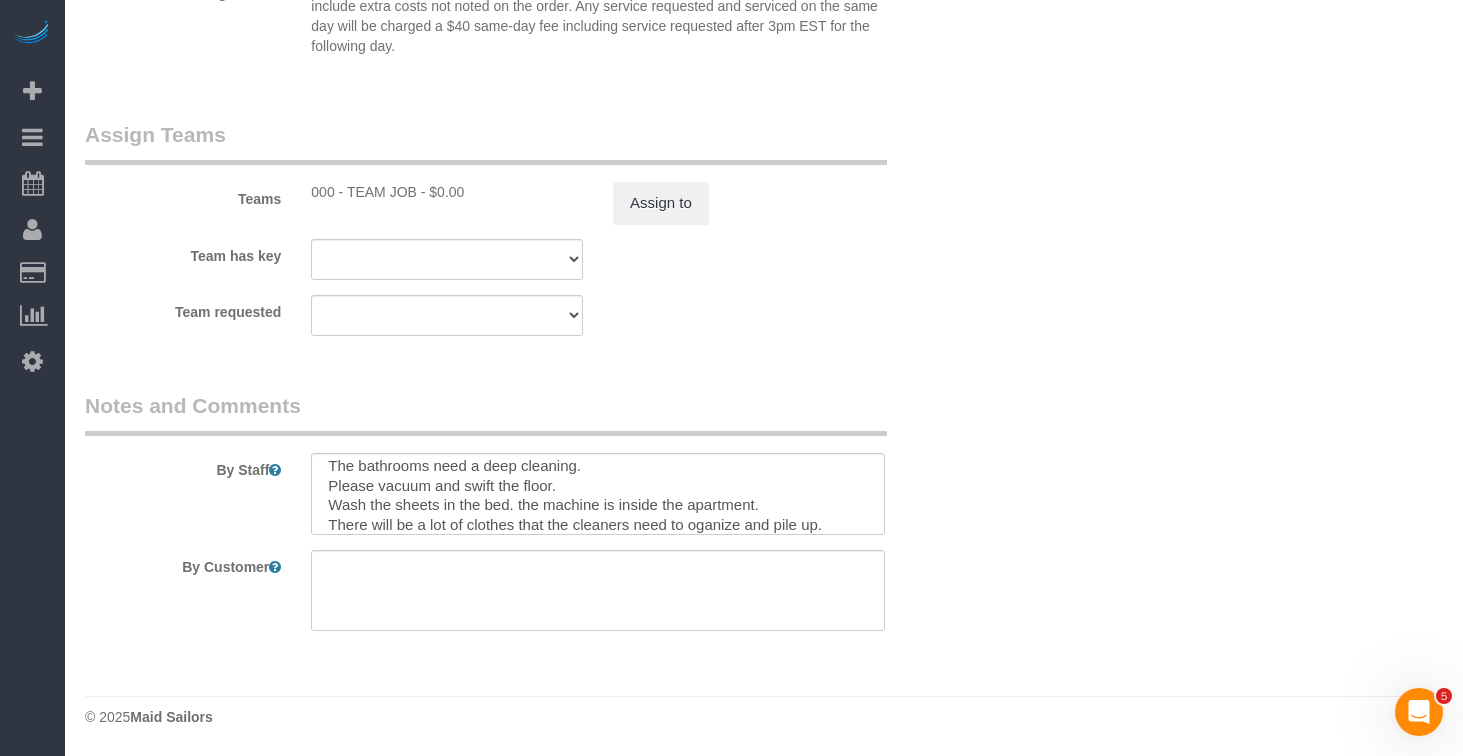 click on "Notes and Comments" at bounding box center [486, 413] 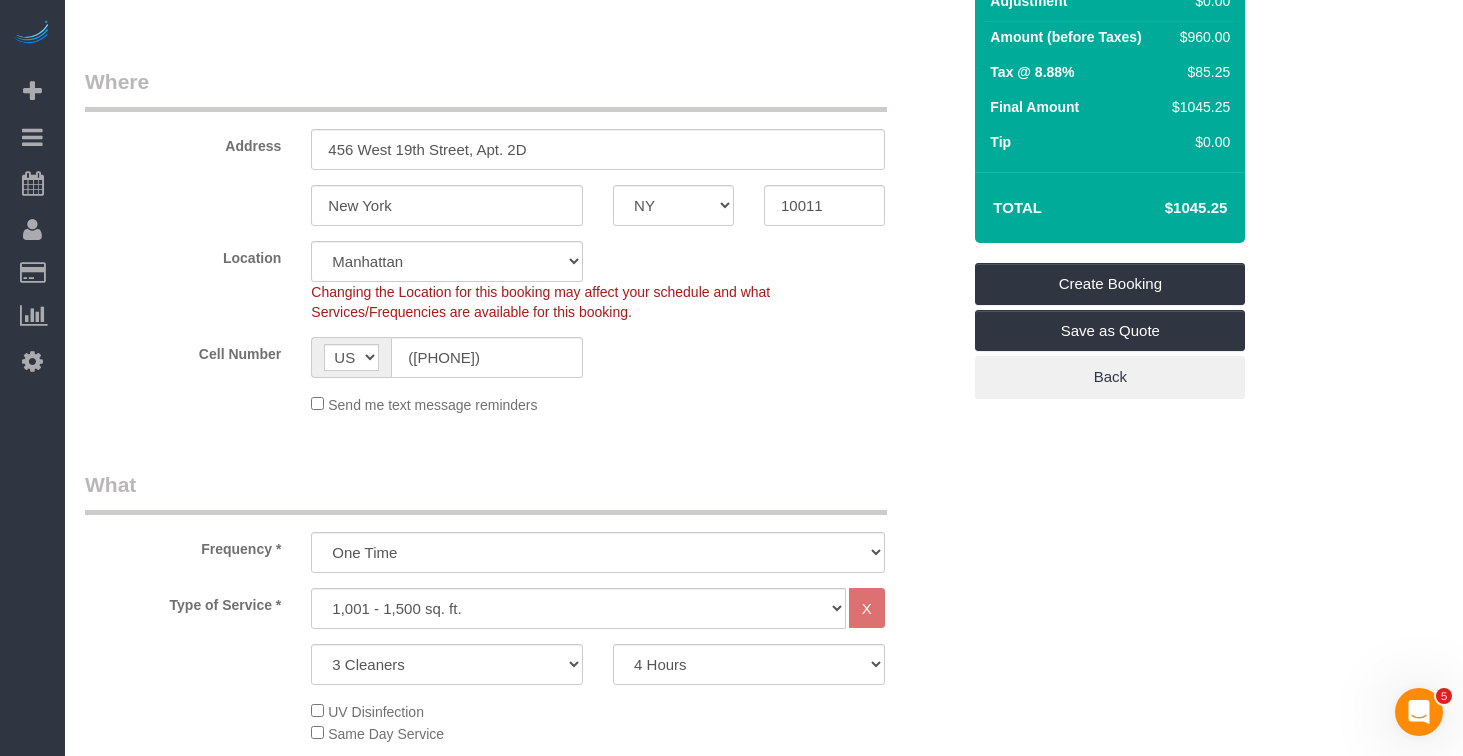 scroll, scrollTop: 261, scrollLeft: 0, axis: vertical 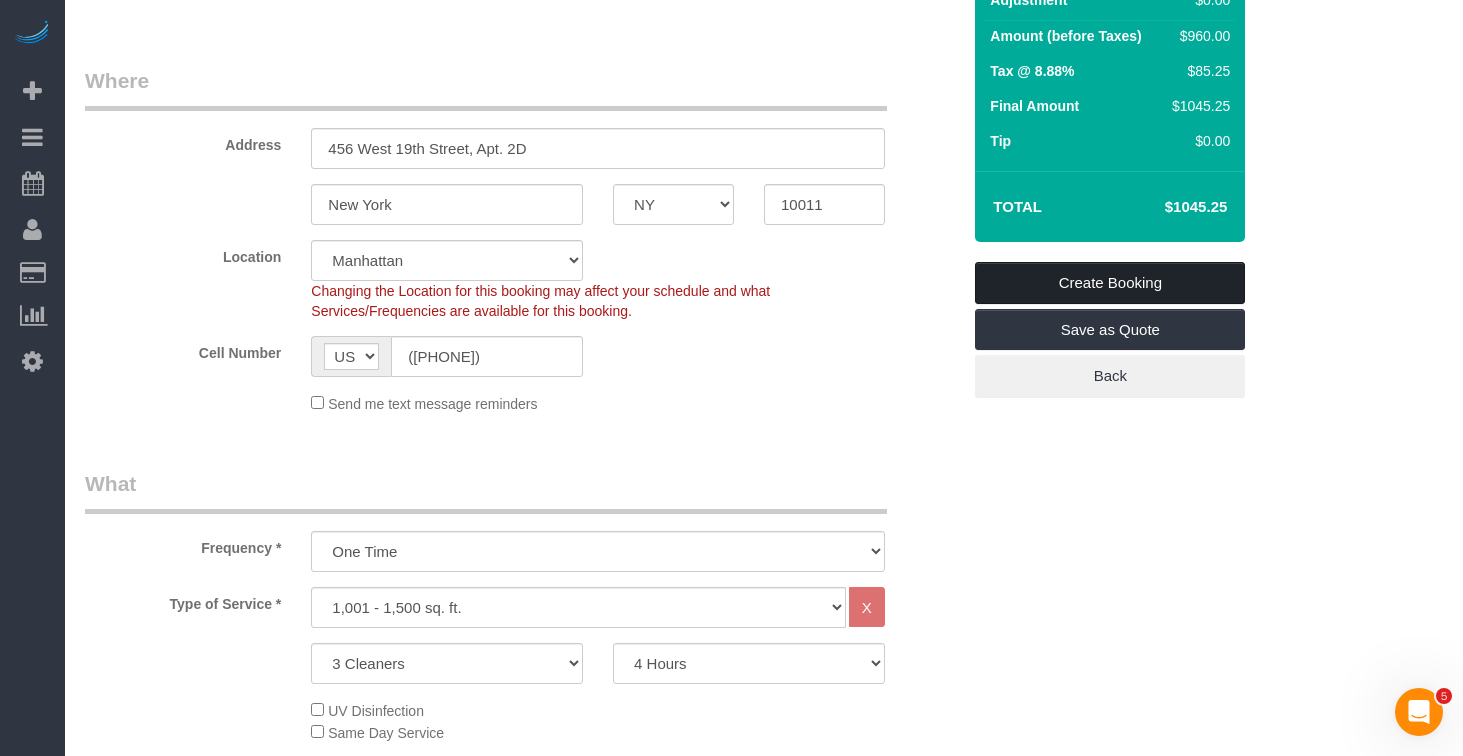 click on "Create Booking" at bounding box center [1110, 283] 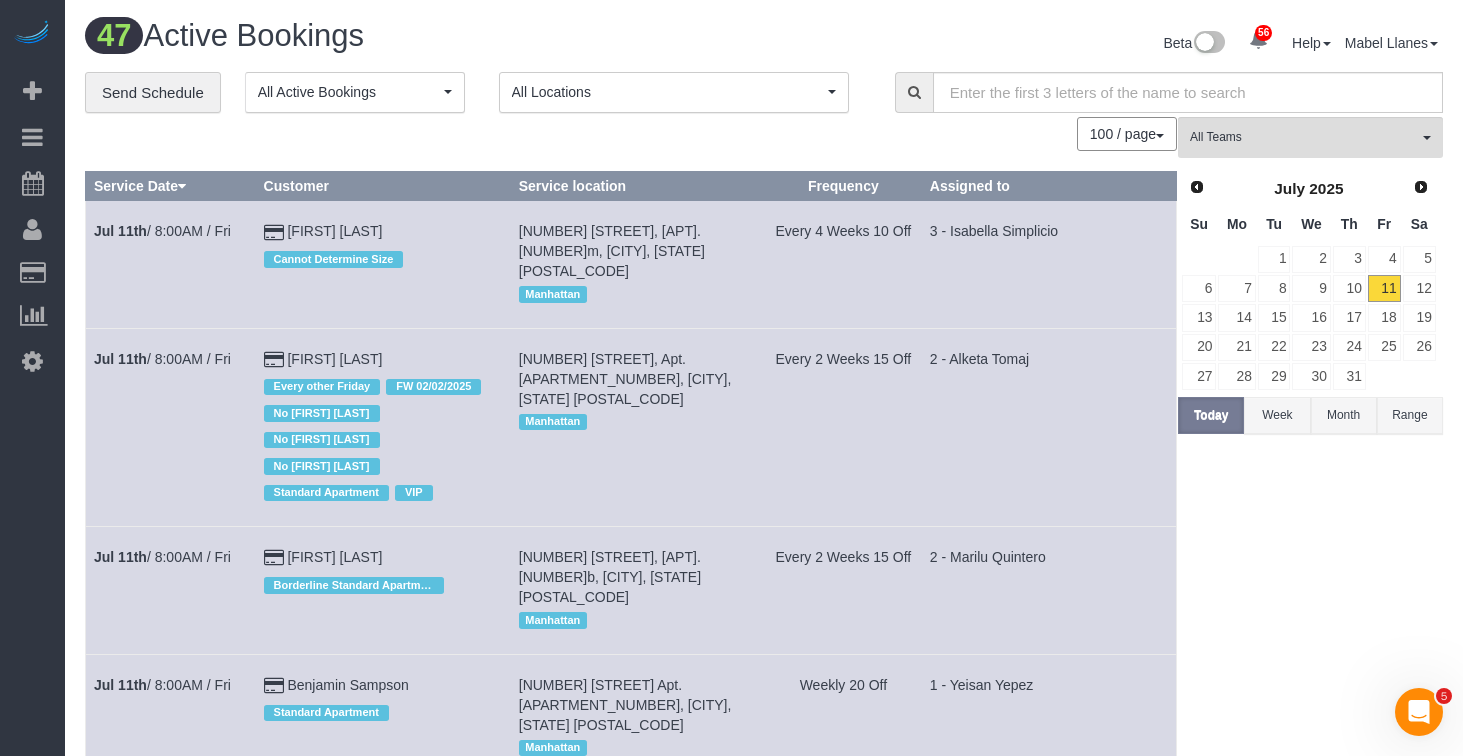 scroll, scrollTop: 4320, scrollLeft: 0, axis: vertical 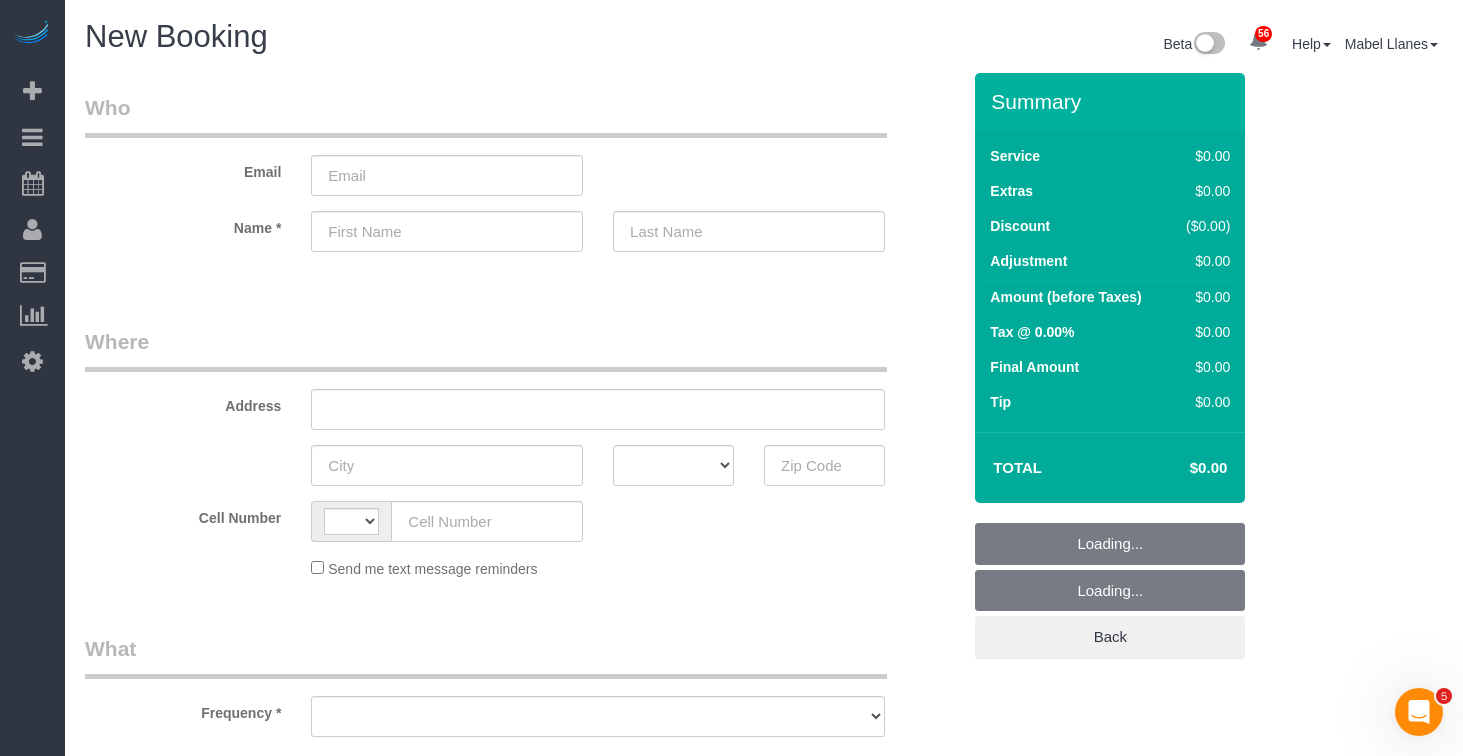 select on "object:757" 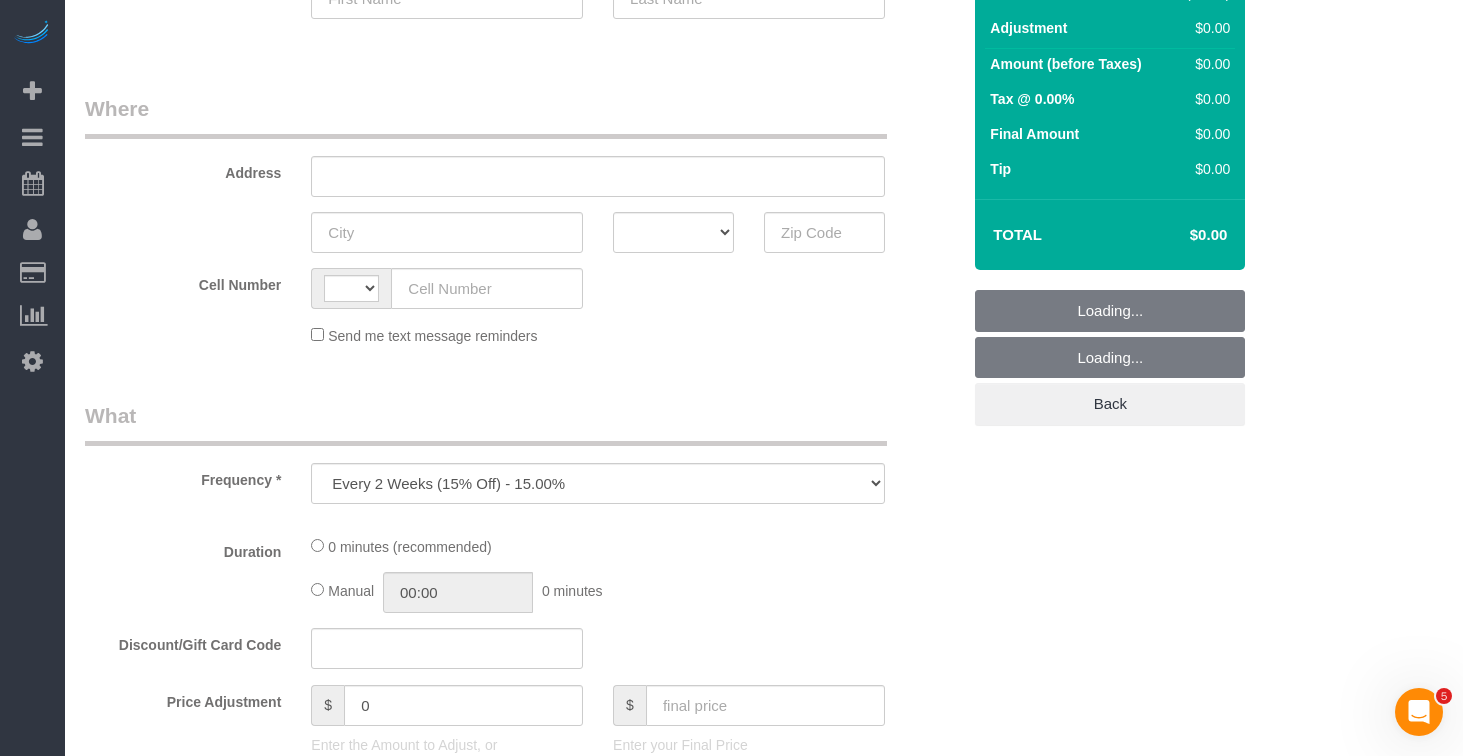select on "string:US" 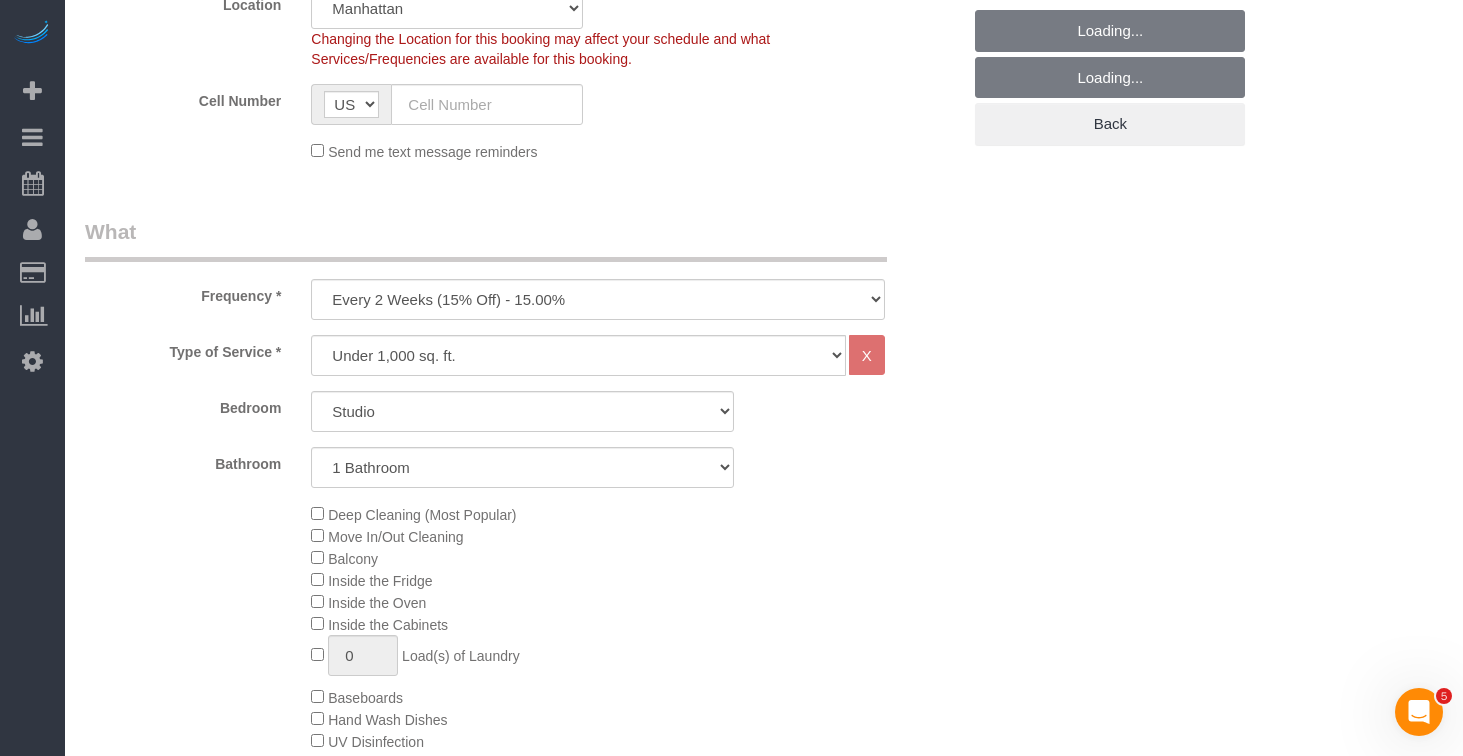 scroll, scrollTop: 514, scrollLeft: 0, axis: vertical 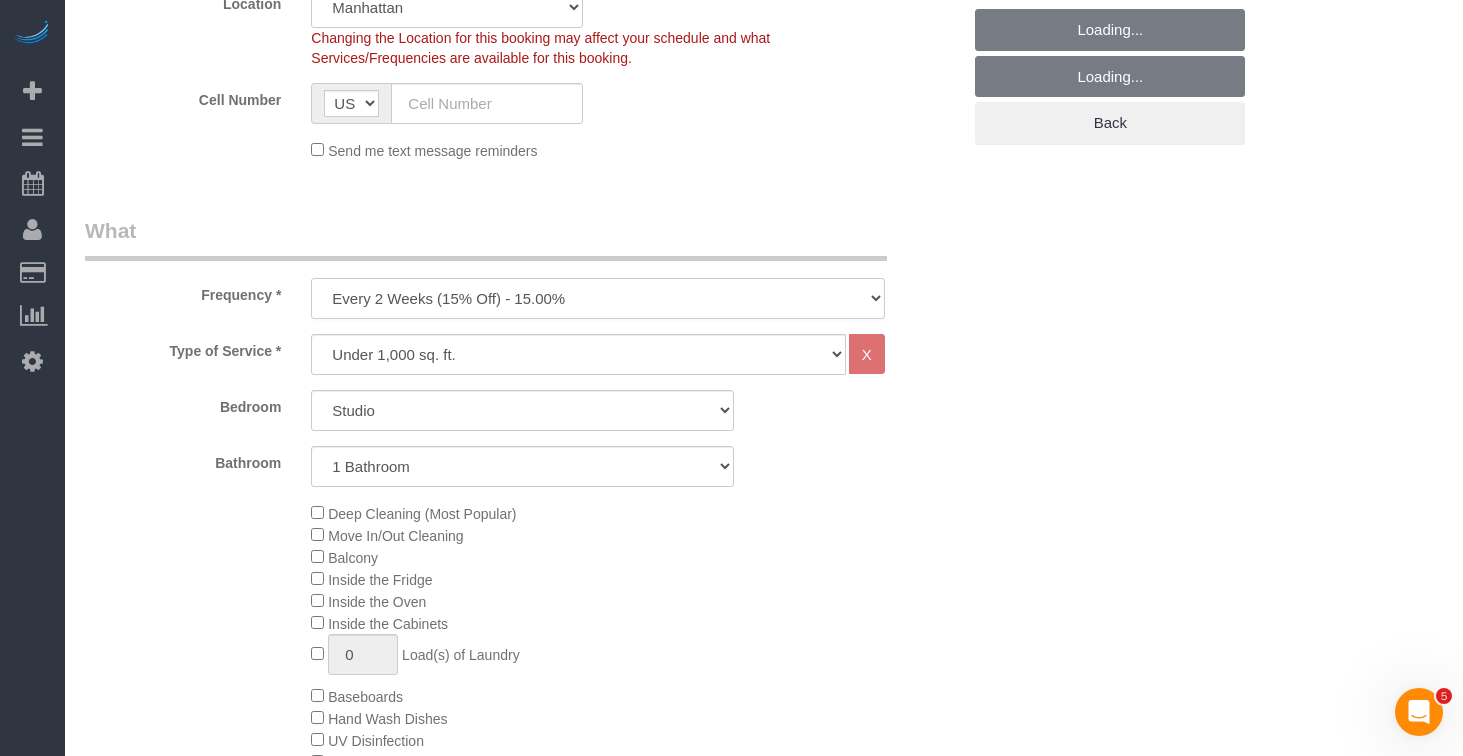 click on "One Time Weekly (20% Off) - 20.00% Every 2 Weeks (15% Off) - 15.00% Every 4 Weeks (10% Off) - 10.00%" at bounding box center [598, 298] 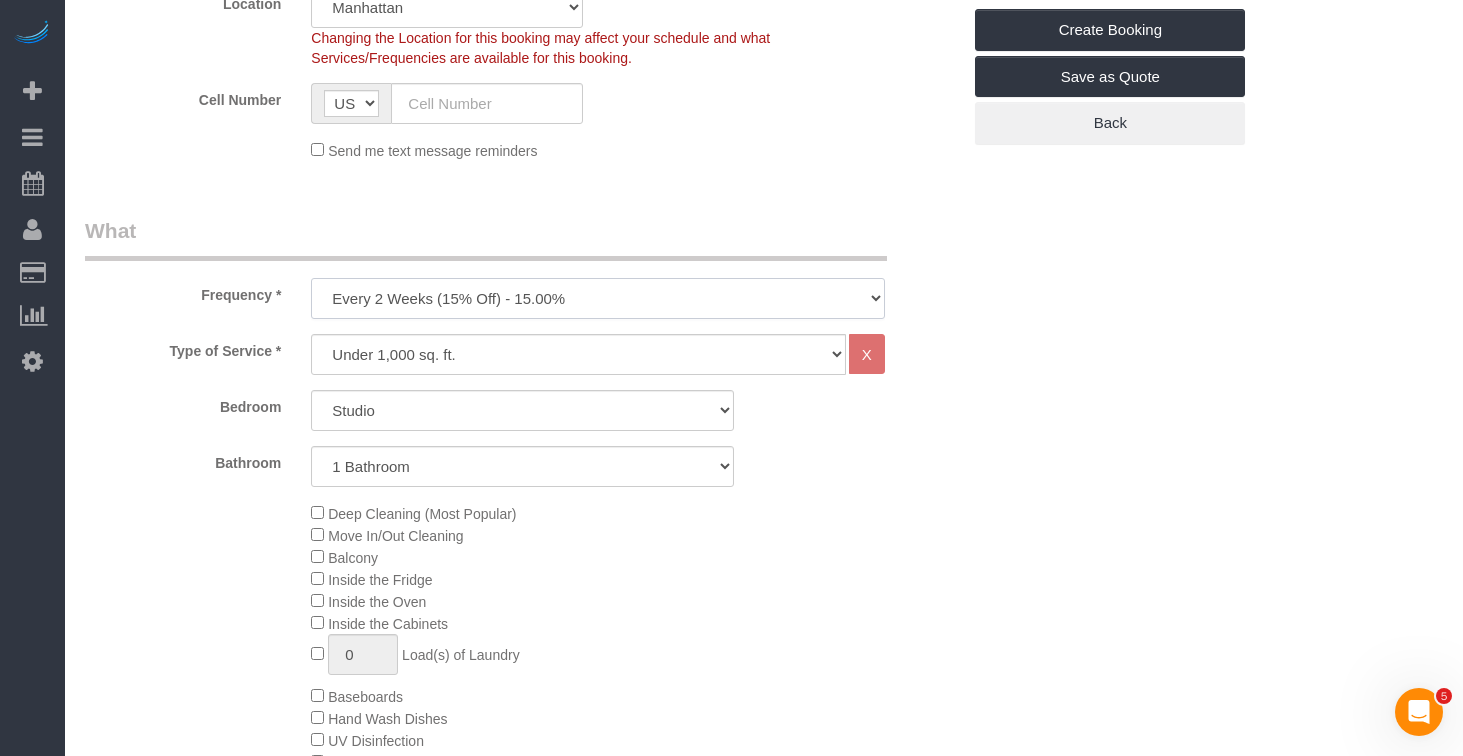 select on "object:1590" 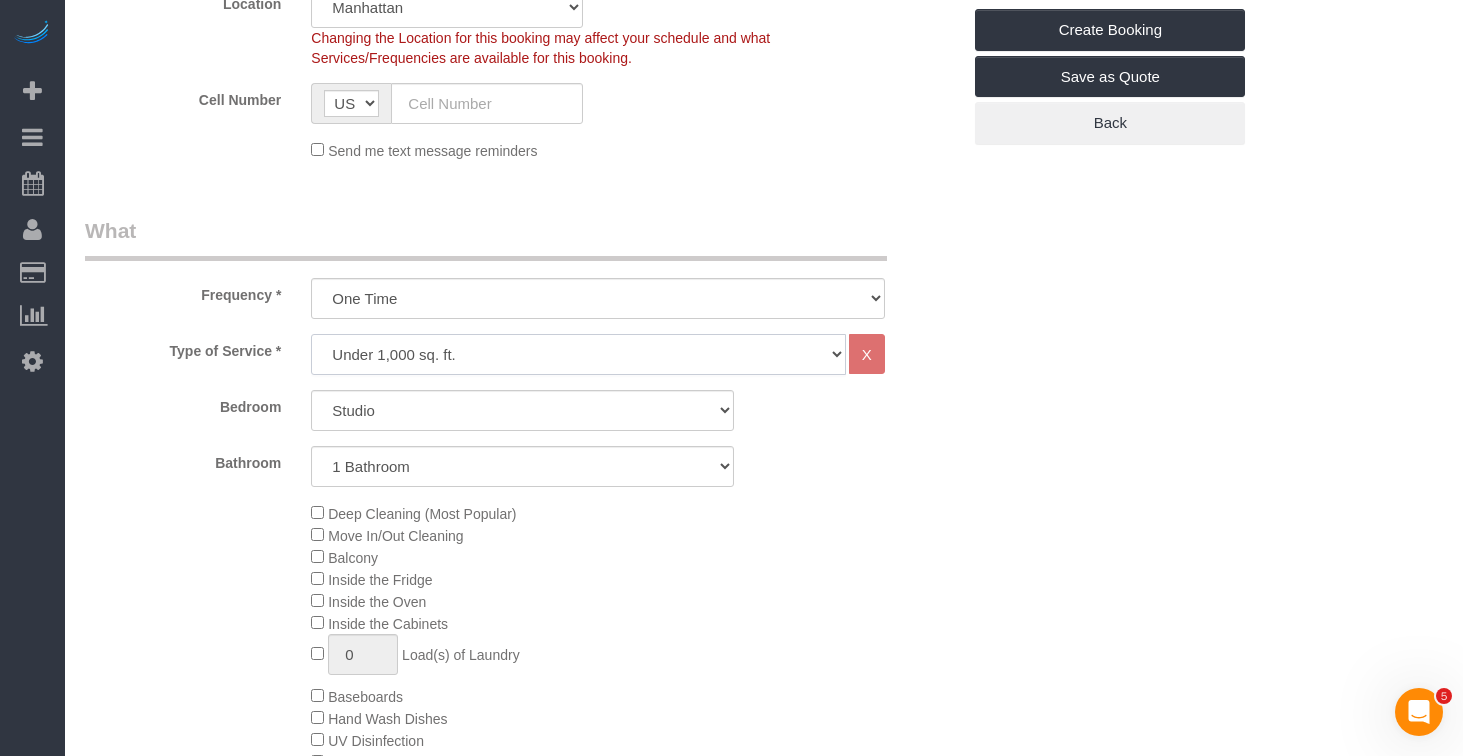 click on "Under 1,000 sq. ft. 1,001 - 1,500 sq. ft. 1,500+ sq. ft. Custom Cleaning Office Cleaning Airbnb Cleaning Post Construction Cleaning RE-CLEAN Hourly Rate - 8.0 Hourly Rate - 7.5 Late Cancellation - Invoice Purposes Hourly Rate (30% OFF) Bungalow Living Hello Alfred - Standard Cleaning Hello Alfred - Hourly Rate TULU - Standard Cleaning TULU - Hourly Rate Hourly Rate (15% OFF) Hourly Rate (20% OFF) Hourly Rate (25% OFF) Hourly Rate (22.5% OFF) Charity Clean Outsite - Hourly Rate Floor Cleaning 100/hr 140/hr Upholstery Cleaning Hourly Rate (Comped Cleaning) Power Washing Carpet/Rug Cleaning Floor Cleaning - 25% OFF Couch Cleaning" 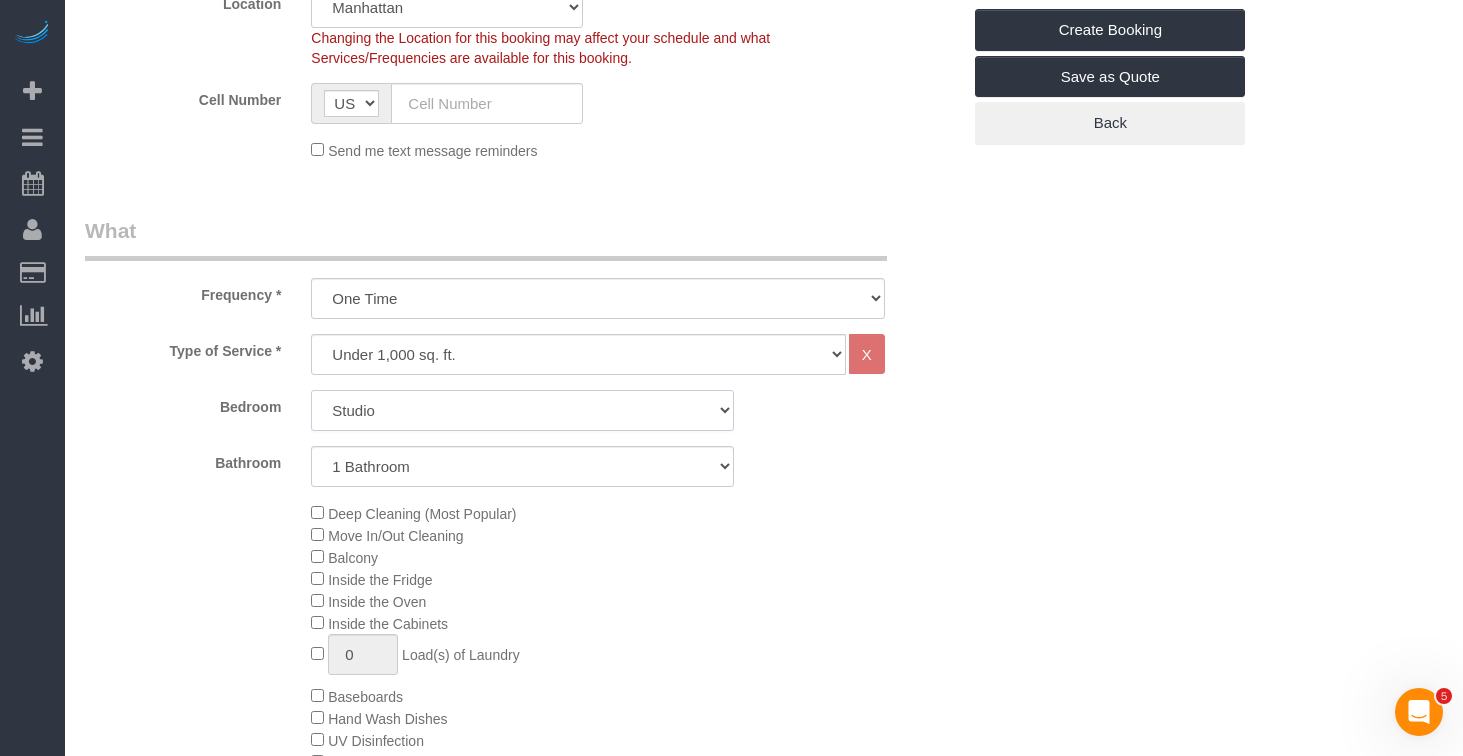 click on "Studio
1 Bedroom
2 Bedrooms
3 Bedrooms" 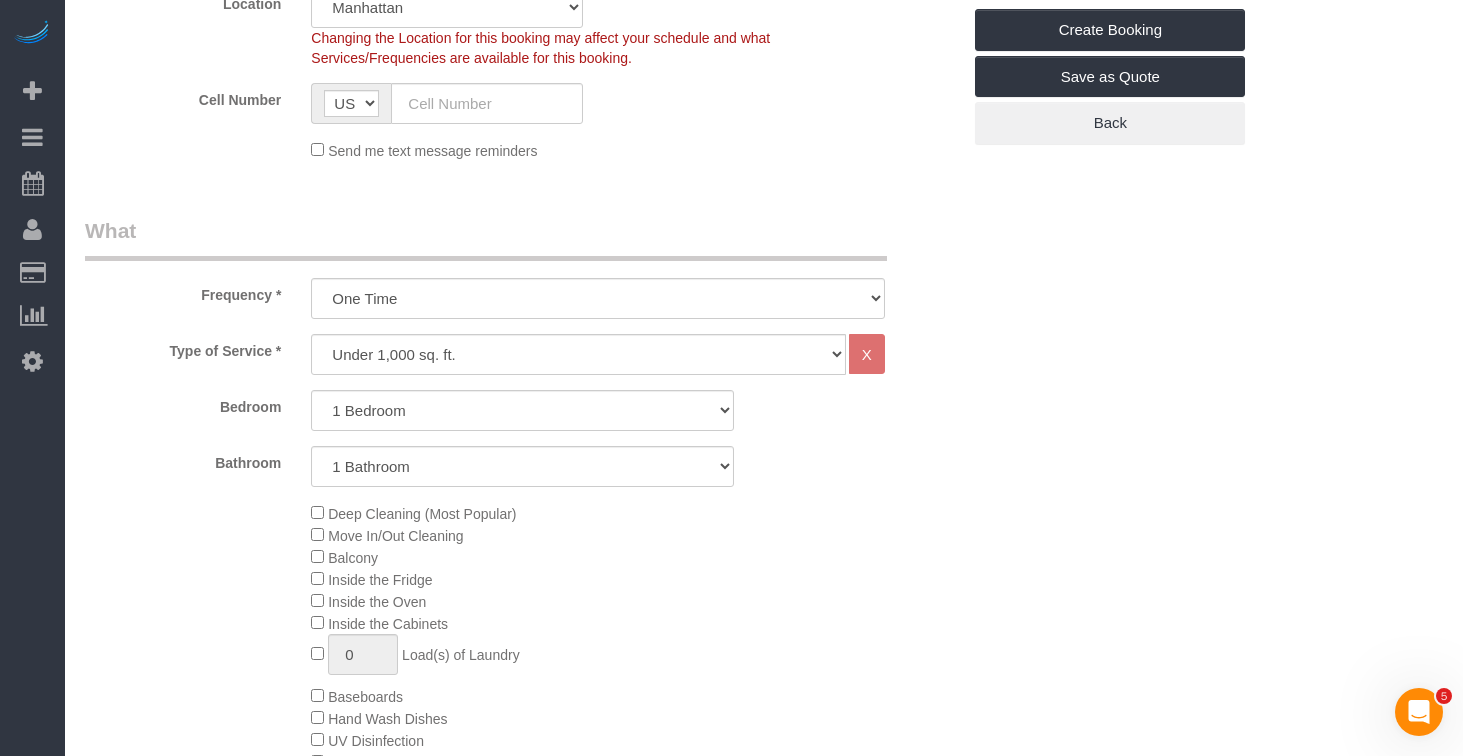 click on "Bedroom
Studio
1 Bedroom
2 Bedrooms
3 Bedrooms
Bathroom
1 Bathroom
2 Bathrooms" 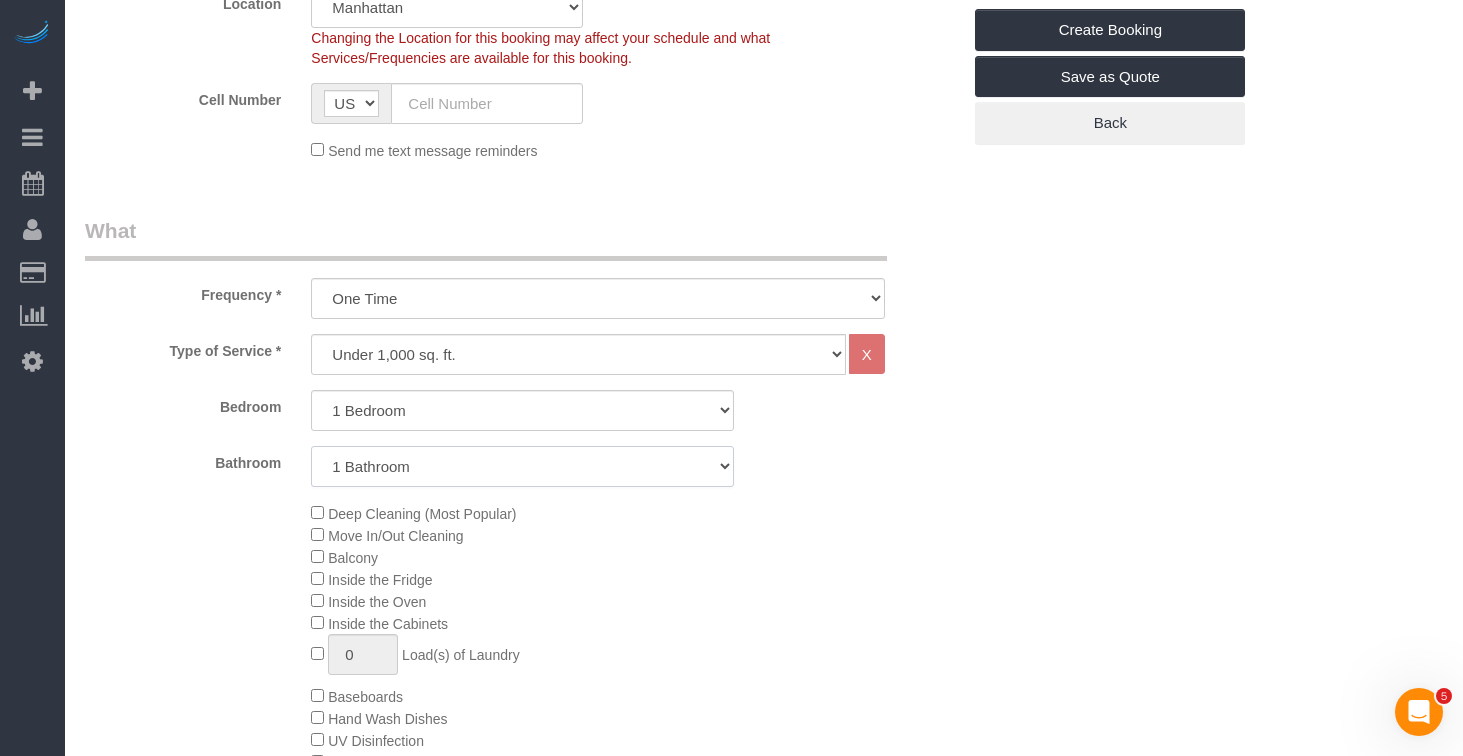 click on "1 Bathroom
2 Bathrooms" 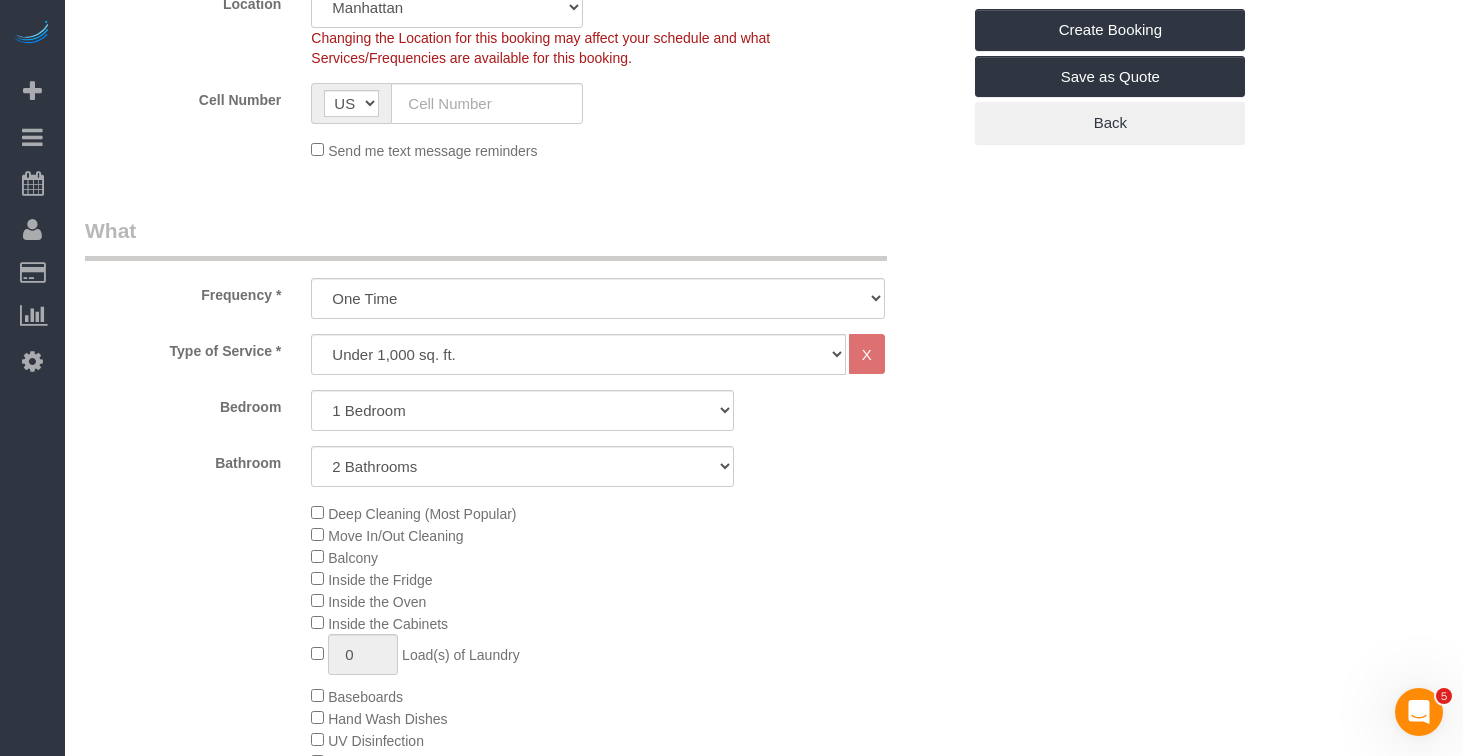 click on "Deep Cleaning (Most Popular)
Move In/Out Cleaning
Balcony
Inside the Fridge
Inside the Oven
Inside the Cabinets
0
Load(s) of Laundry
Baseboards
Hand Wash Dishes
0" 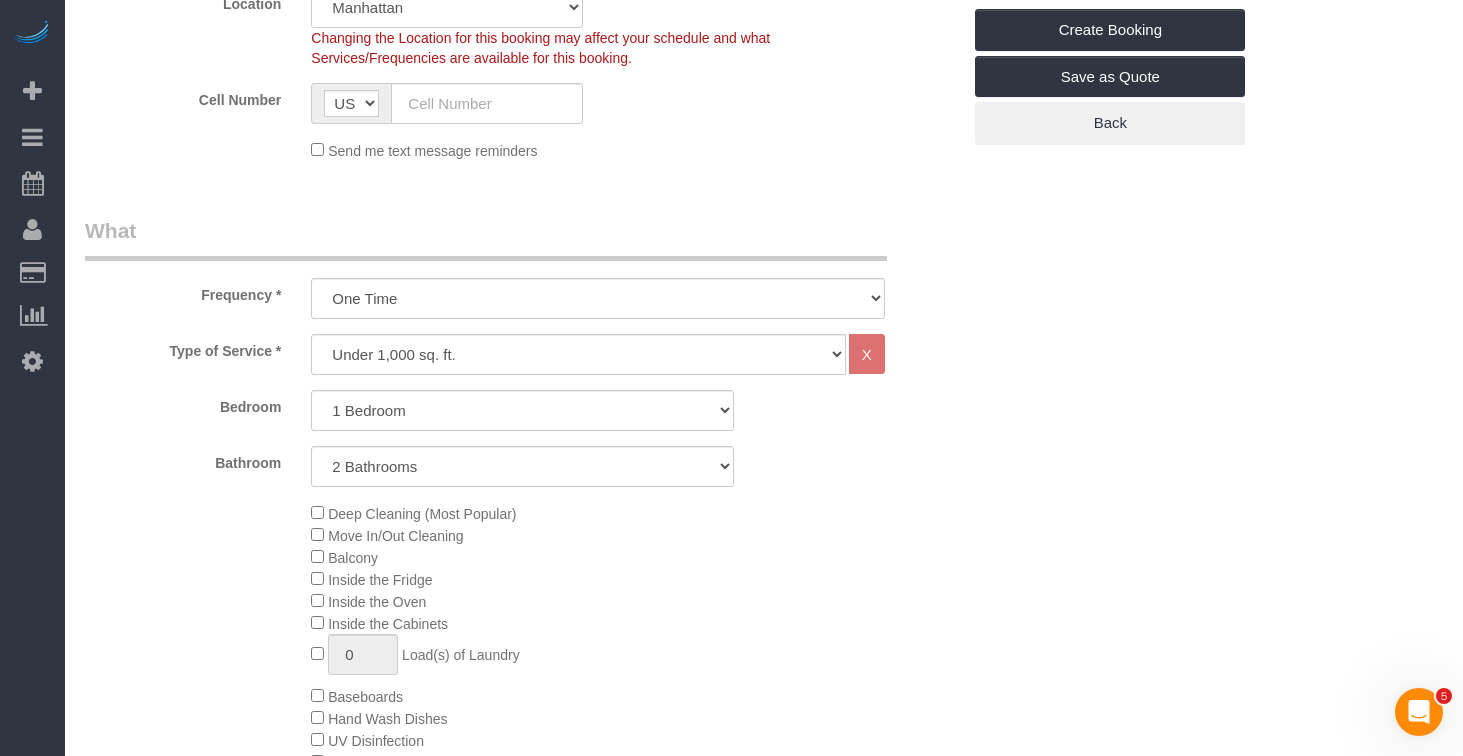 click on "Deep Cleaning (Most Popular)" 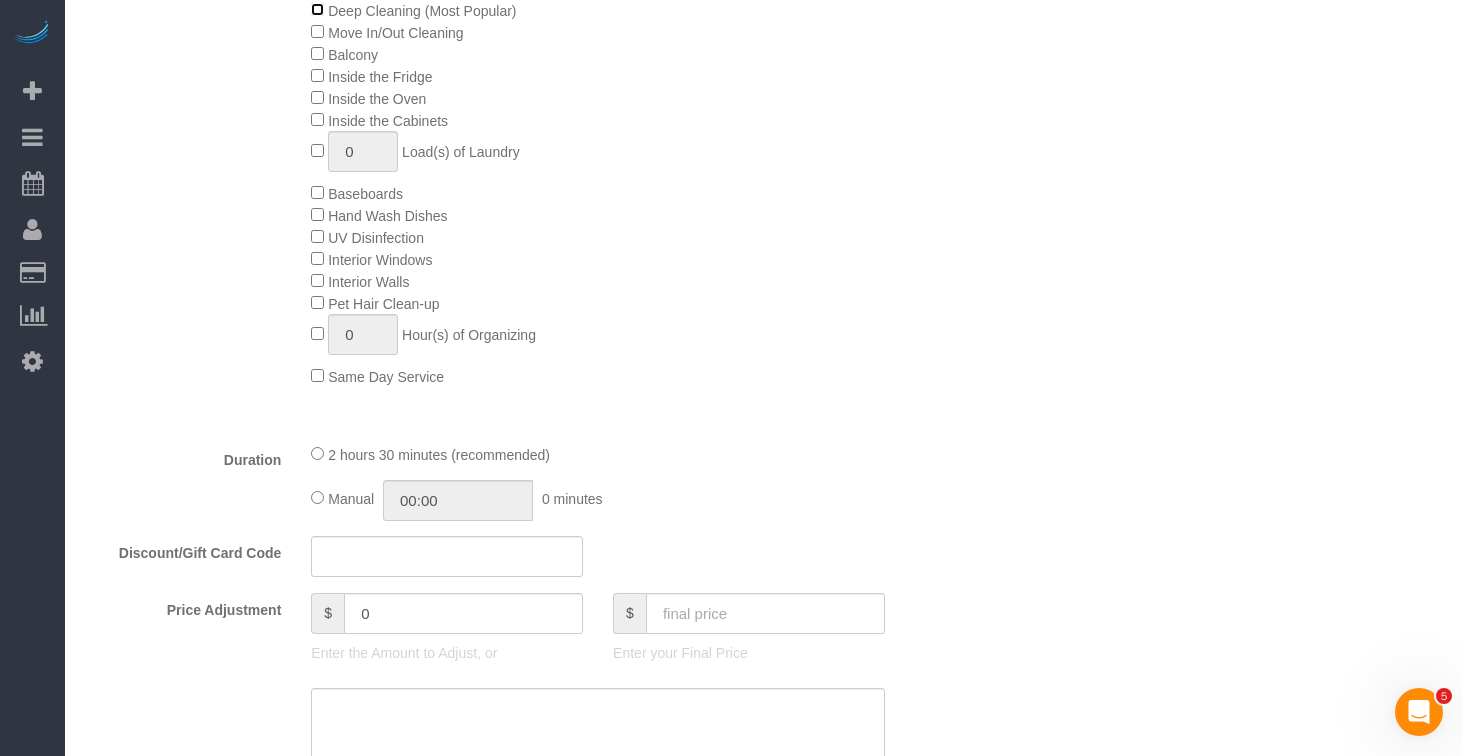 scroll, scrollTop: 1029, scrollLeft: 0, axis: vertical 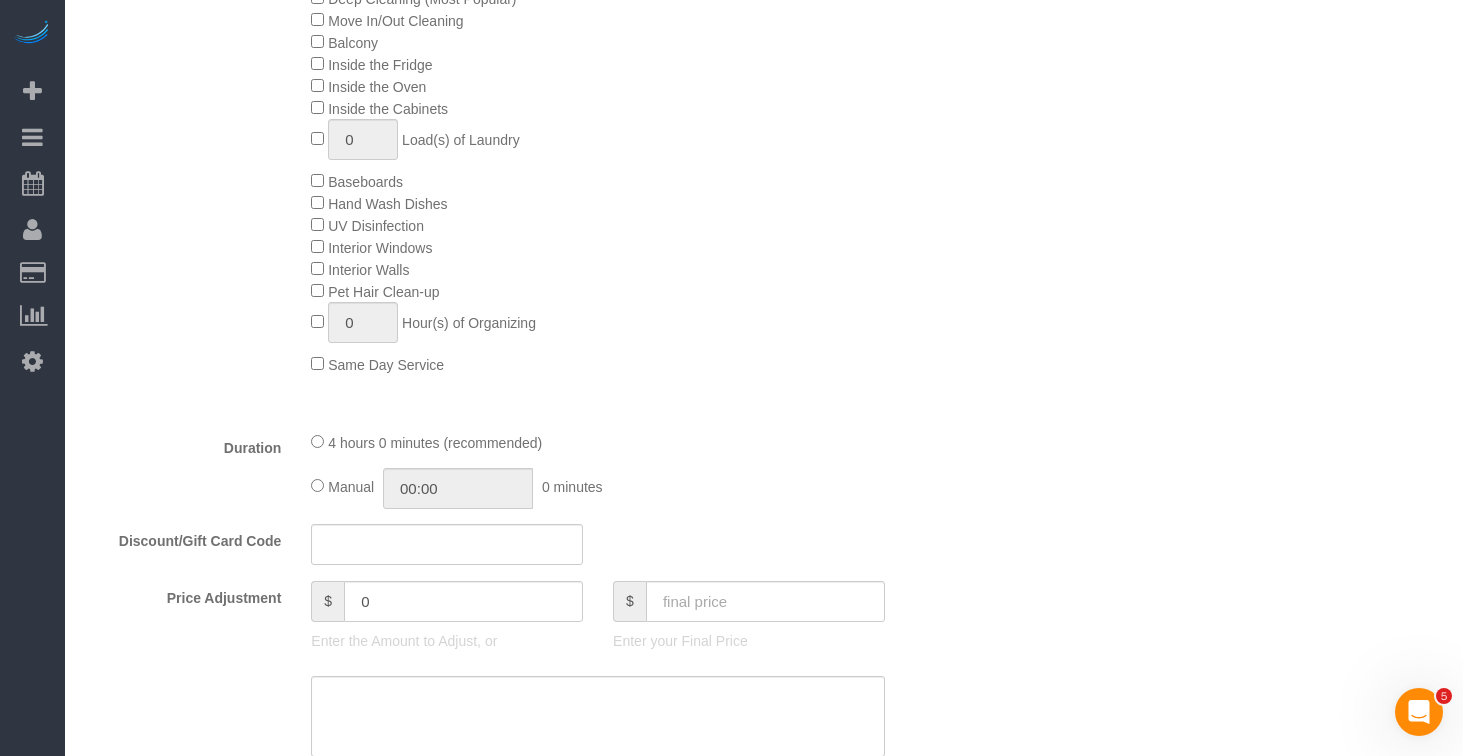 click on "Who
Email
Name *
Where
Address
AK
AL
AR
AZ
CA
CO
CT
DC
DE
FL
GA
HI
IA
ID
IL
IN
KS
KY
LA
MA
MD
ME
MI
MN
MO
MS
MT
NC
ND
NE
NH
NJ
NM
NV" at bounding box center (764, 674) 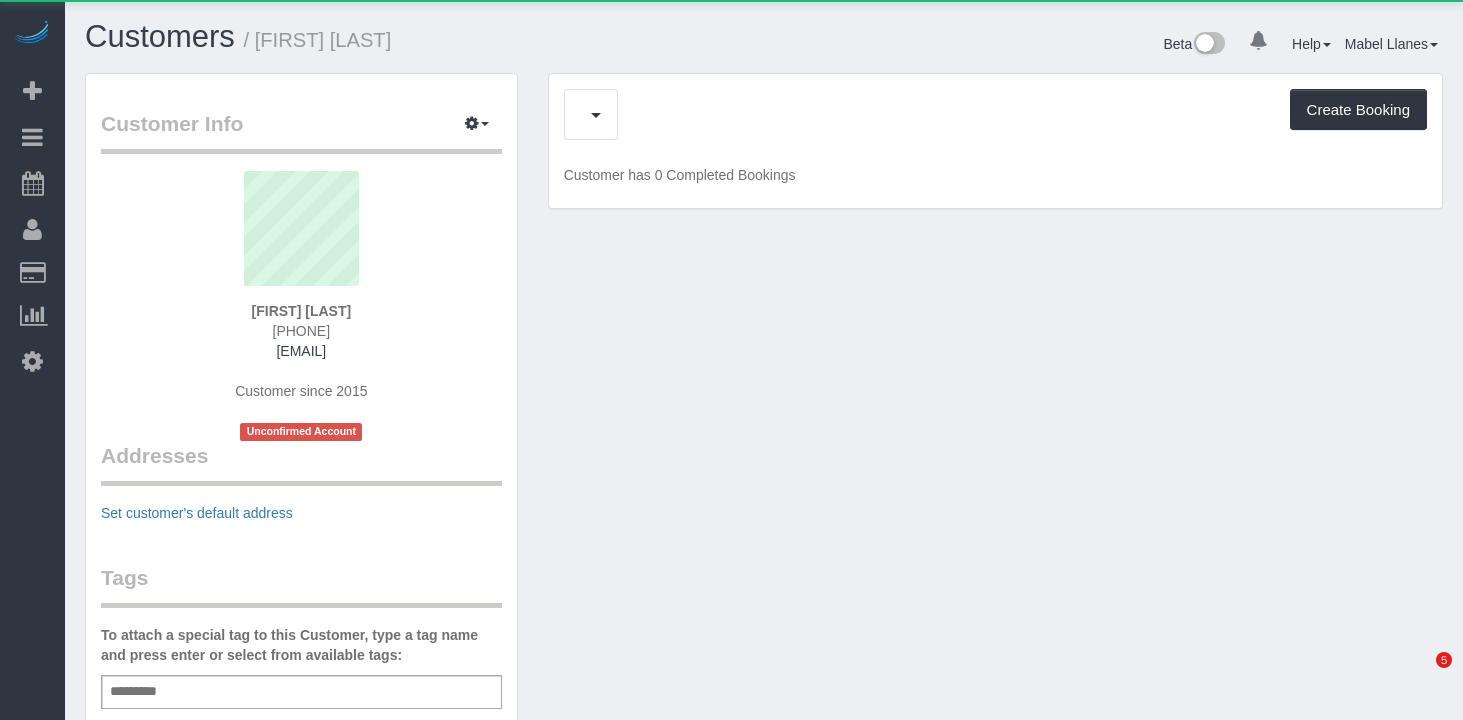 scroll, scrollTop: 0, scrollLeft: 0, axis: both 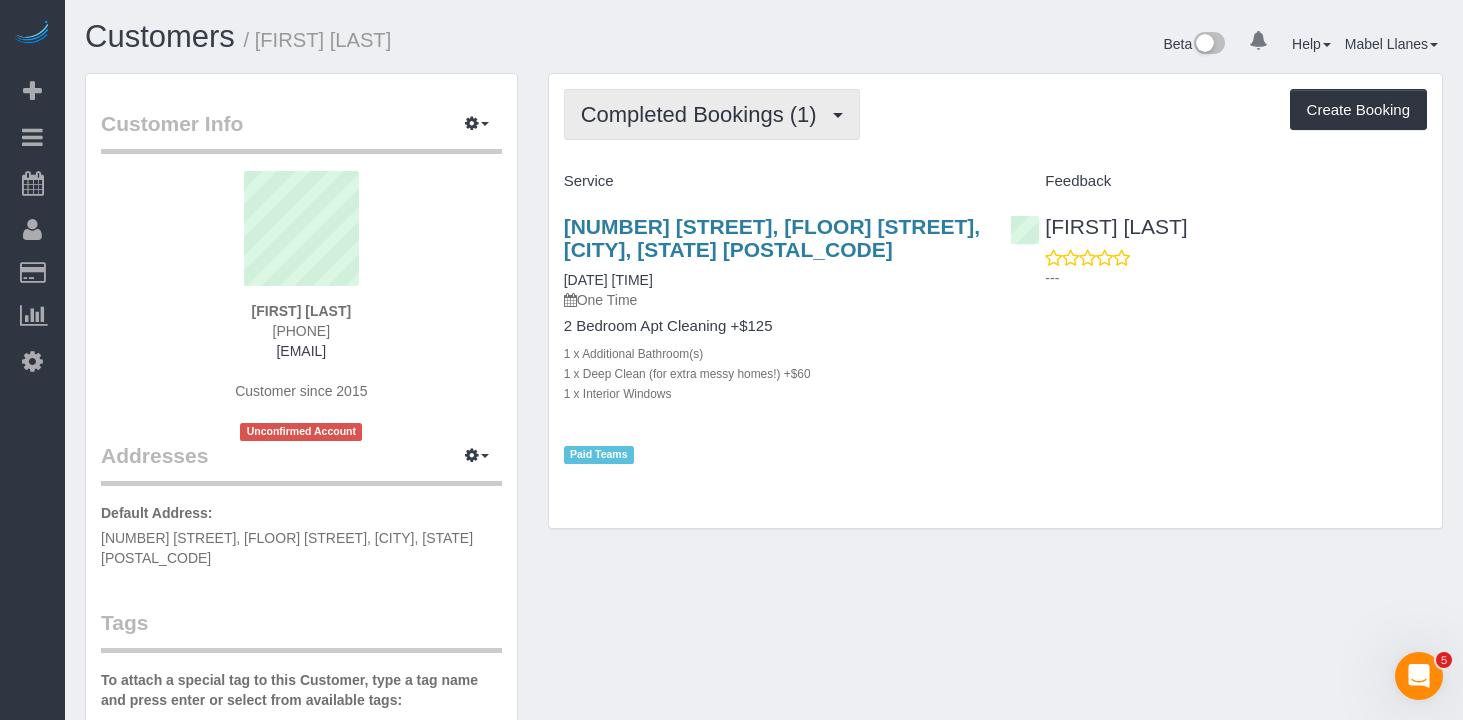 click on "Completed Bookings (1)" at bounding box center [712, 114] 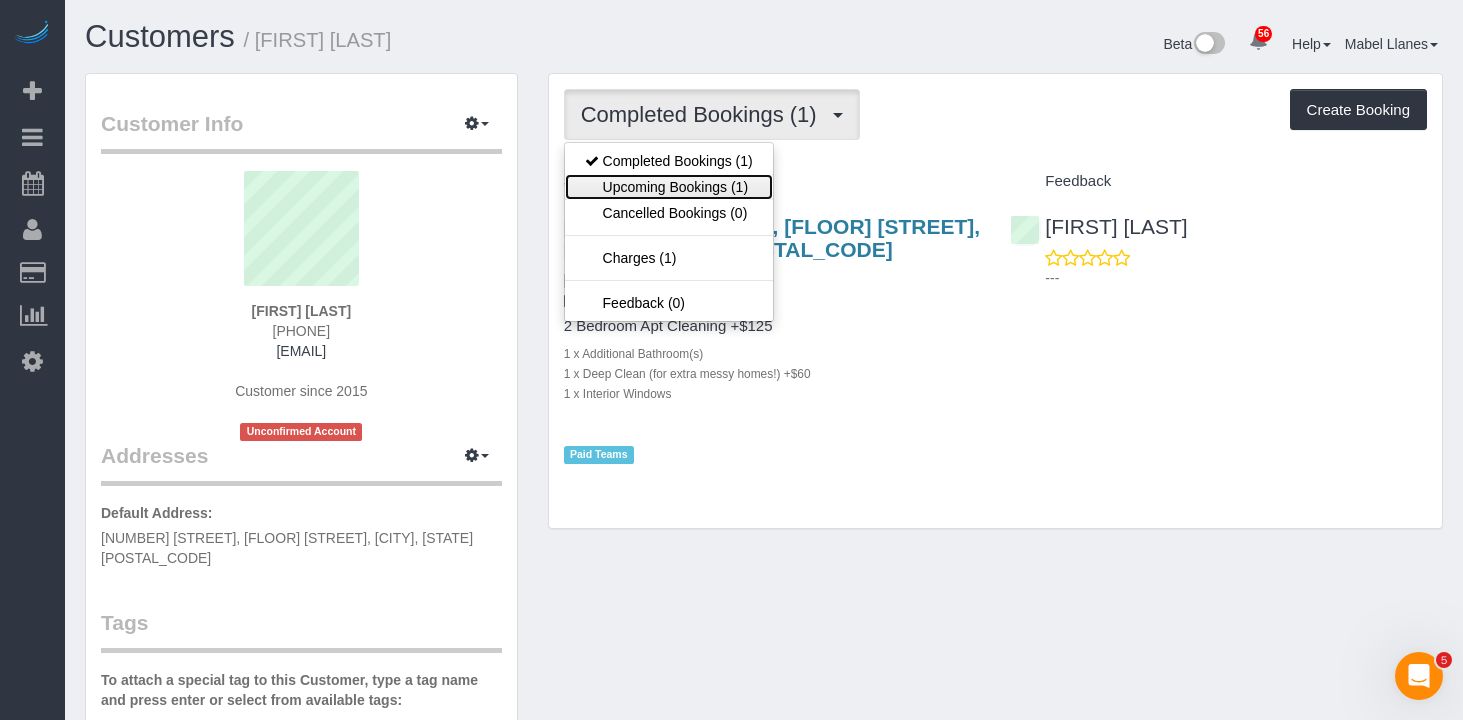 click on "Upcoming Bookings (1)" at bounding box center [669, 187] 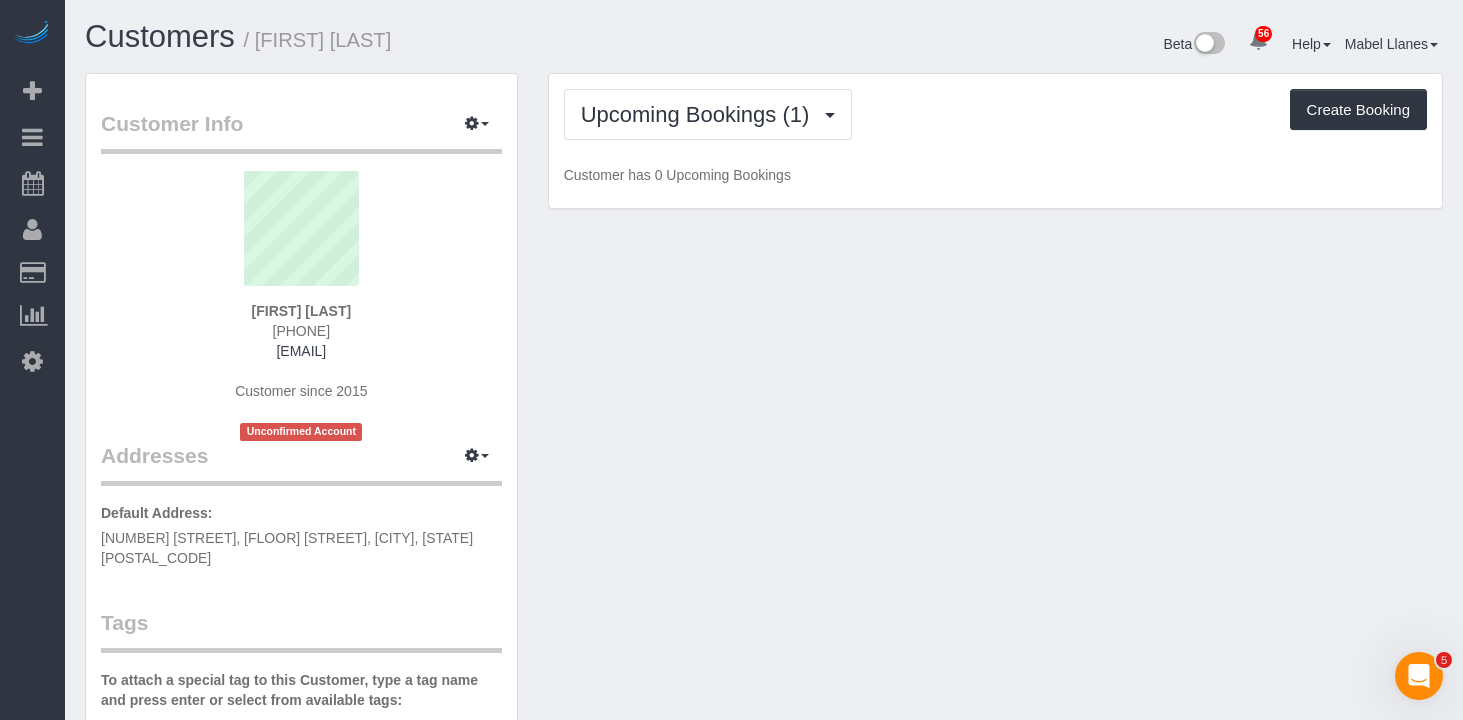 click on "Upcoming Bookings (1)
Completed Bookings (1)
Upcoming Bookings (1)
Cancelled Bookings (0)
Charges (1)
Feedback (0)
Create Booking" at bounding box center [995, 114] 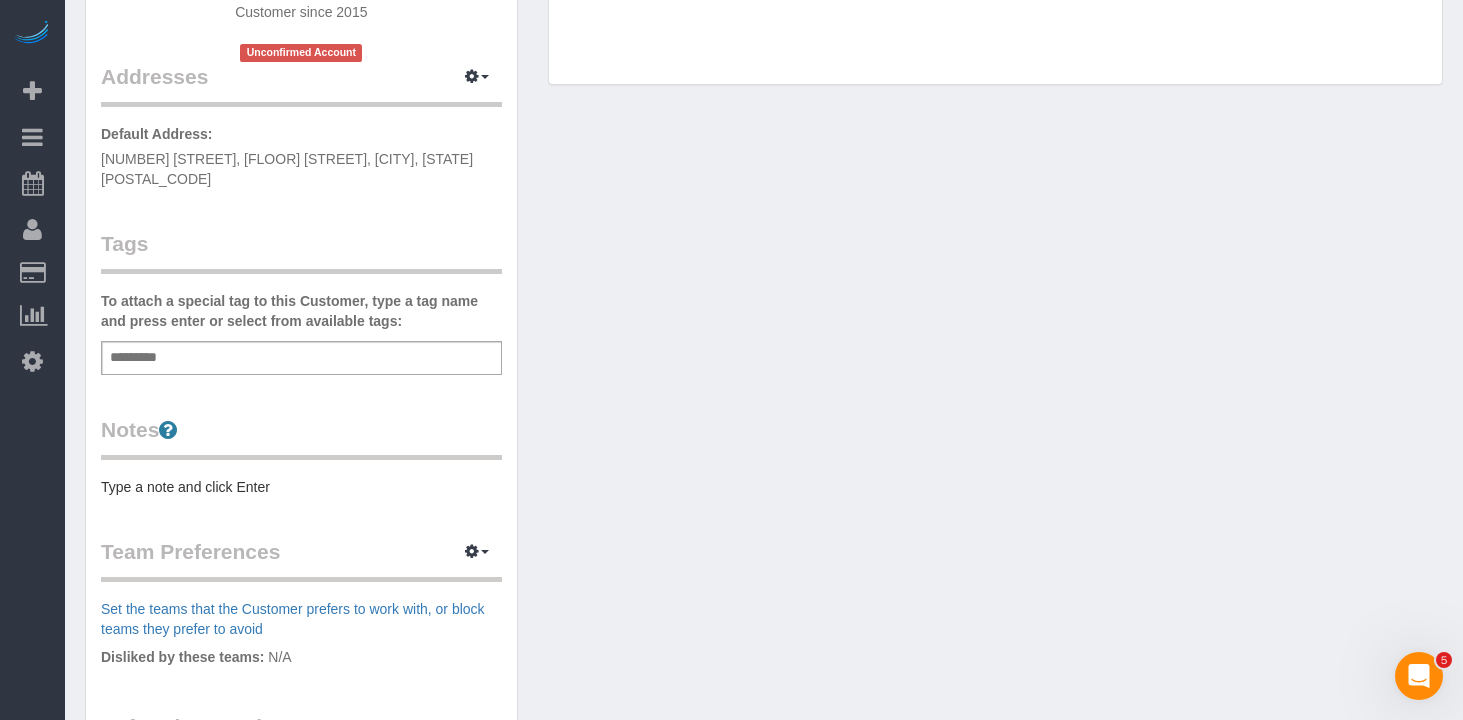 click on "Add a tag" at bounding box center (301, 358) 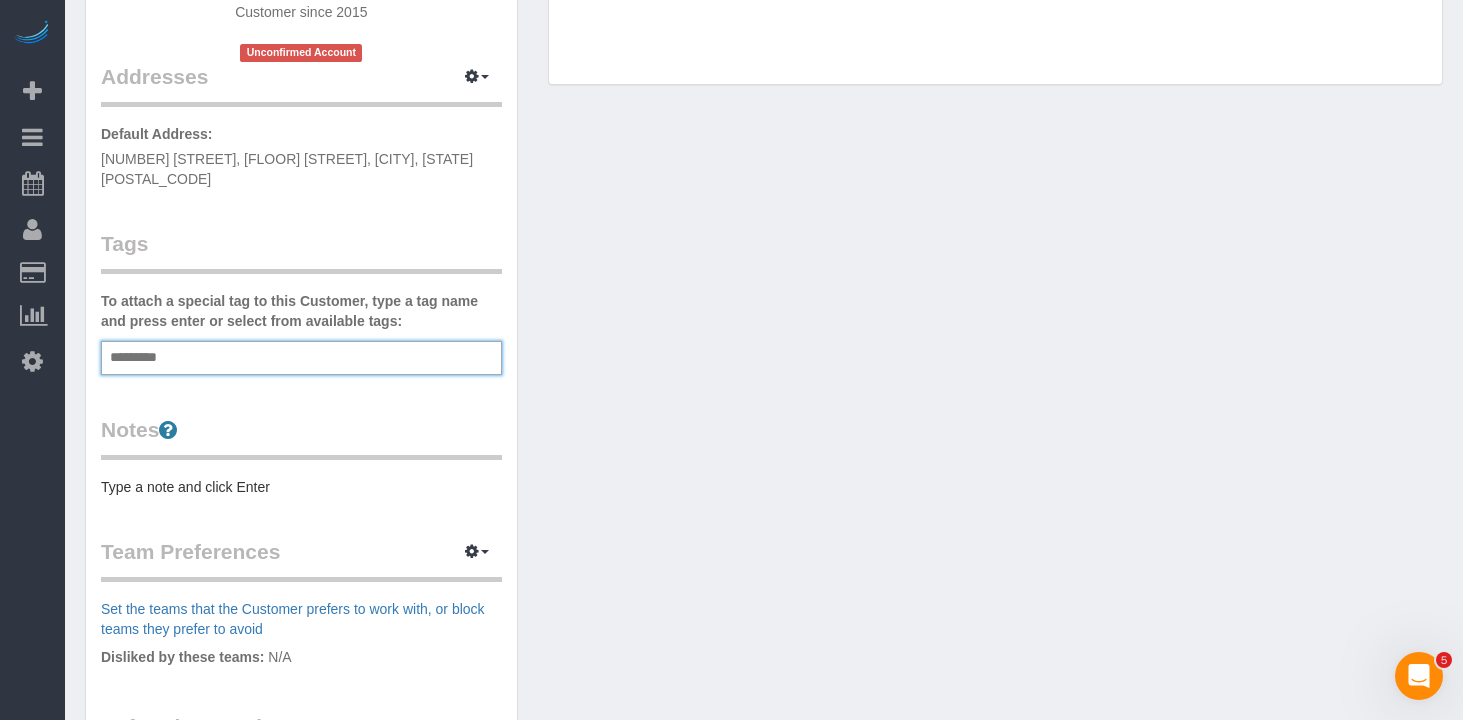 scroll, scrollTop: 381, scrollLeft: 0, axis: vertical 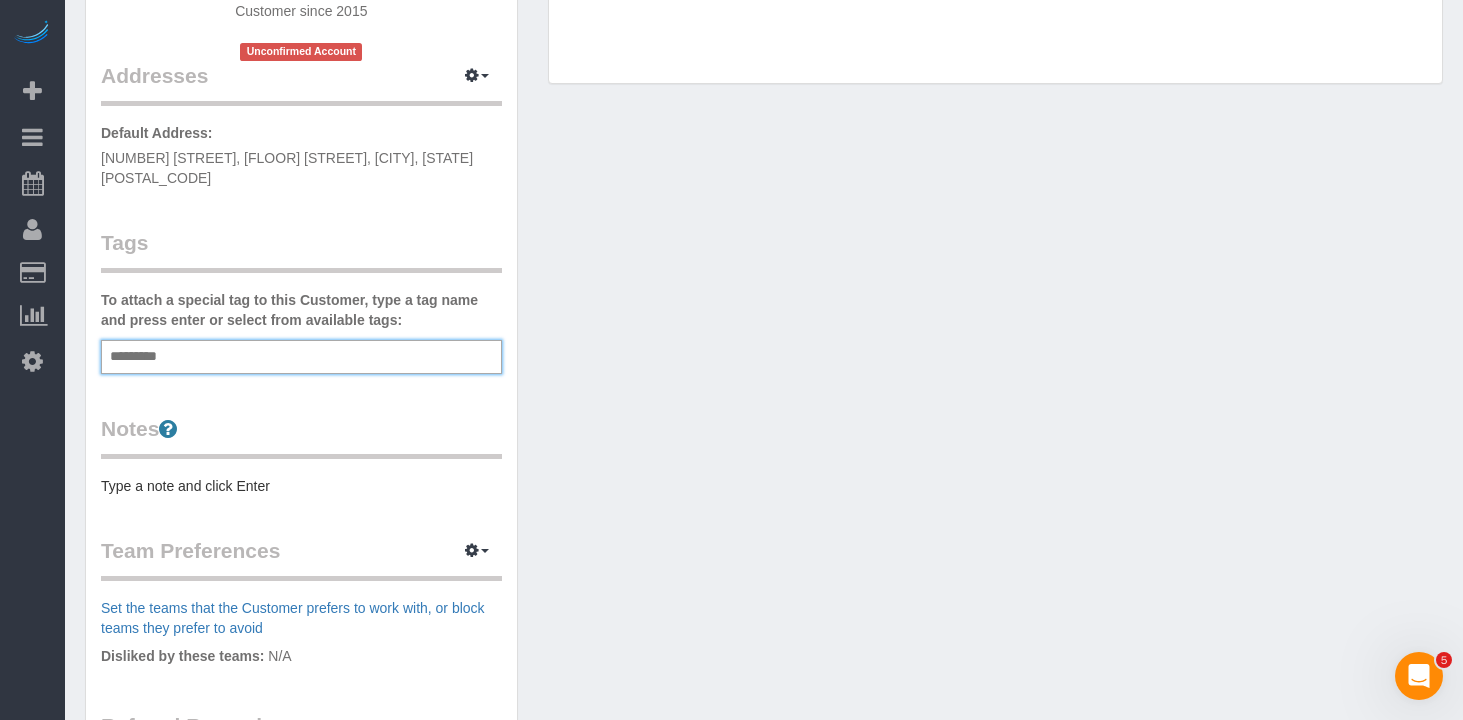 click on "Add a tag" at bounding box center (301, 357) 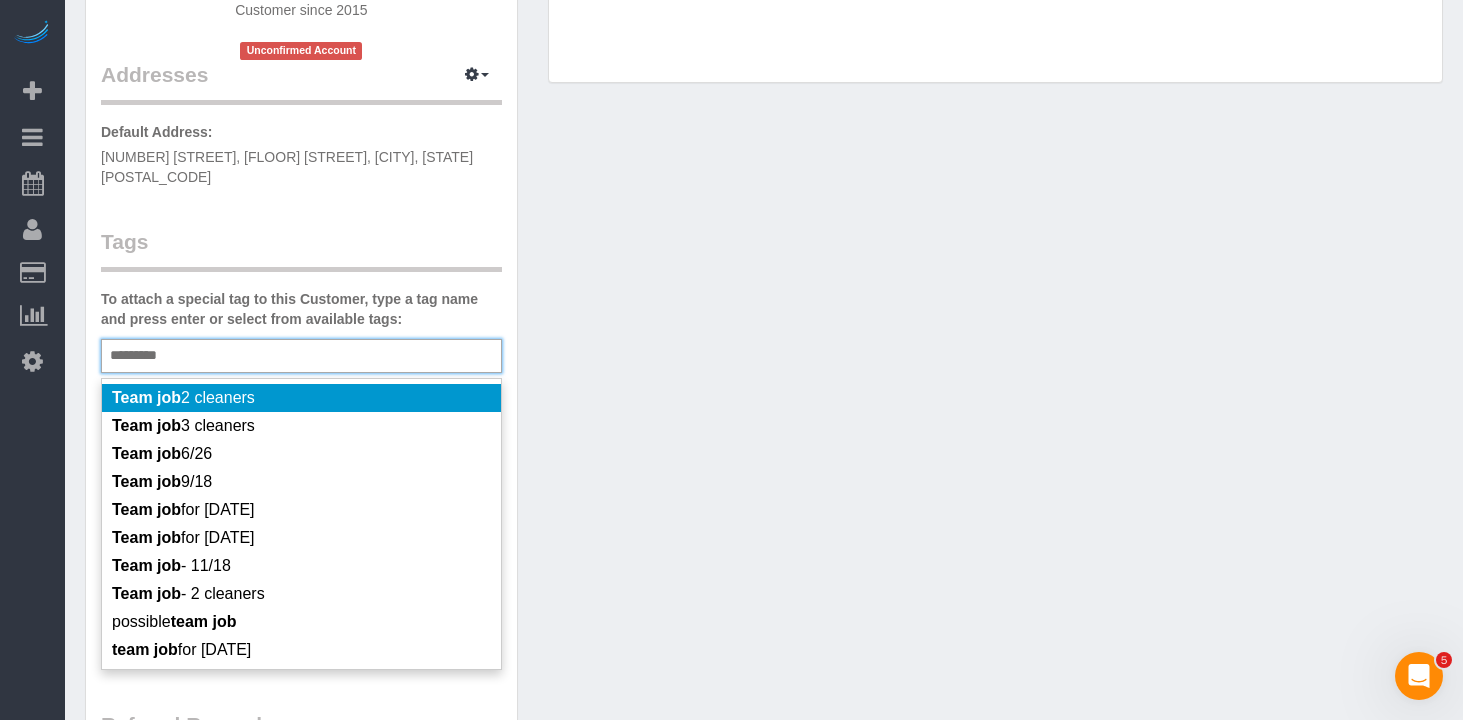 scroll, scrollTop: 0, scrollLeft: 0, axis: both 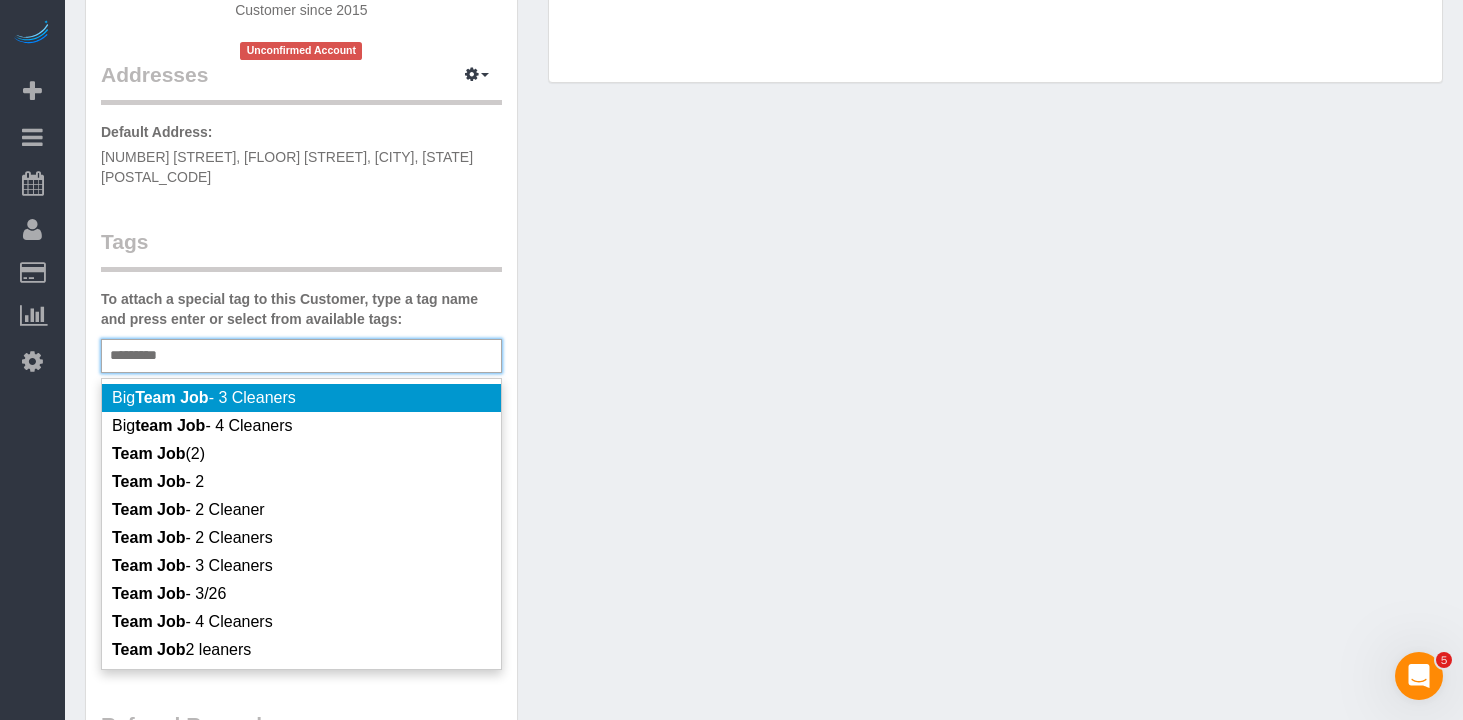 click on "********" at bounding box center (139, 356) 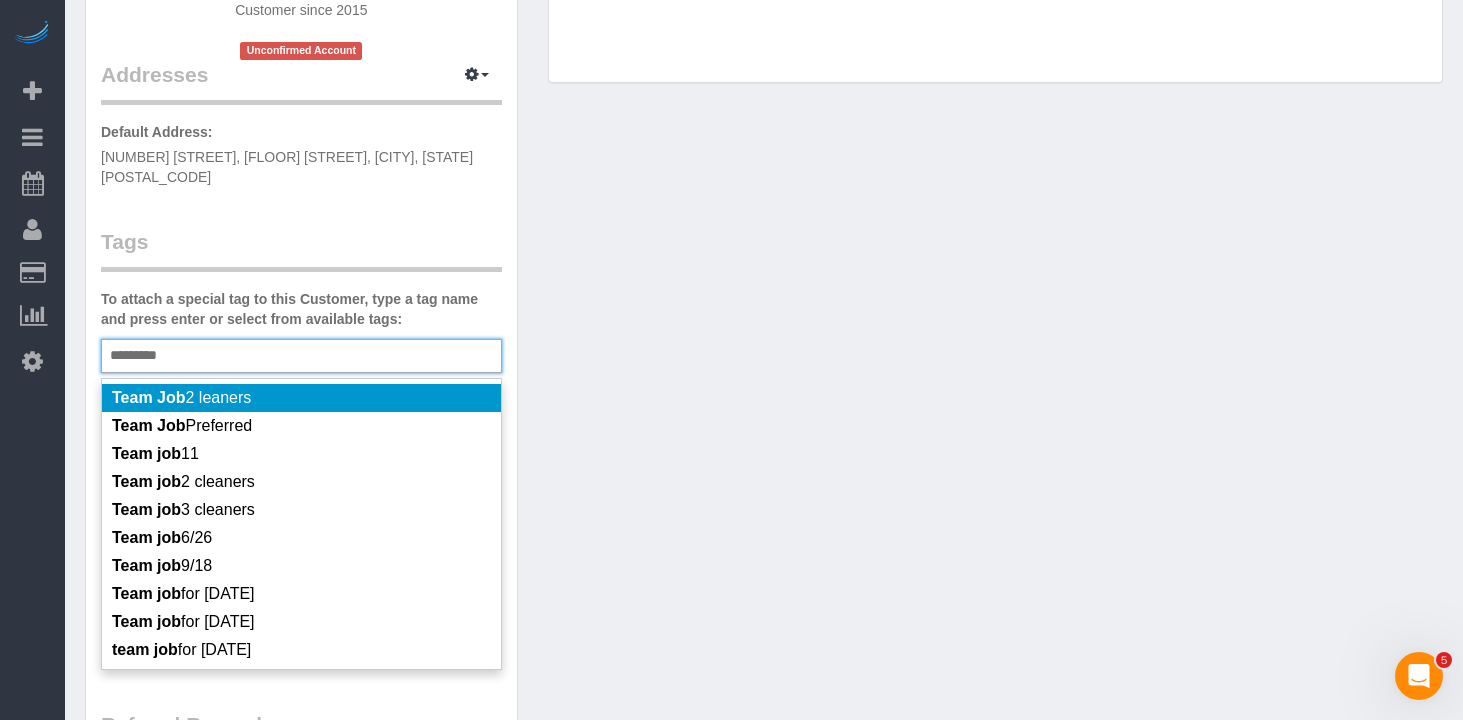 scroll, scrollTop: 270, scrollLeft: 0, axis: vertical 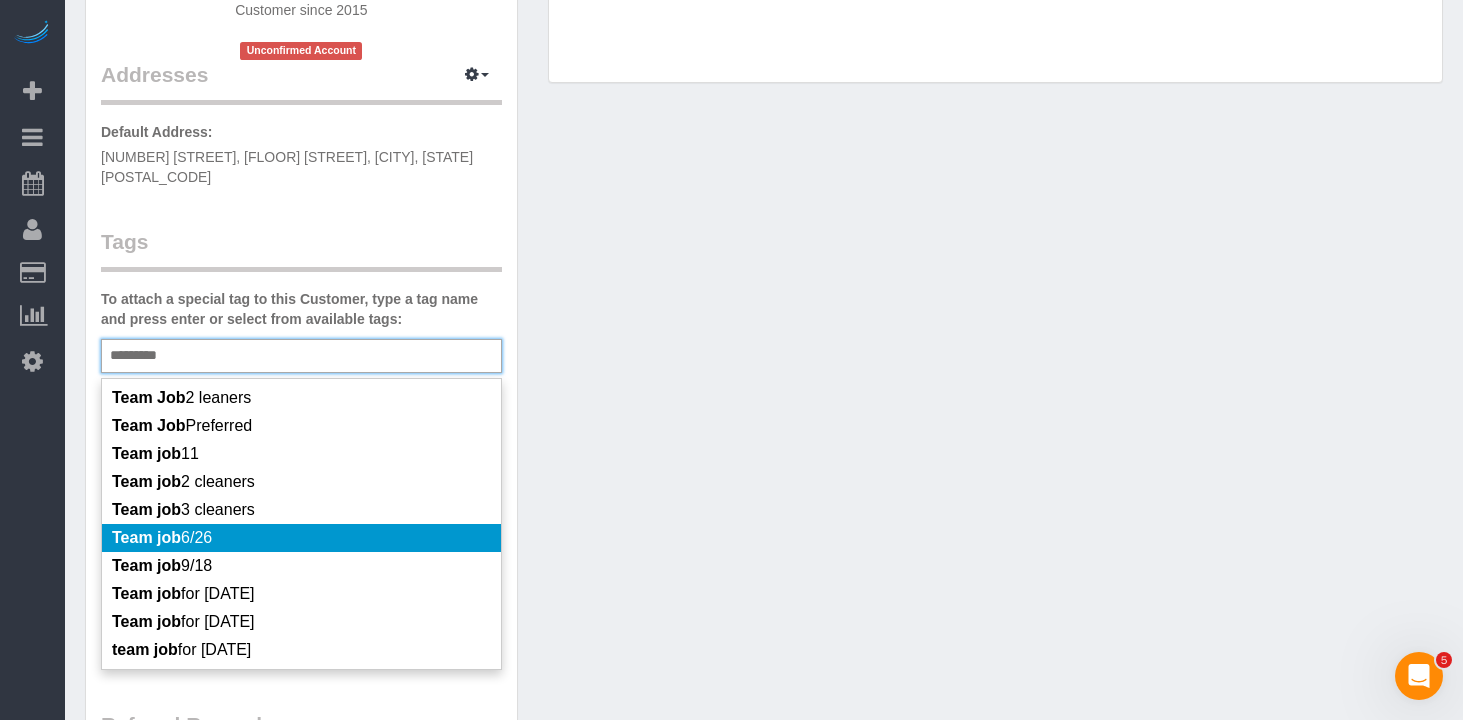 type on "********" 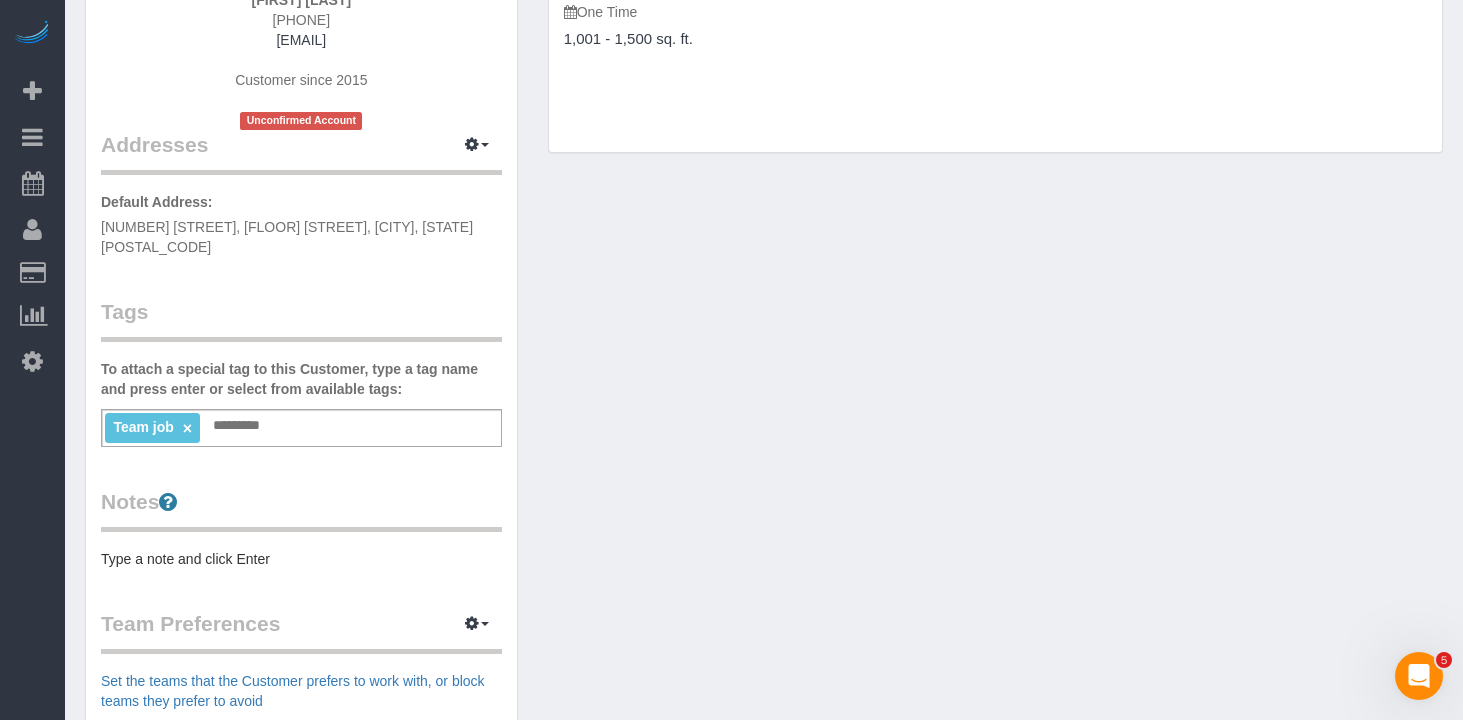 scroll, scrollTop: 309, scrollLeft: 0, axis: vertical 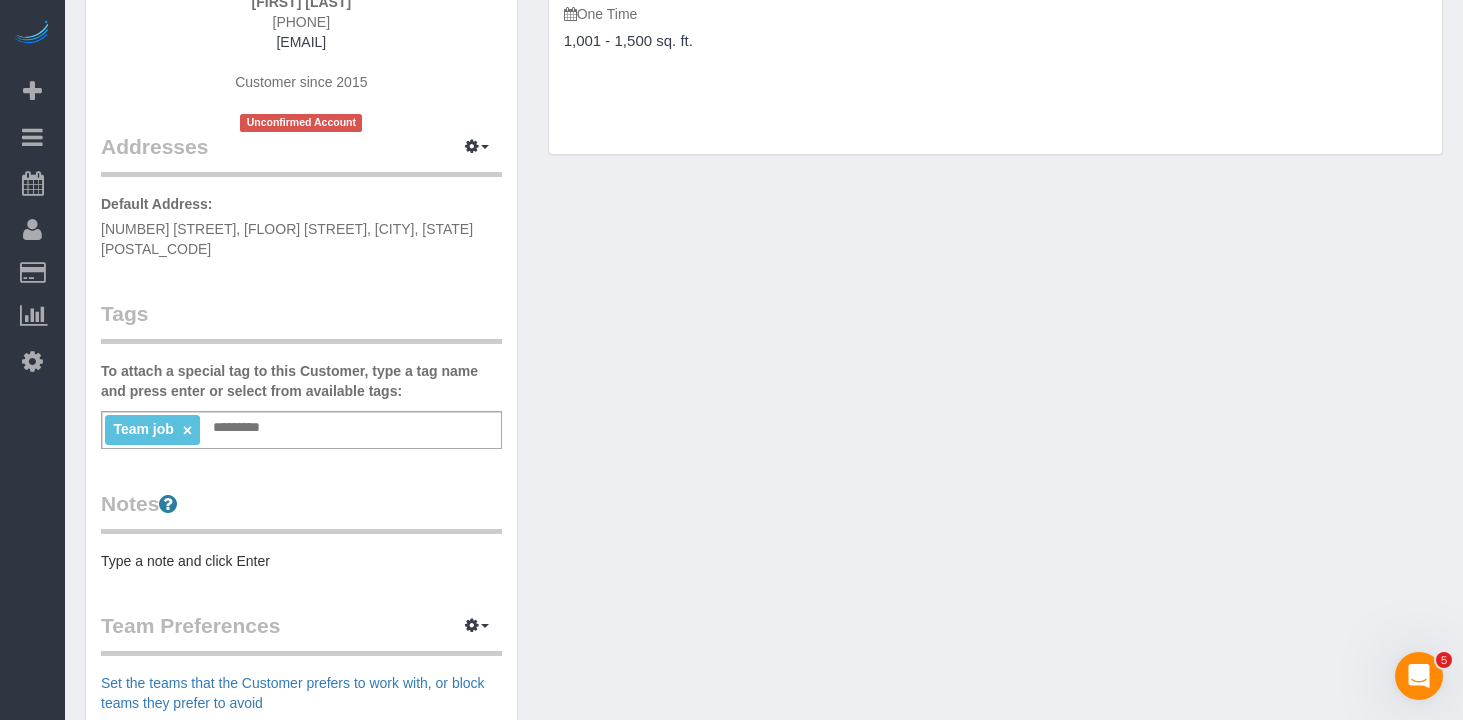 click on "Team job   × Add a tag" at bounding box center (301, 430) 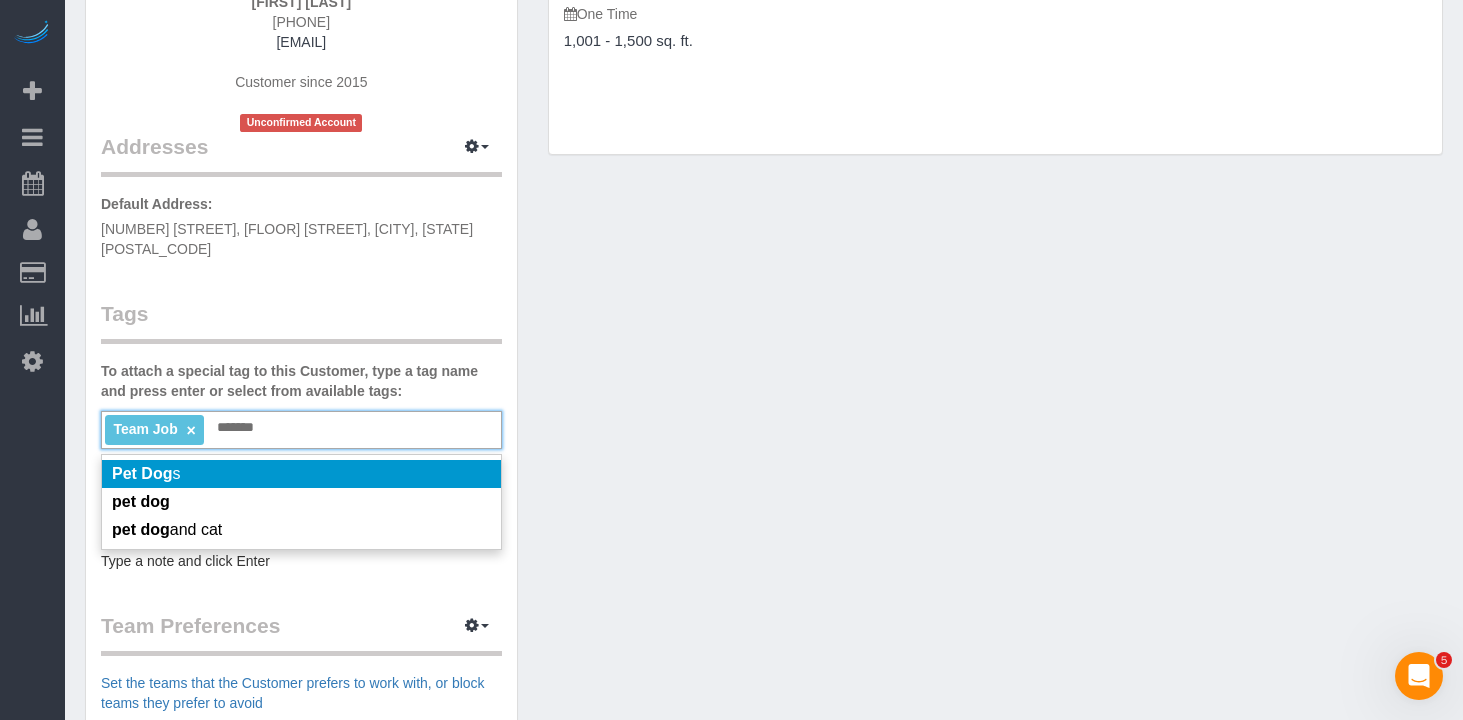 type on "*******" 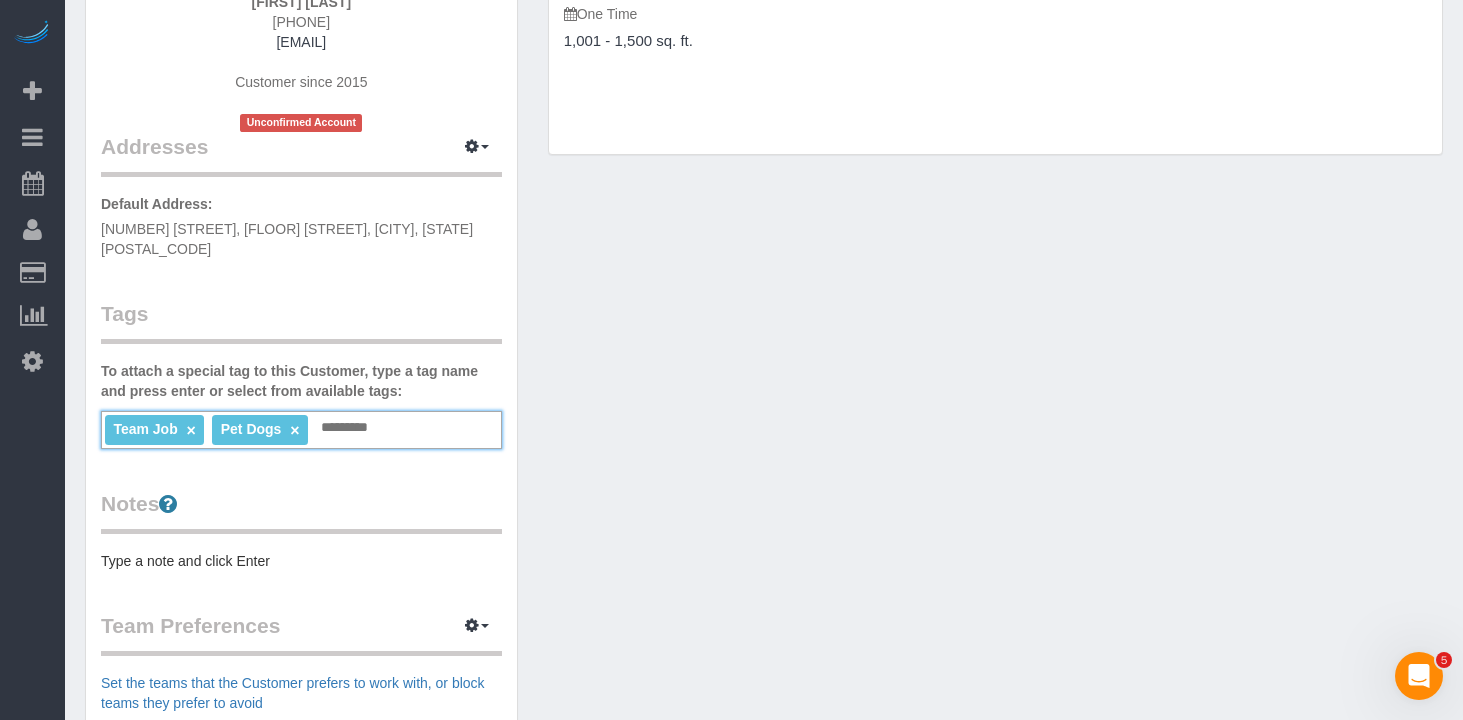 click on "Customer Info
Edit Contact Info
Send Message
Email Preferences
Special Sales Tax
View Changes
Send Confirm Account email
Block this Customer
Archive Account
Delete Account
[FIRST] [LAST]" at bounding box center (764, 456) 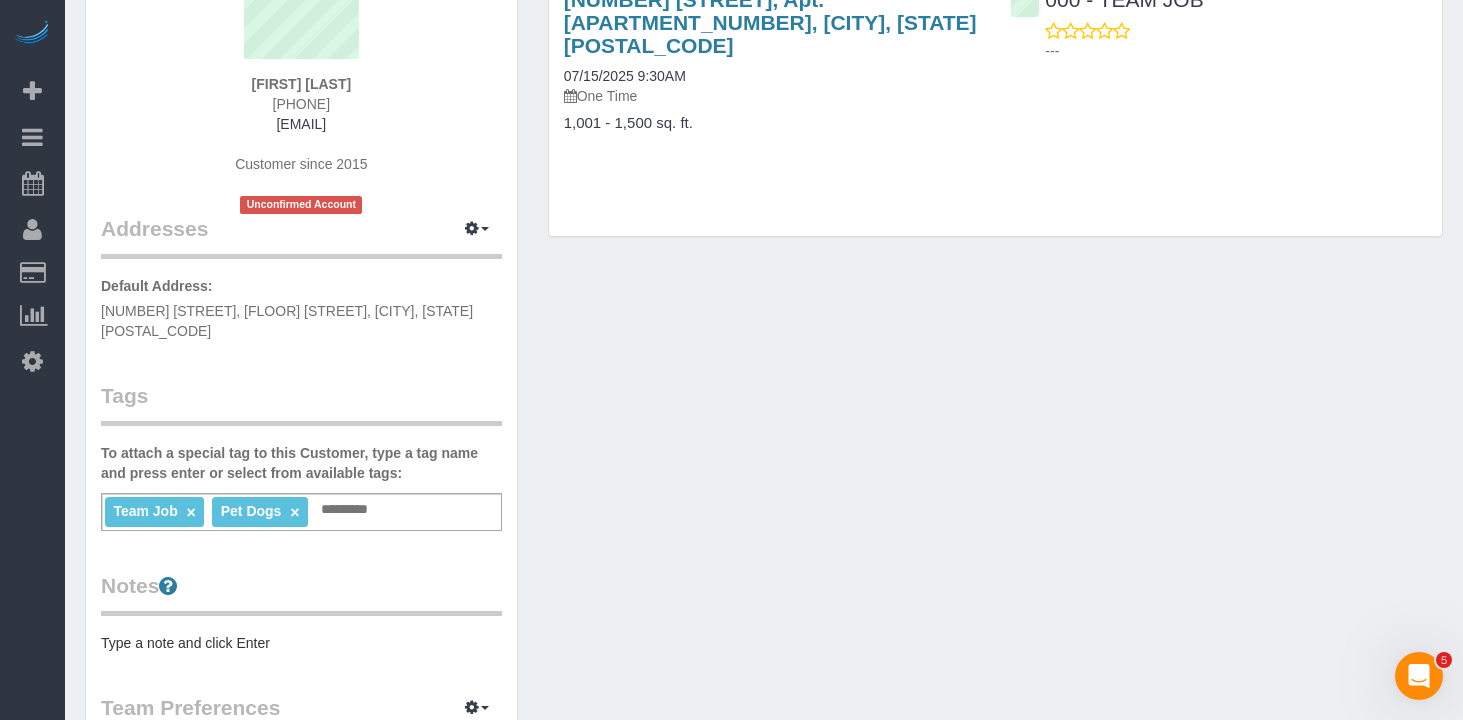 scroll, scrollTop: 0, scrollLeft: 0, axis: both 